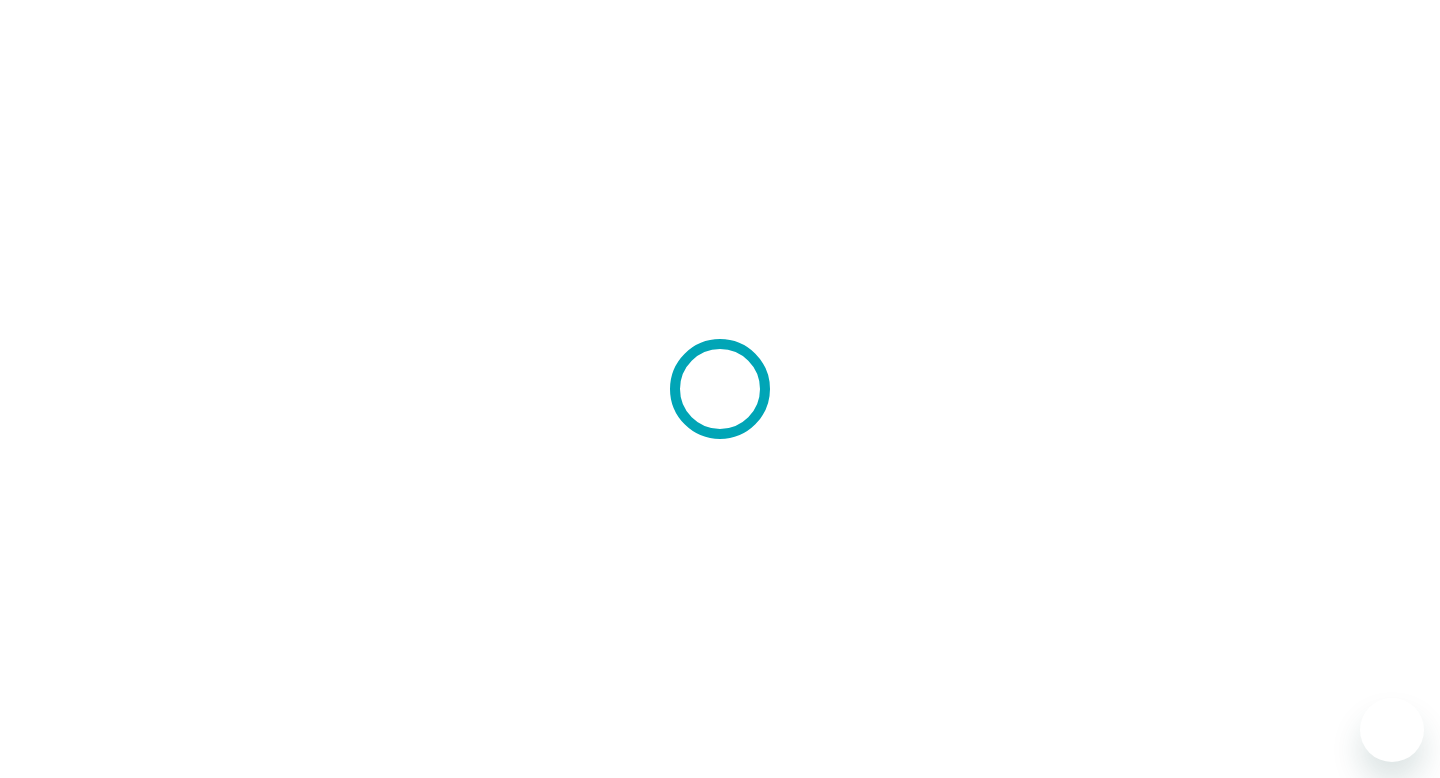 scroll, scrollTop: 0, scrollLeft: 0, axis: both 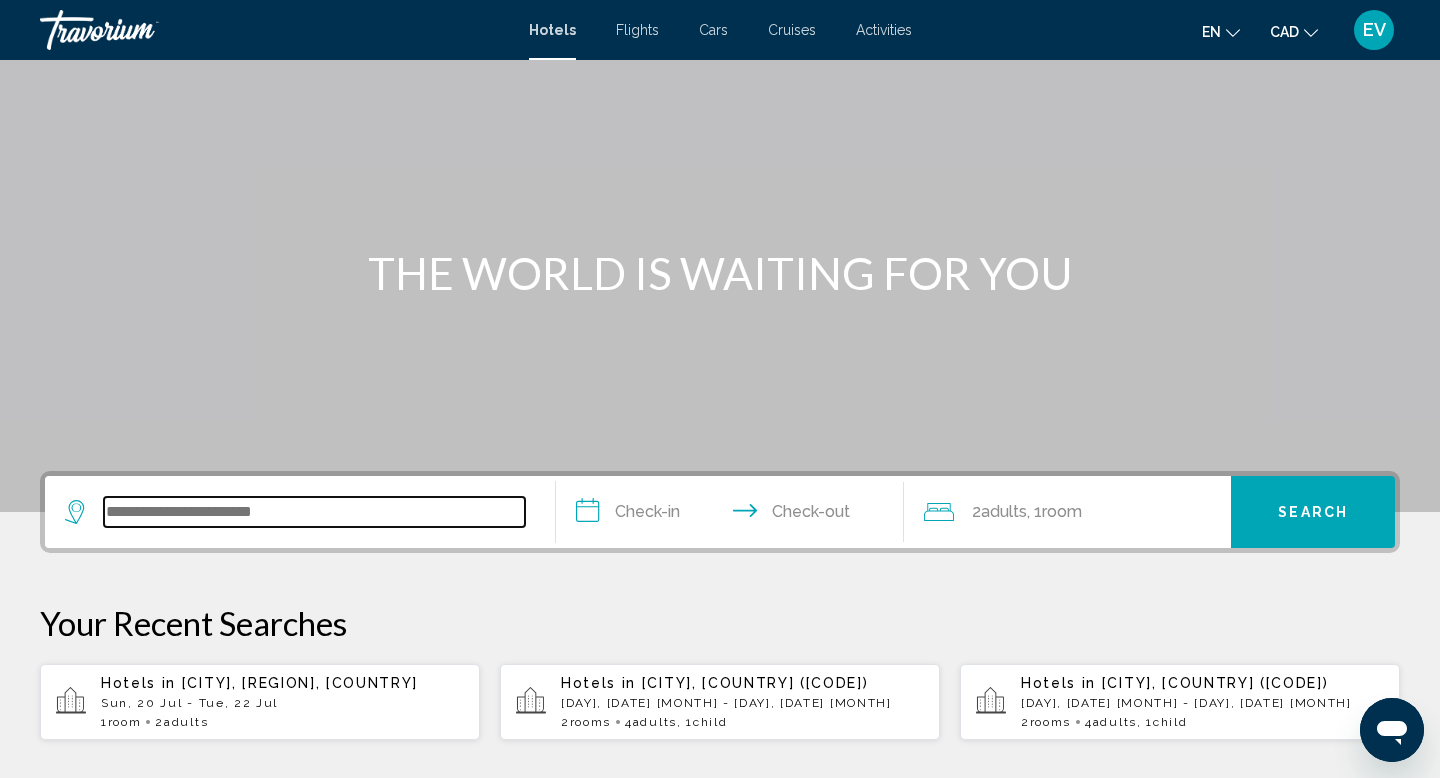 click at bounding box center (314, 512) 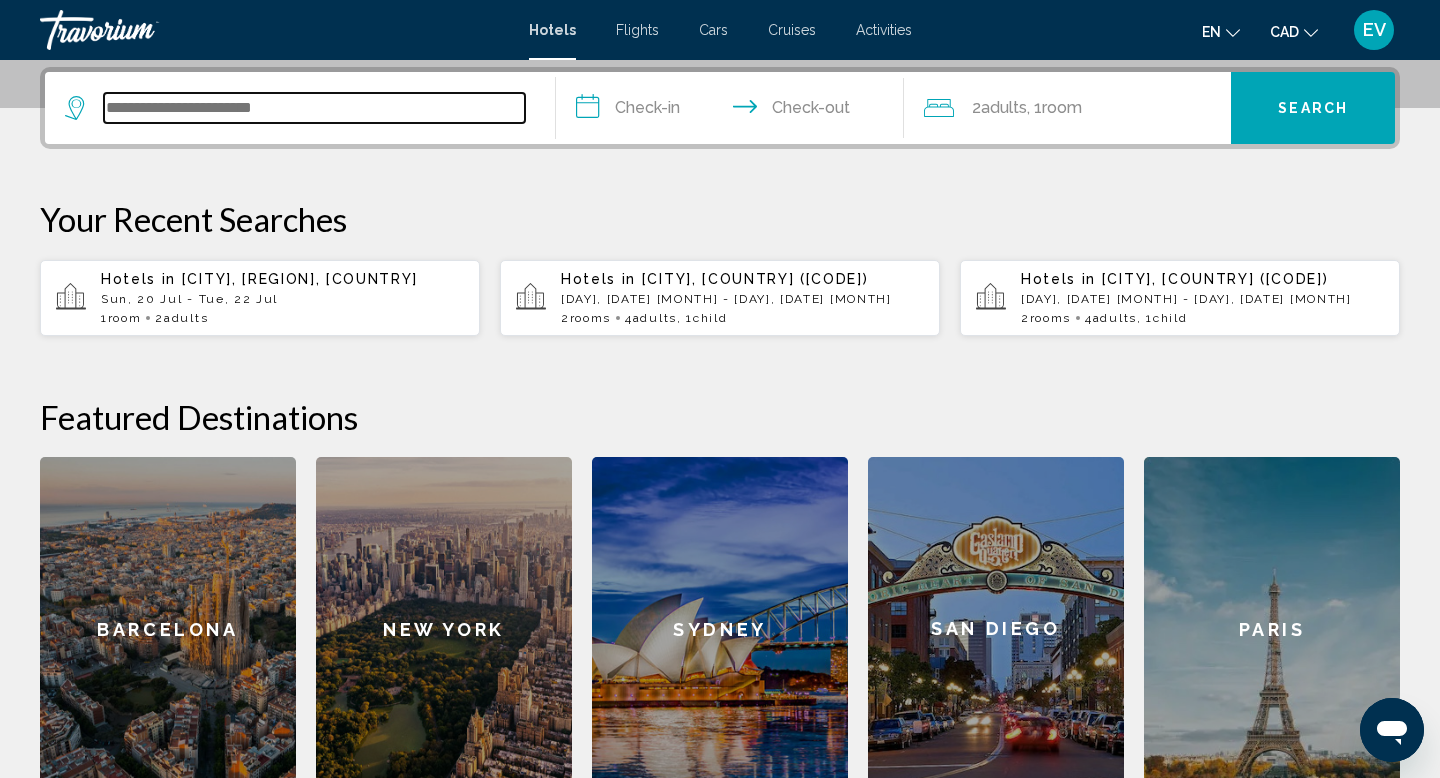 scroll, scrollTop: 494, scrollLeft: 0, axis: vertical 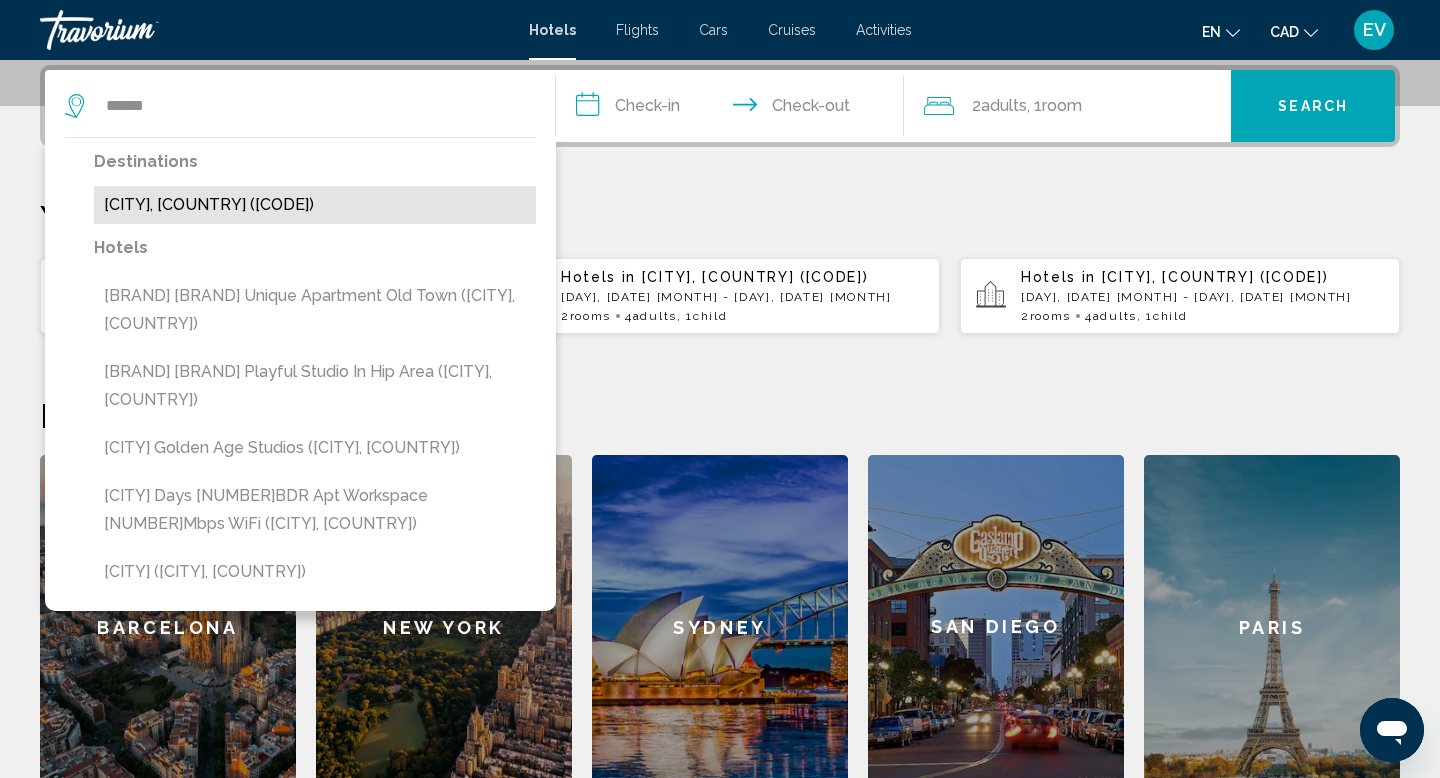 click on "[CITY], [COUNTRY] ([CODE])" at bounding box center (315, 205) 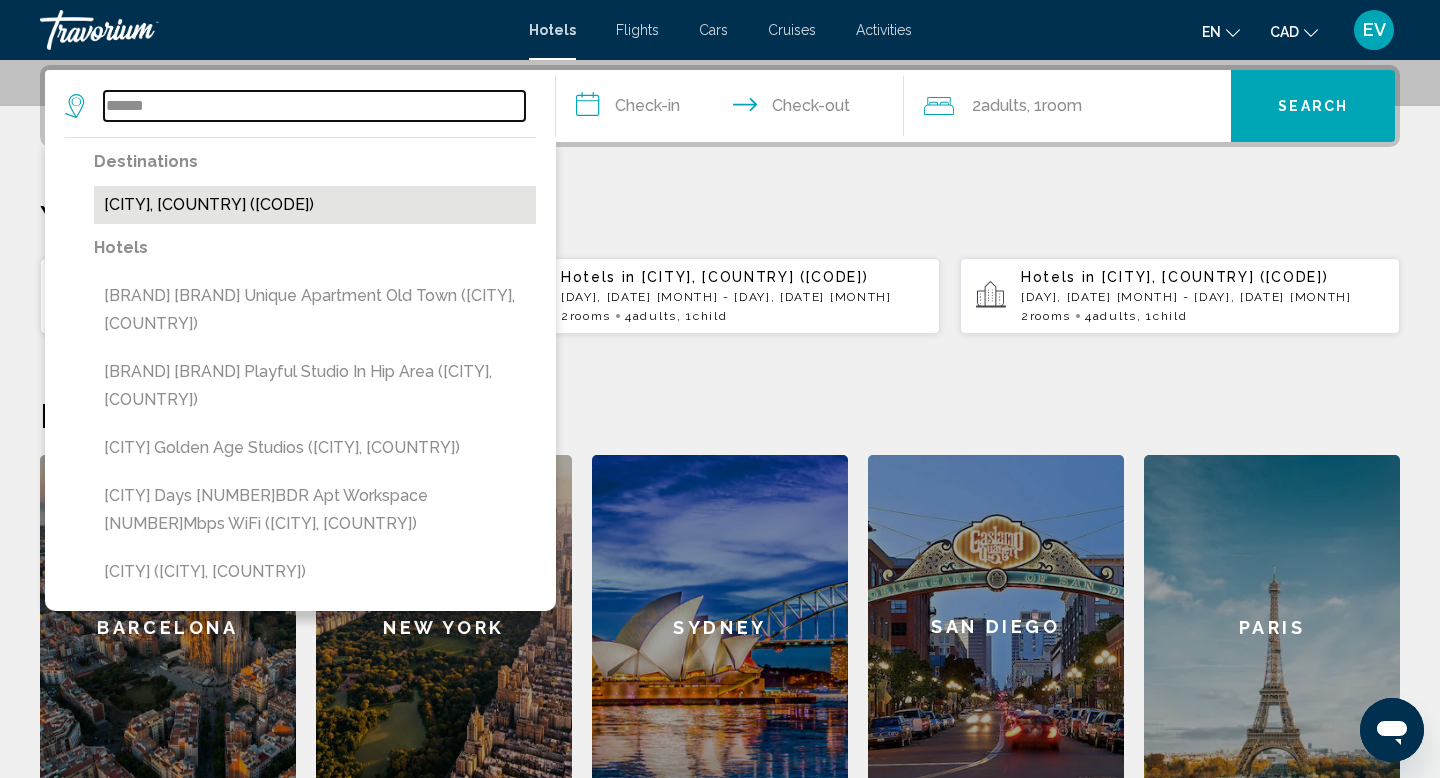 type on "**********" 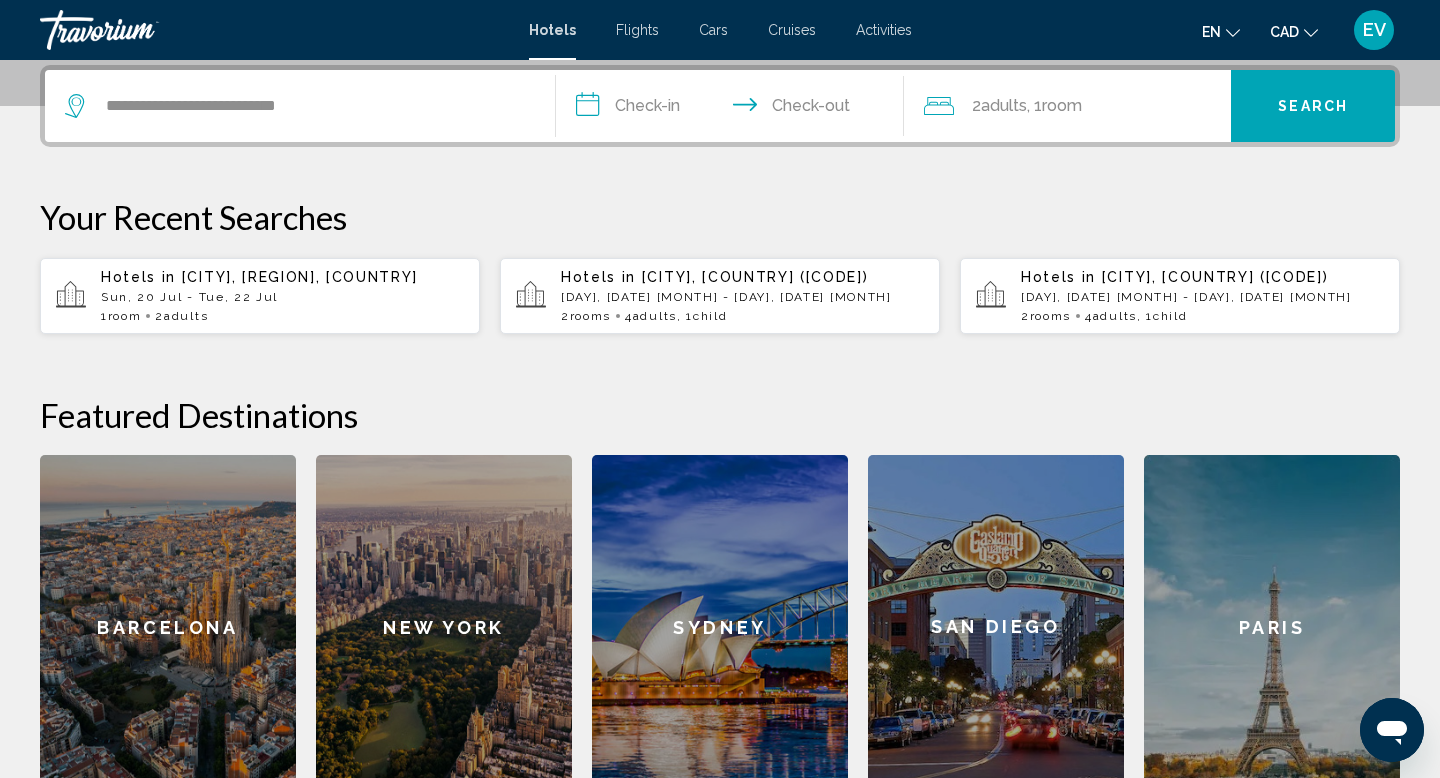 click on "**********" at bounding box center [734, 109] 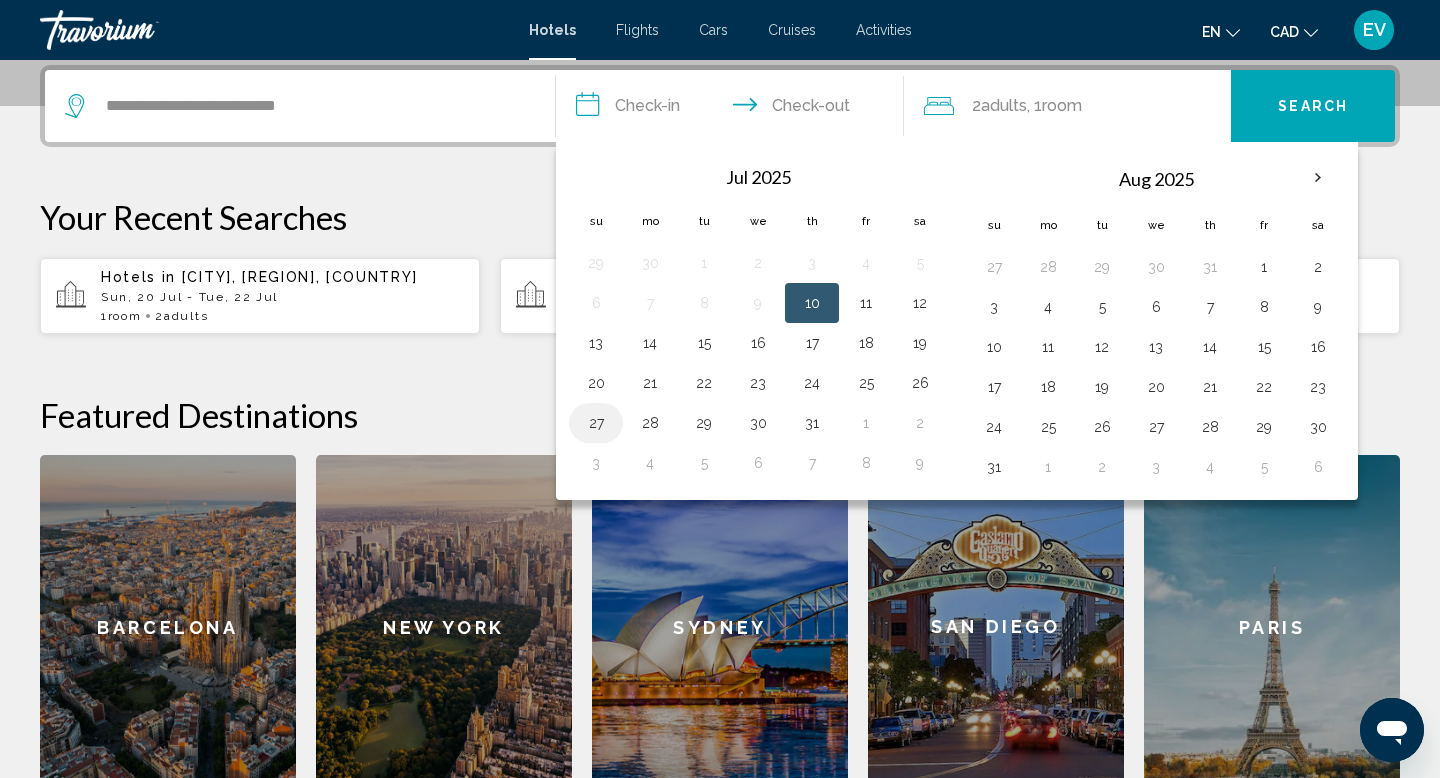 click on "27" at bounding box center [596, 423] 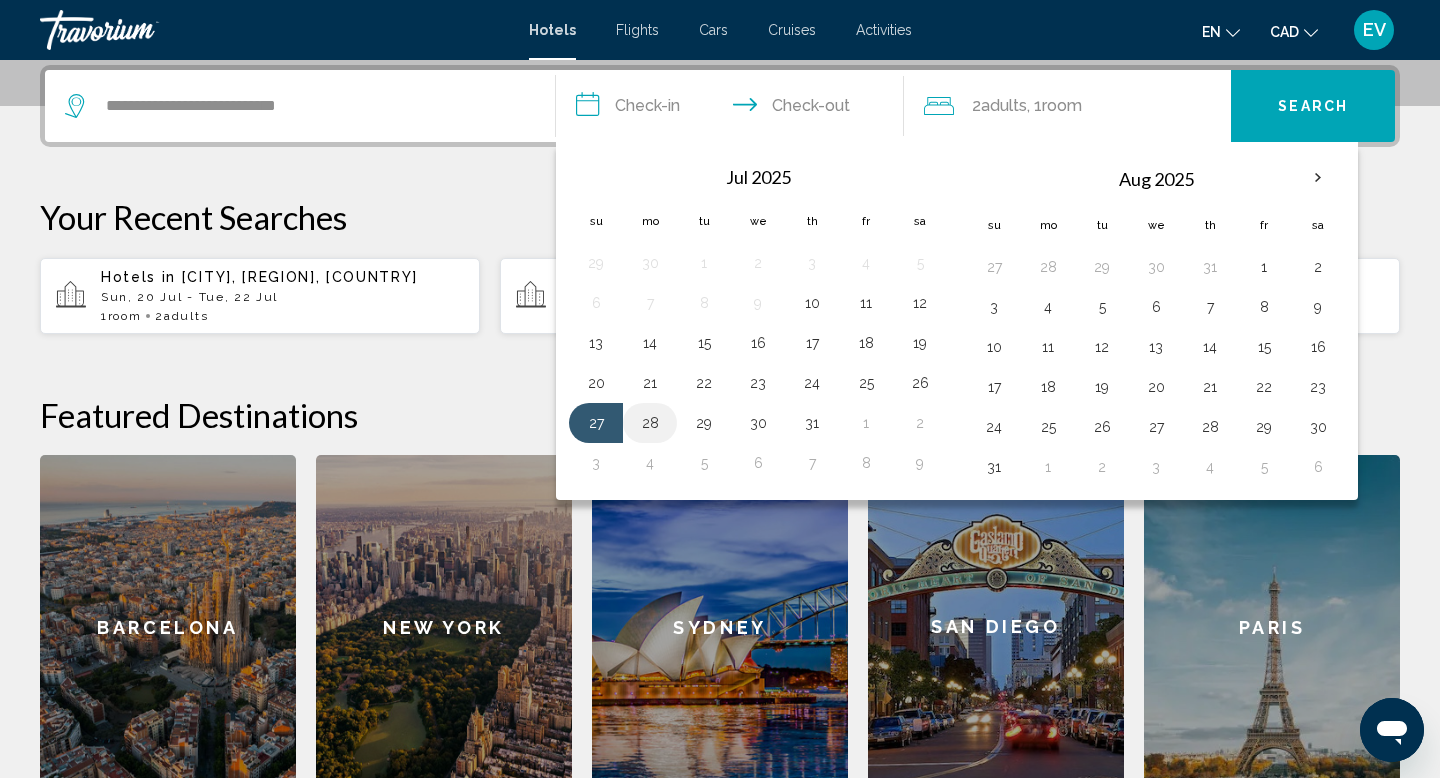 click on "28" at bounding box center [650, 423] 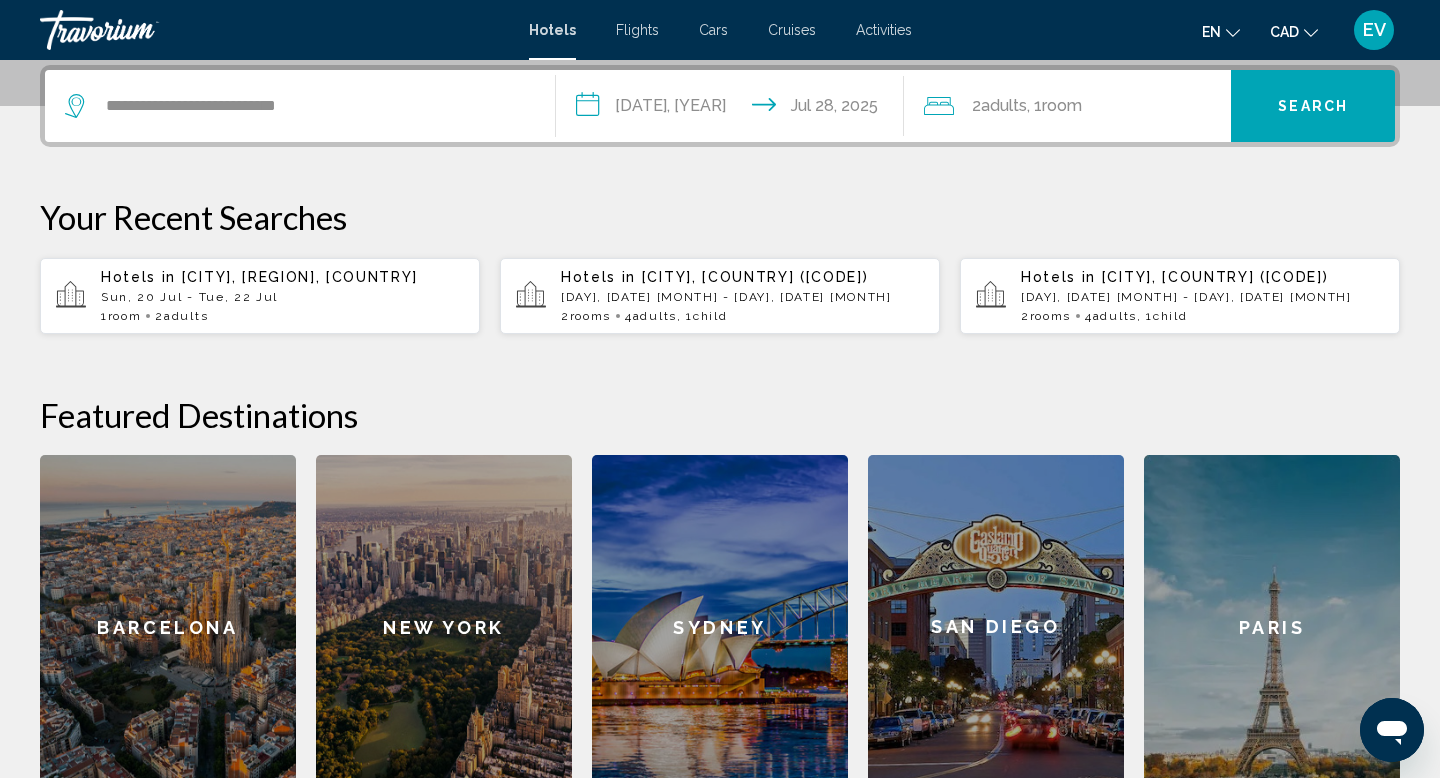 click on "**********" at bounding box center [734, 109] 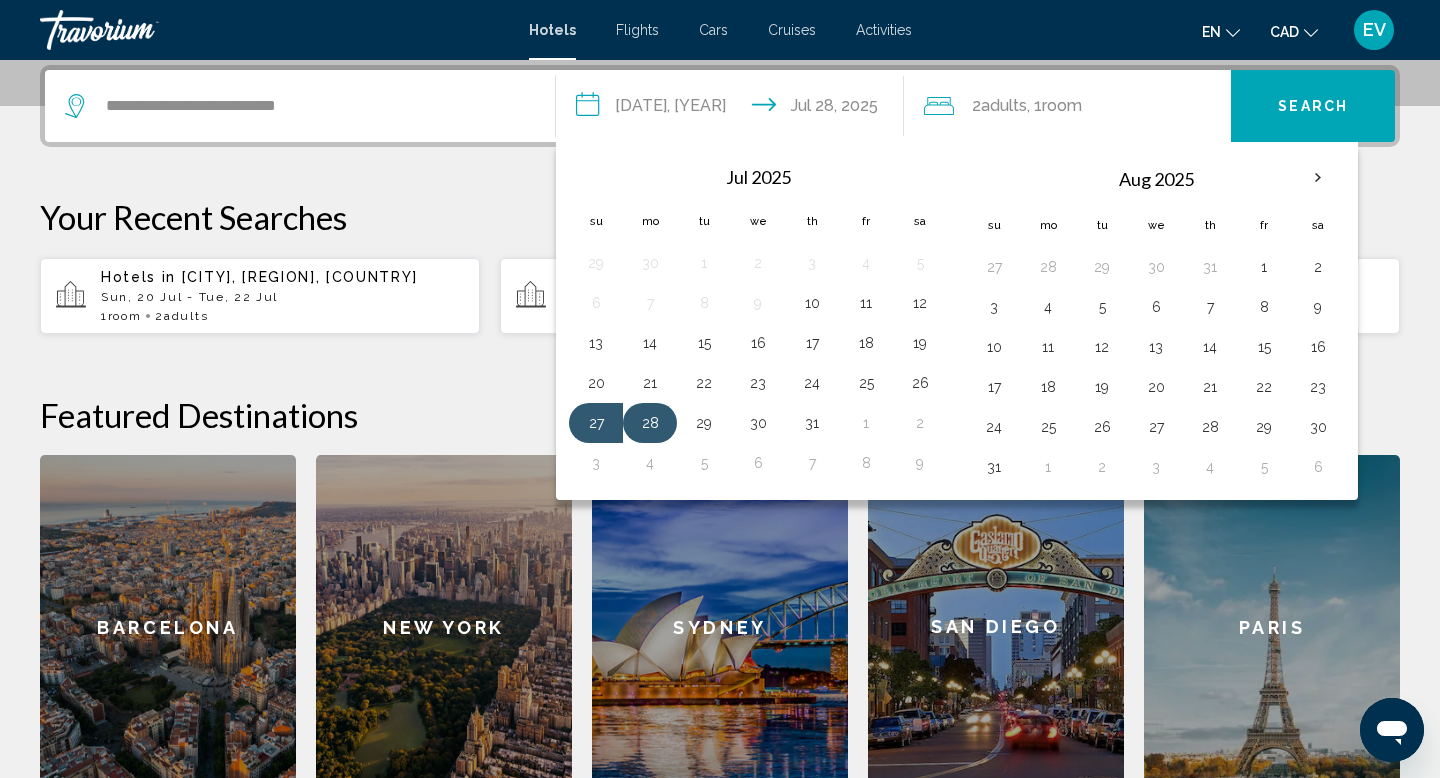 click on "28" at bounding box center [650, 423] 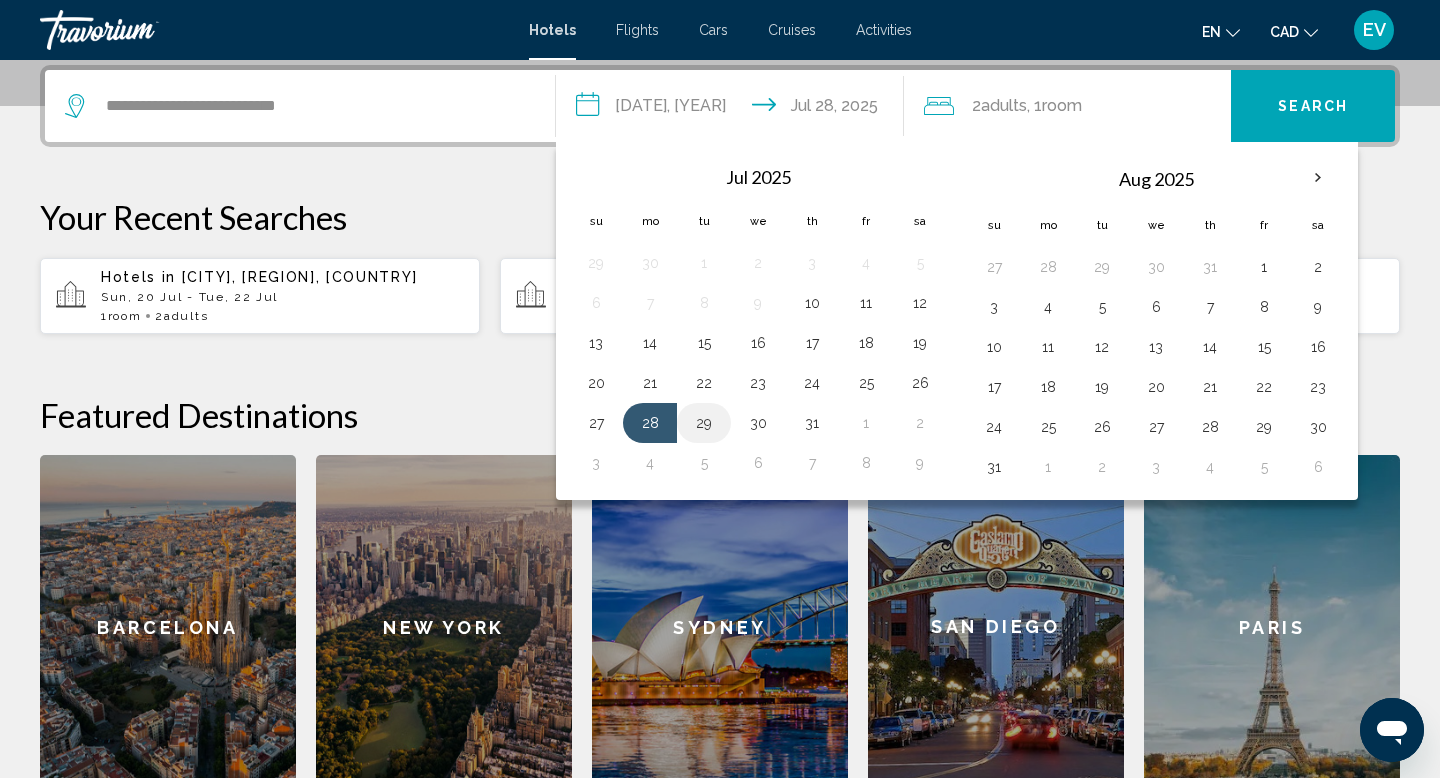 click on "29" at bounding box center (704, 423) 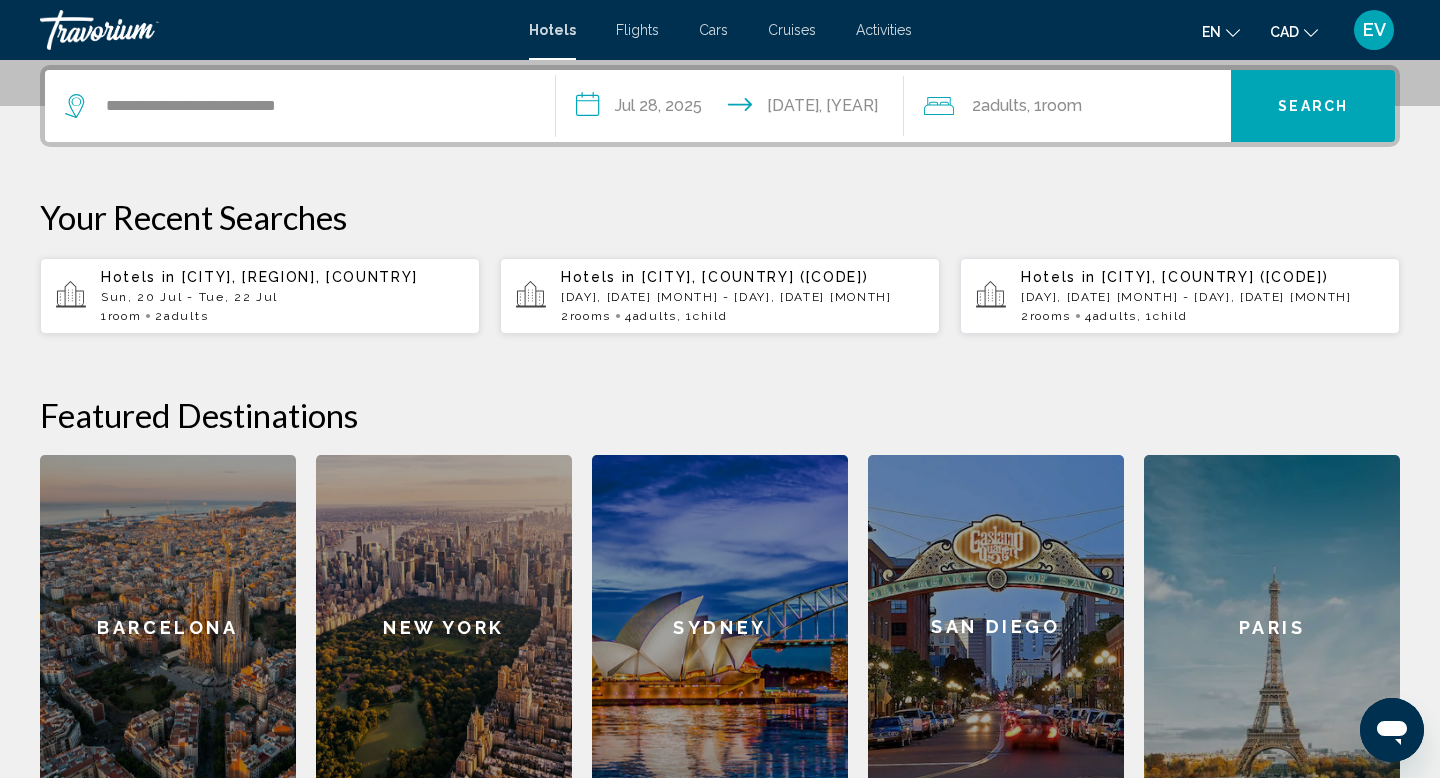 click on "2  Adult Adults , 1  Room rooms" 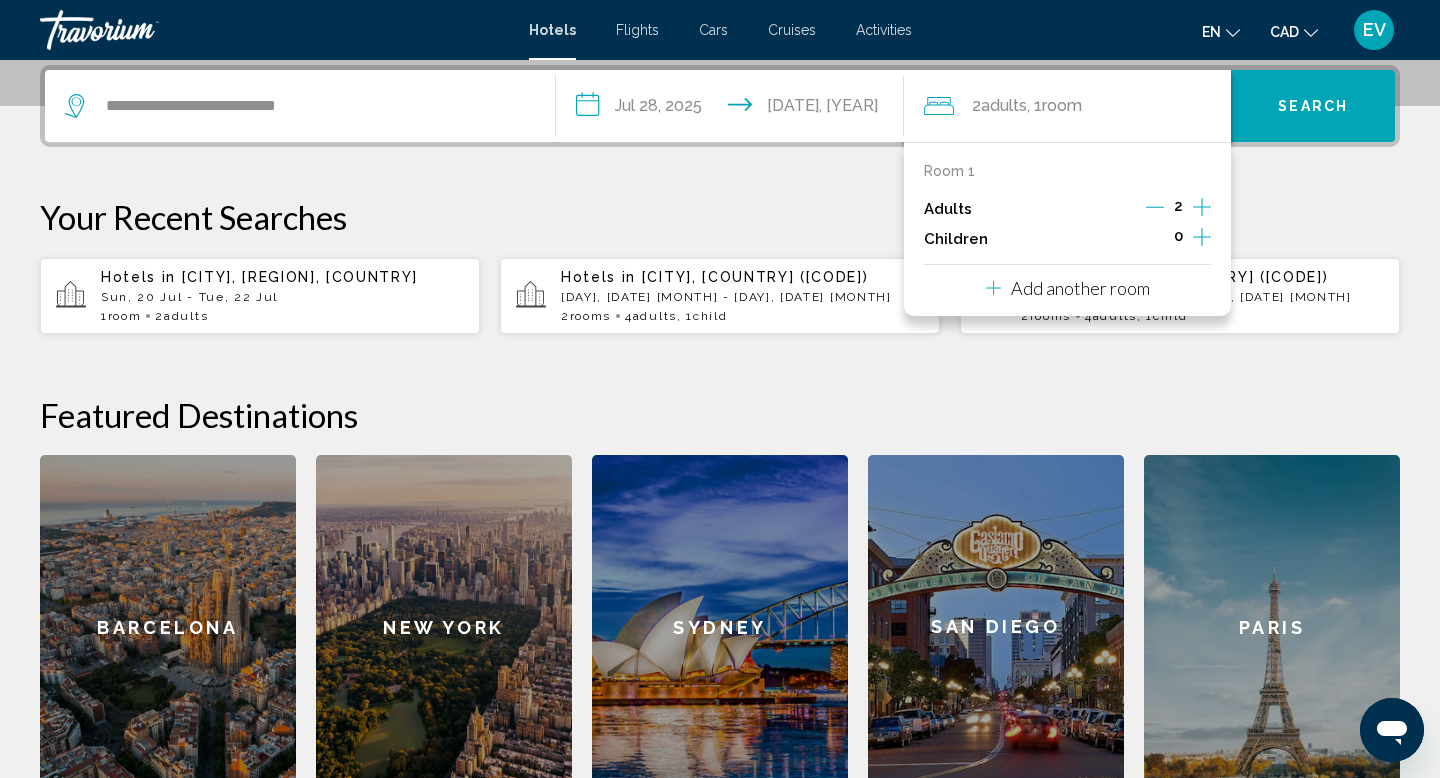 click 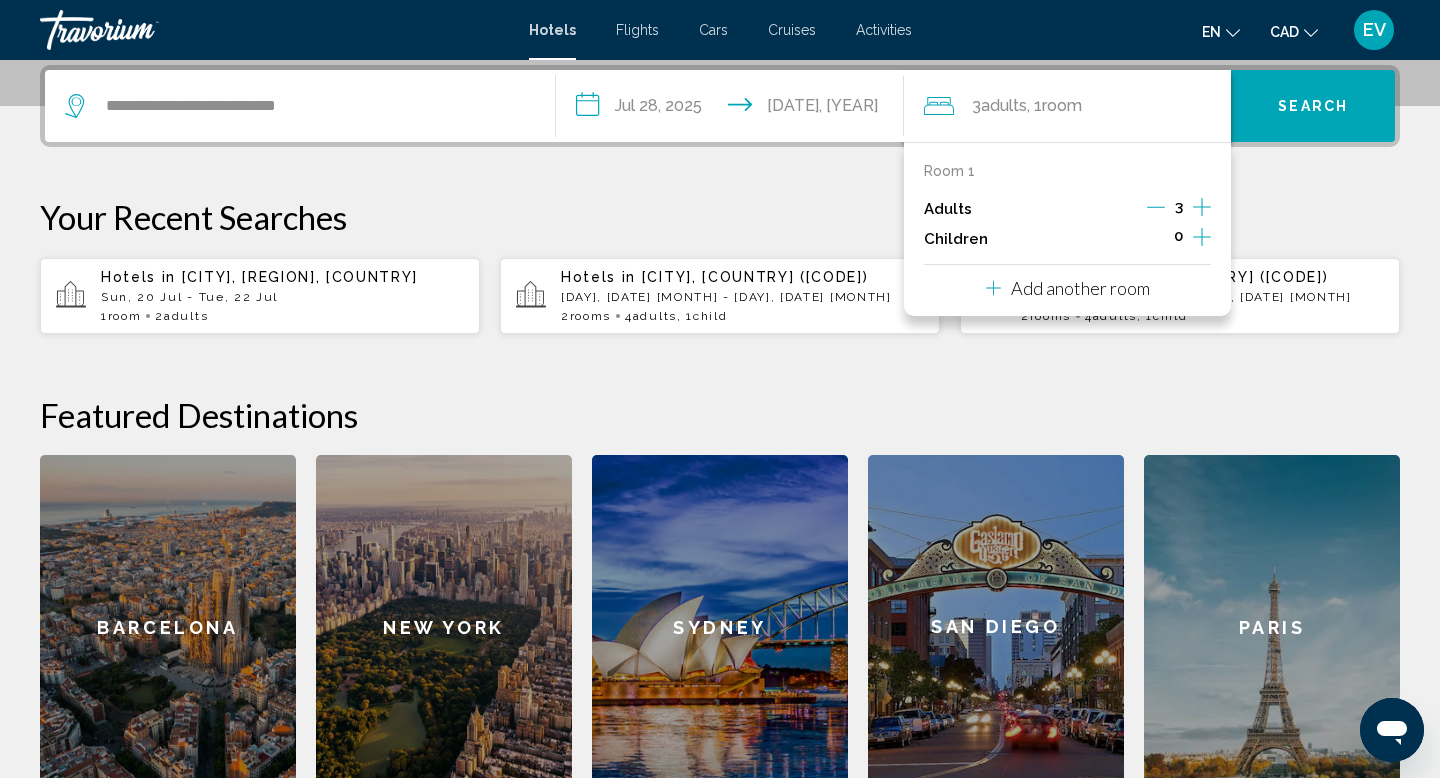 click on "Search" at bounding box center (1313, 107) 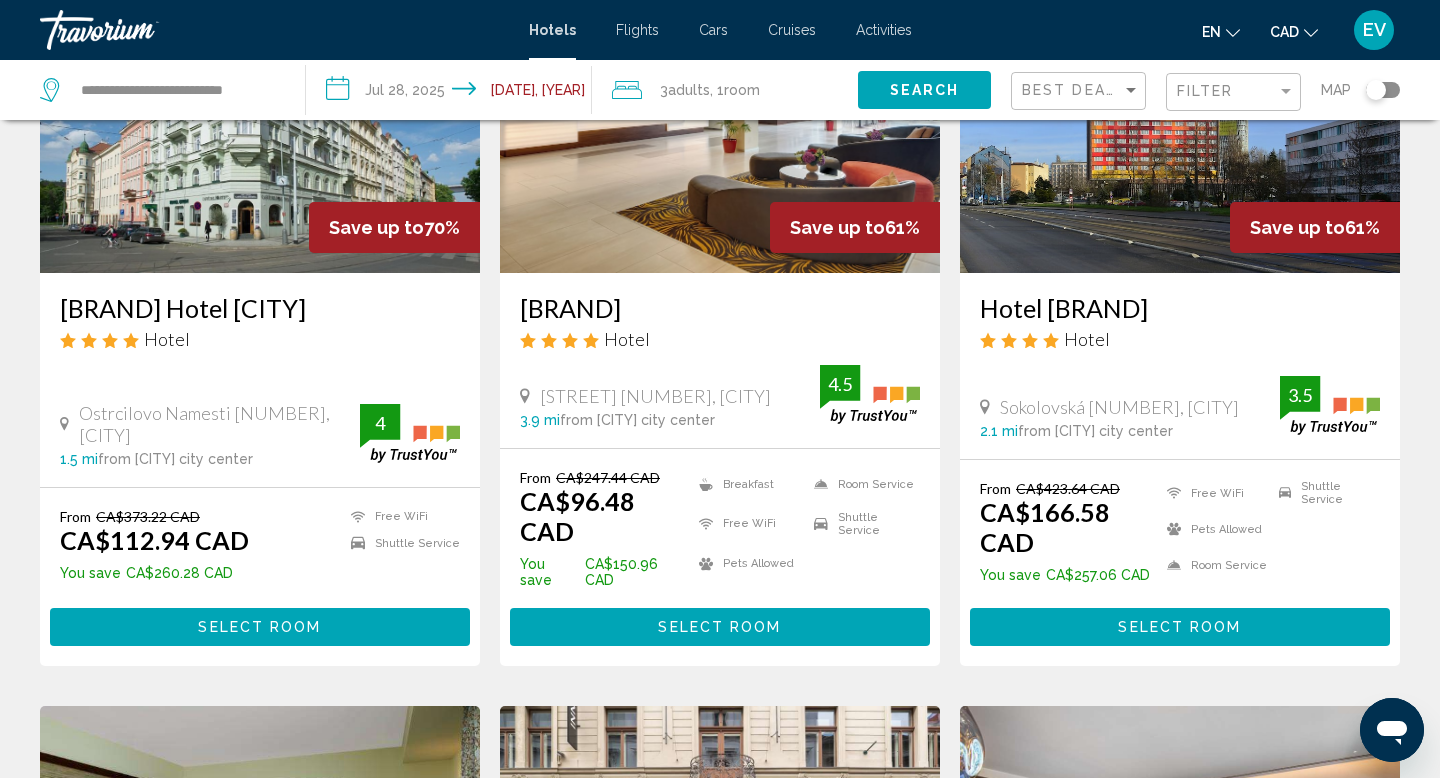 scroll, scrollTop: 240, scrollLeft: 0, axis: vertical 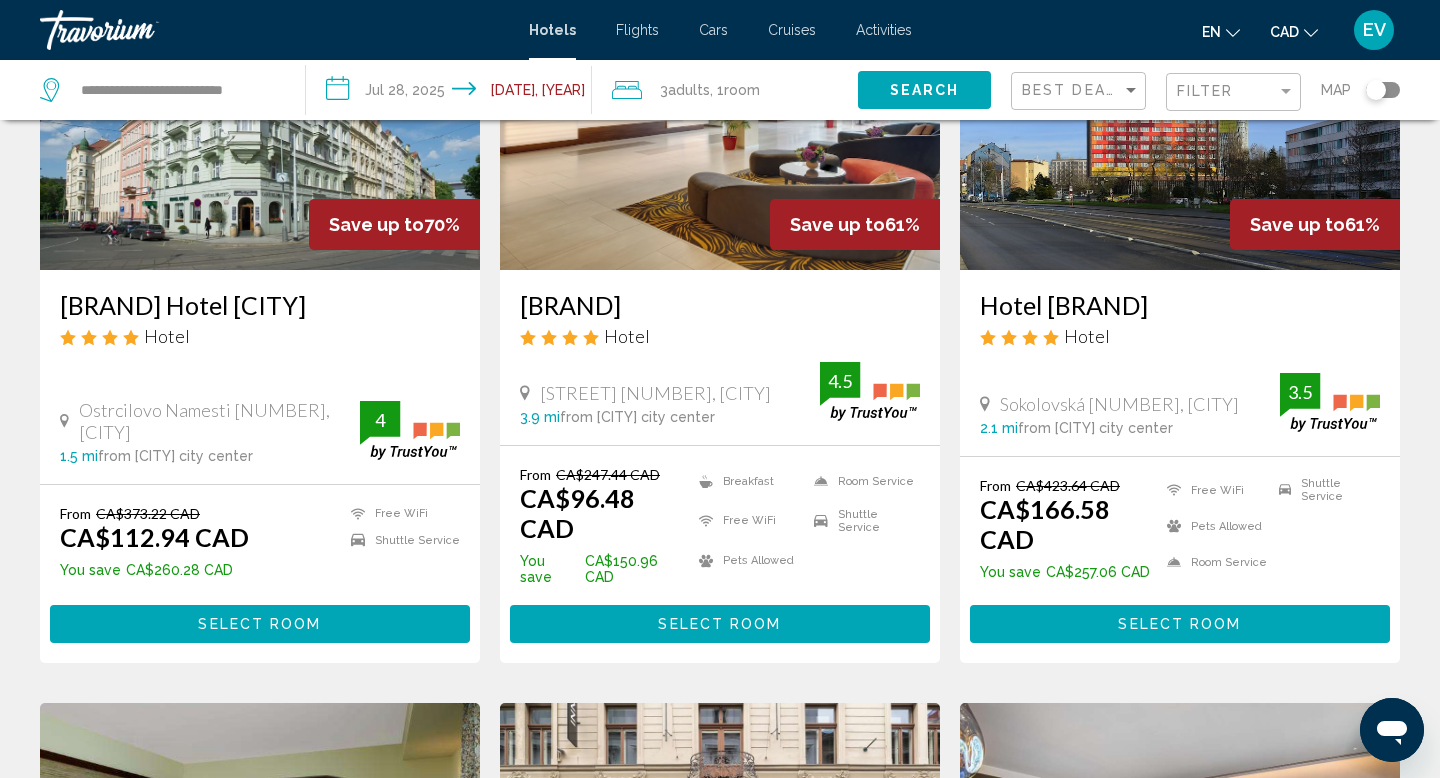 click on "Select Room" at bounding box center (719, 625) 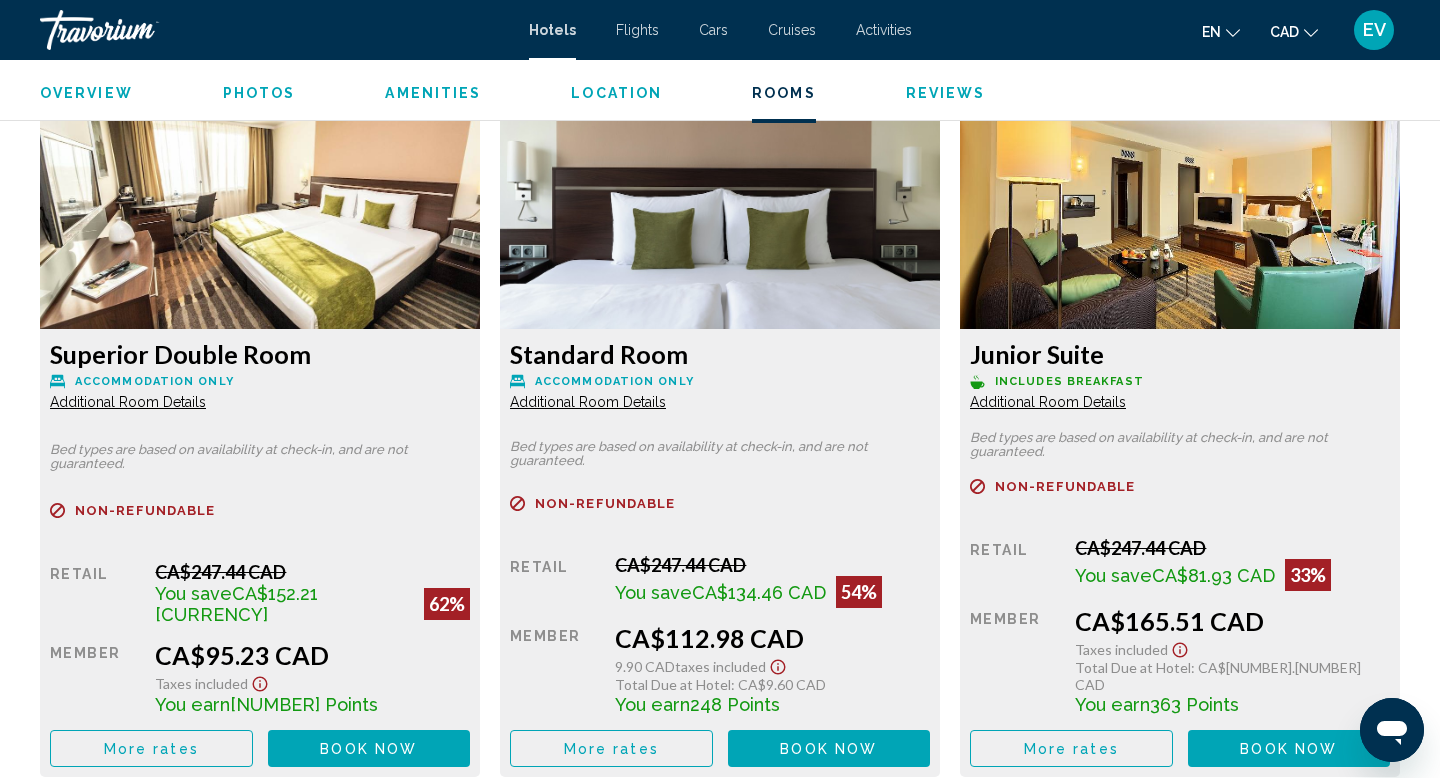 scroll, scrollTop: 2712, scrollLeft: 0, axis: vertical 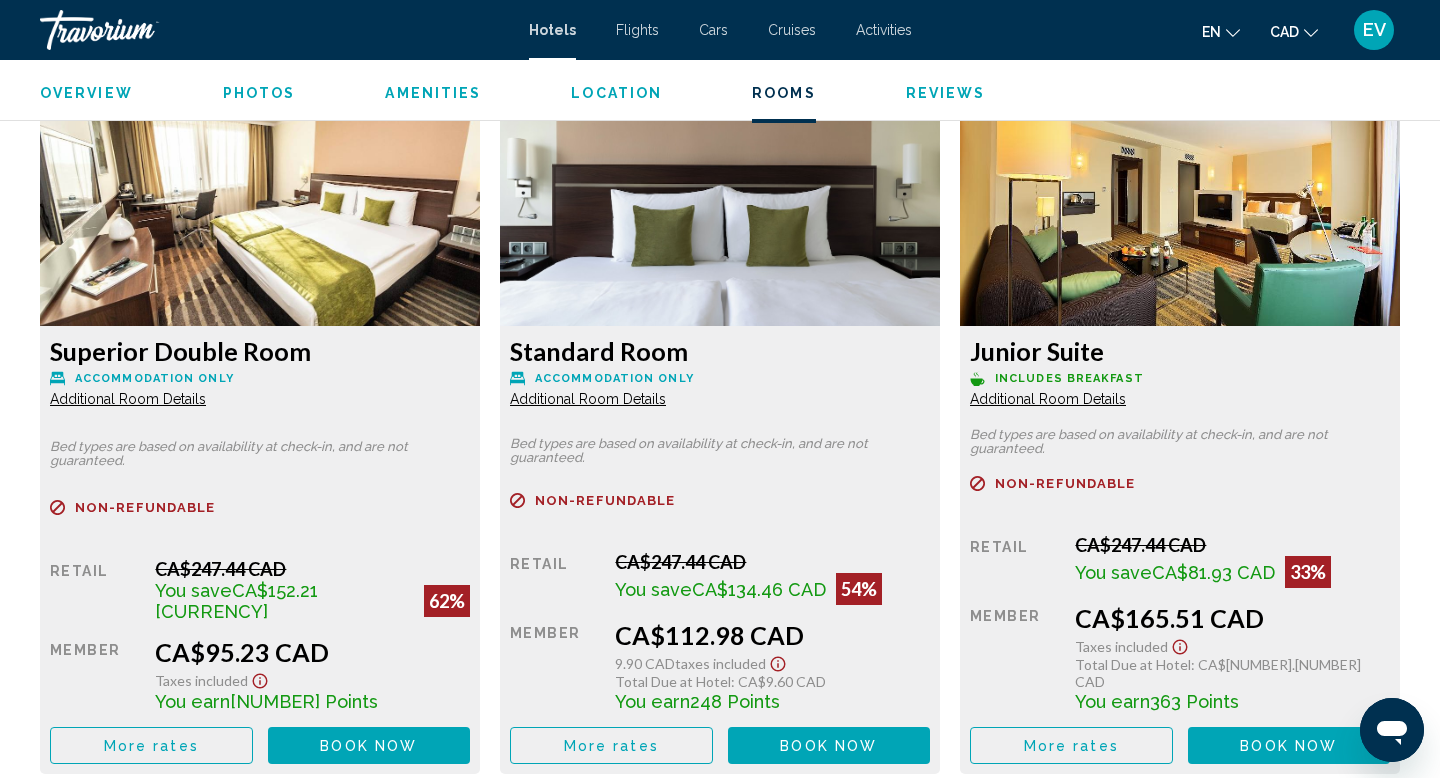 click on "More rates" at bounding box center [151, 745] 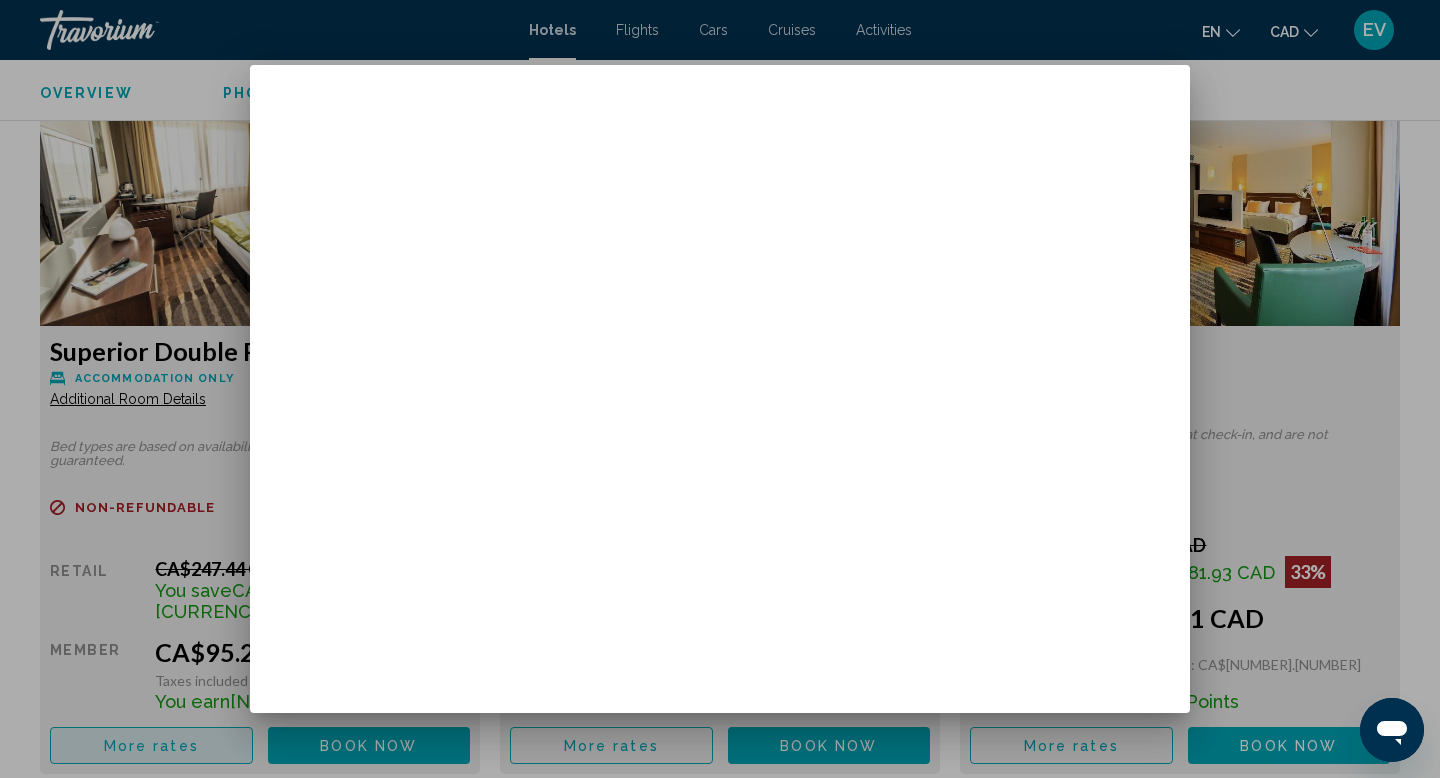 scroll, scrollTop: 0, scrollLeft: 0, axis: both 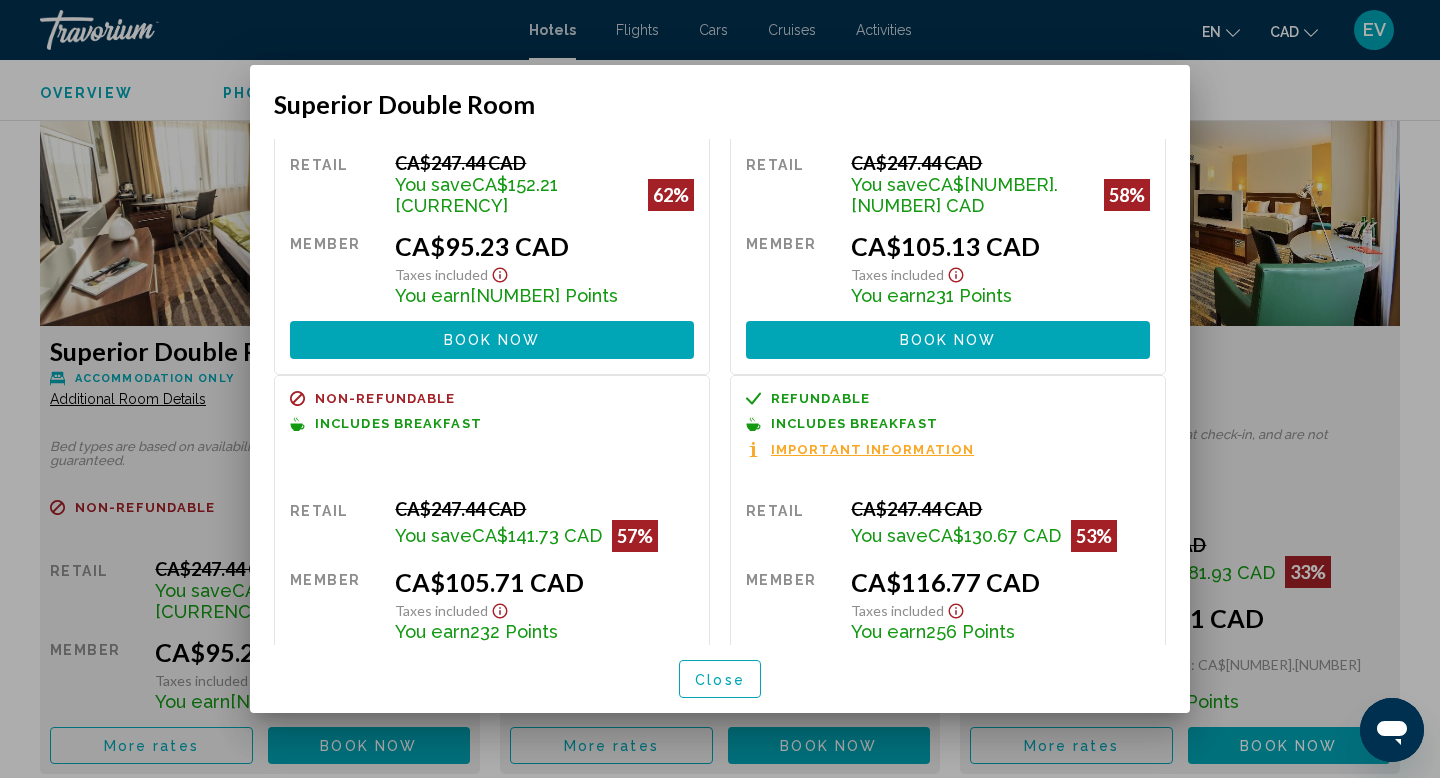 click at bounding box center [720, 389] 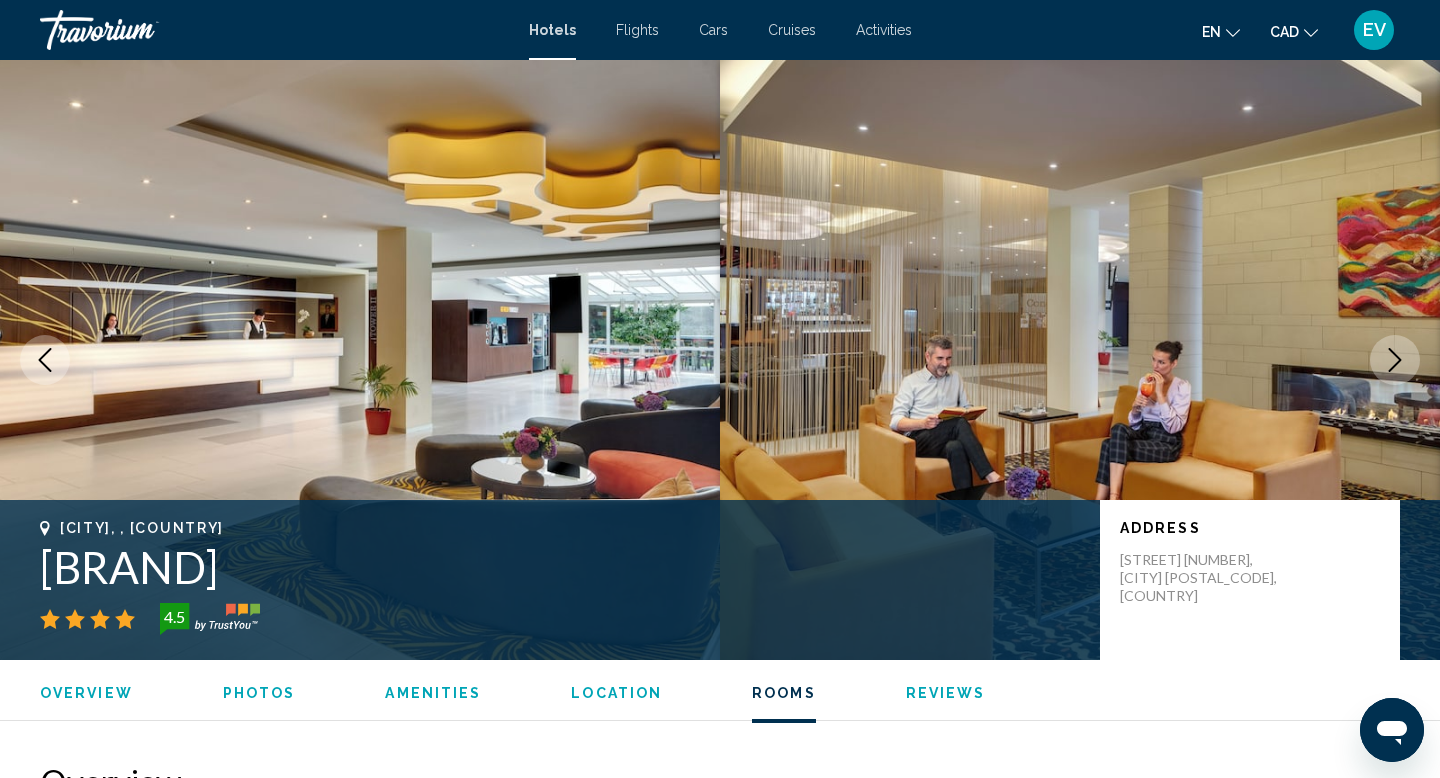 scroll, scrollTop: 2712, scrollLeft: 0, axis: vertical 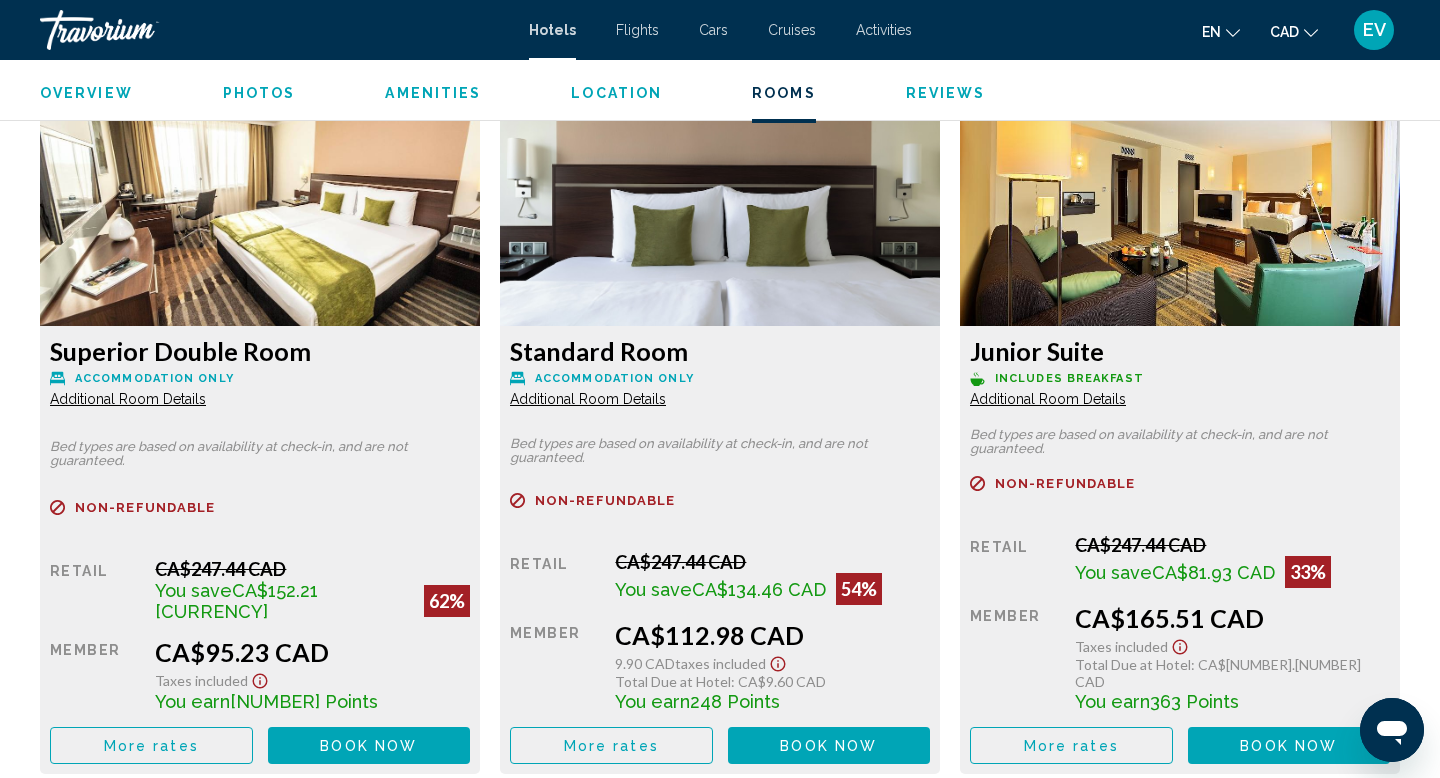 click on "Overview Type Hotel Address [STREET] [NUMBER], [CITY] [POSTAL_CODE], [COUNTRY] Description Hotel Duo offers accommodations in [CITY] for business and leisure travelers, just 656 feet from the Střižkov Metro Station. The metro takes you to the Main Train Station within 17 minutes. The Old Town Square with the Astronomical Clock can be reached within 30 minutes by metro. All spacious air-conditioned rooms and suites include a flat-screen TV with satellite channels, a safety deposit box, an electric kettle, a mini-bar, and a bathroom fitted with a bath or a shower. Guests at Hotel Duo can enjoy delicious food in the rustic-style restaurant and in the beer garden during summer. Meeting facilities and 24-hour reception are at disposal. From the Střižkov Metro Station located in front of the hotel you can reach the city center in about 10 minutes by metro line C. The O2 Arena can be reached within a 30-minute public transport ride. Read more
Photos Amenities" at bounding box center [720, 617] 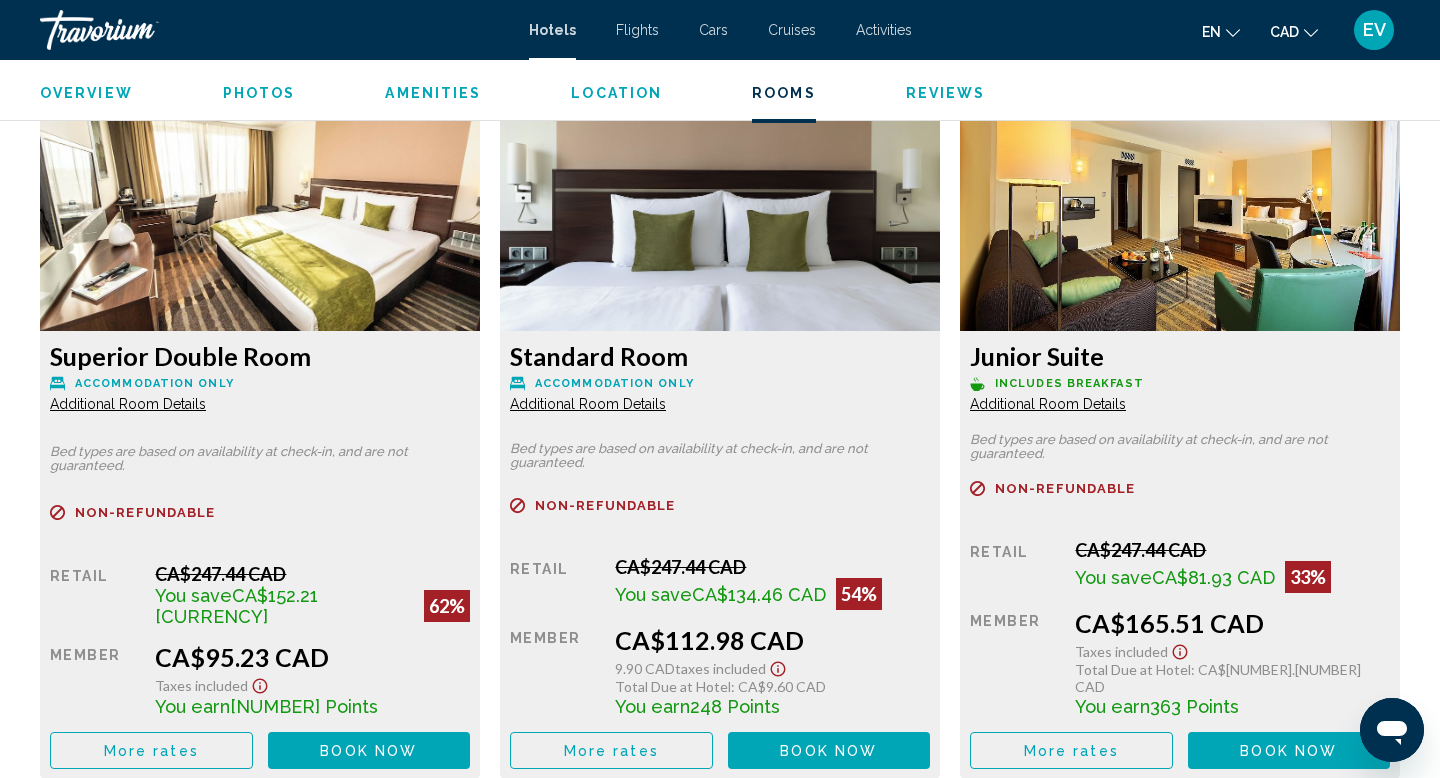 scroll, scrollTop: 2708, scrollLeft: 0, axis: vertical 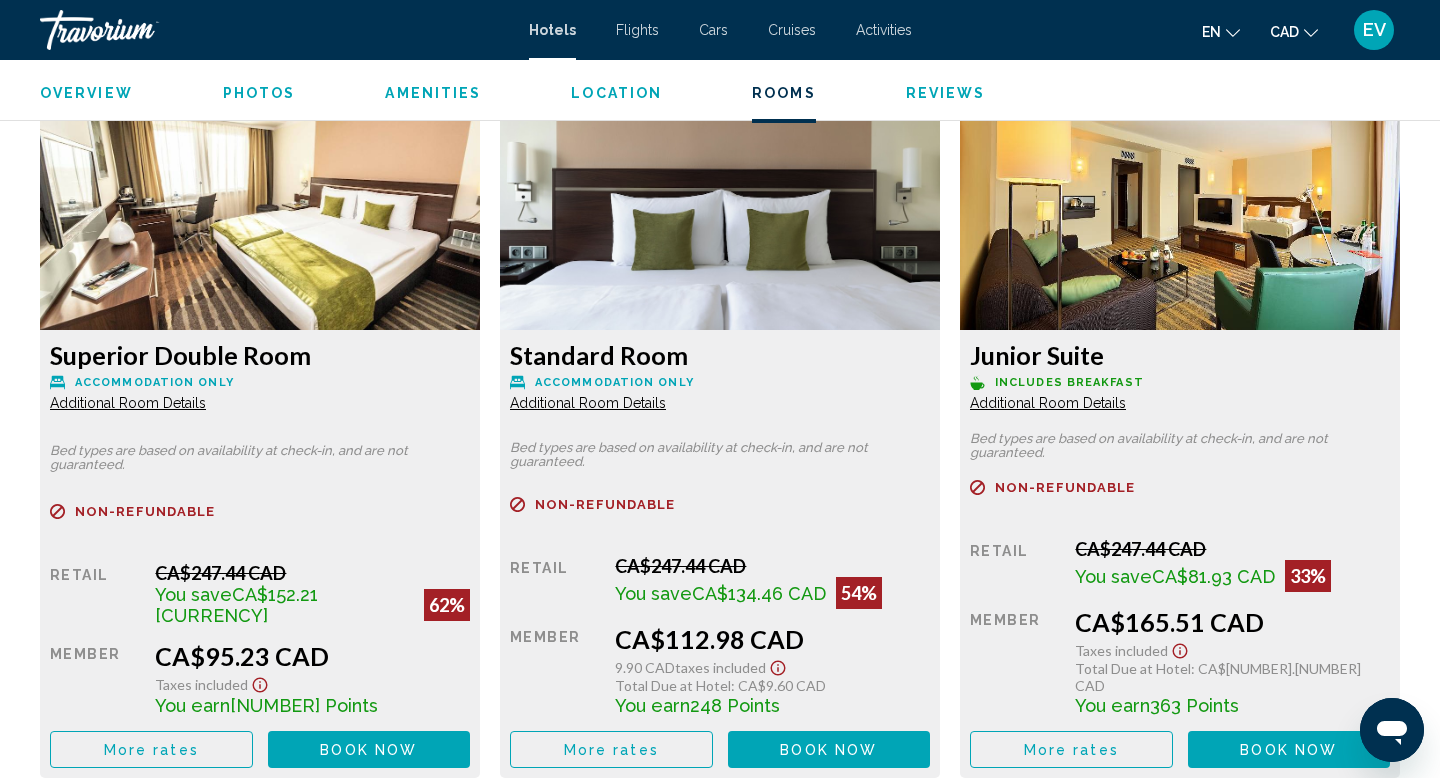 click on "Superior Double Room
Accommodation Only Additional Room Details Bed types are based on availability at check-in, and are not guaranteed.
Refundable
Non-refundable
Non-refundable     Retail  CA$[NUMBER].[NUMBER] CAD  You save  CA$[NUMBER].[NUMBER] CAD  [NUMBER]%  when you redeem    Member  CA$[NUMBER].[NUMBER] CAD  Taxes included
You earn  [NUMBER]  Points  More rates Book now No longer available" at bounding box center (260, 554) 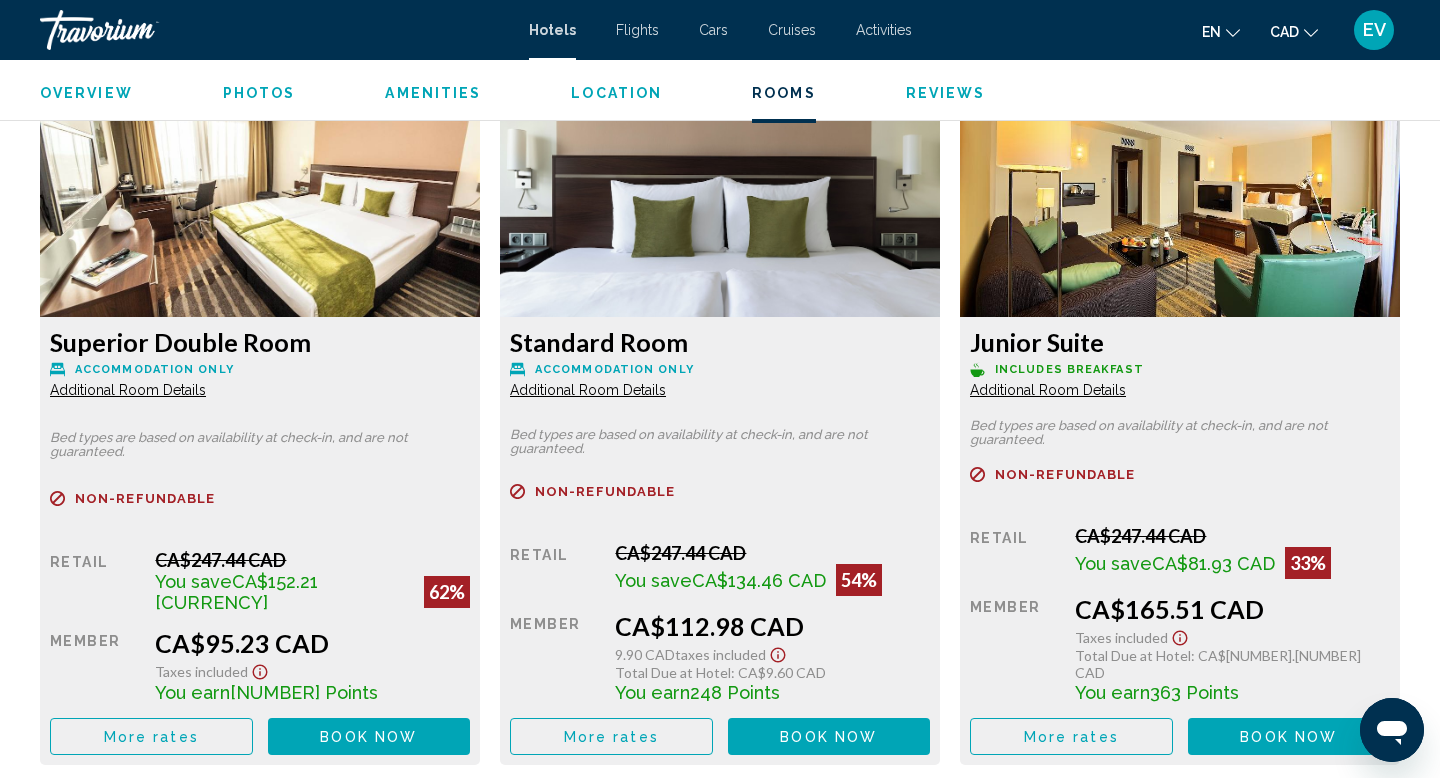 scroll, scrollTop: 2743, scrollLeft: 0, axis: vertical 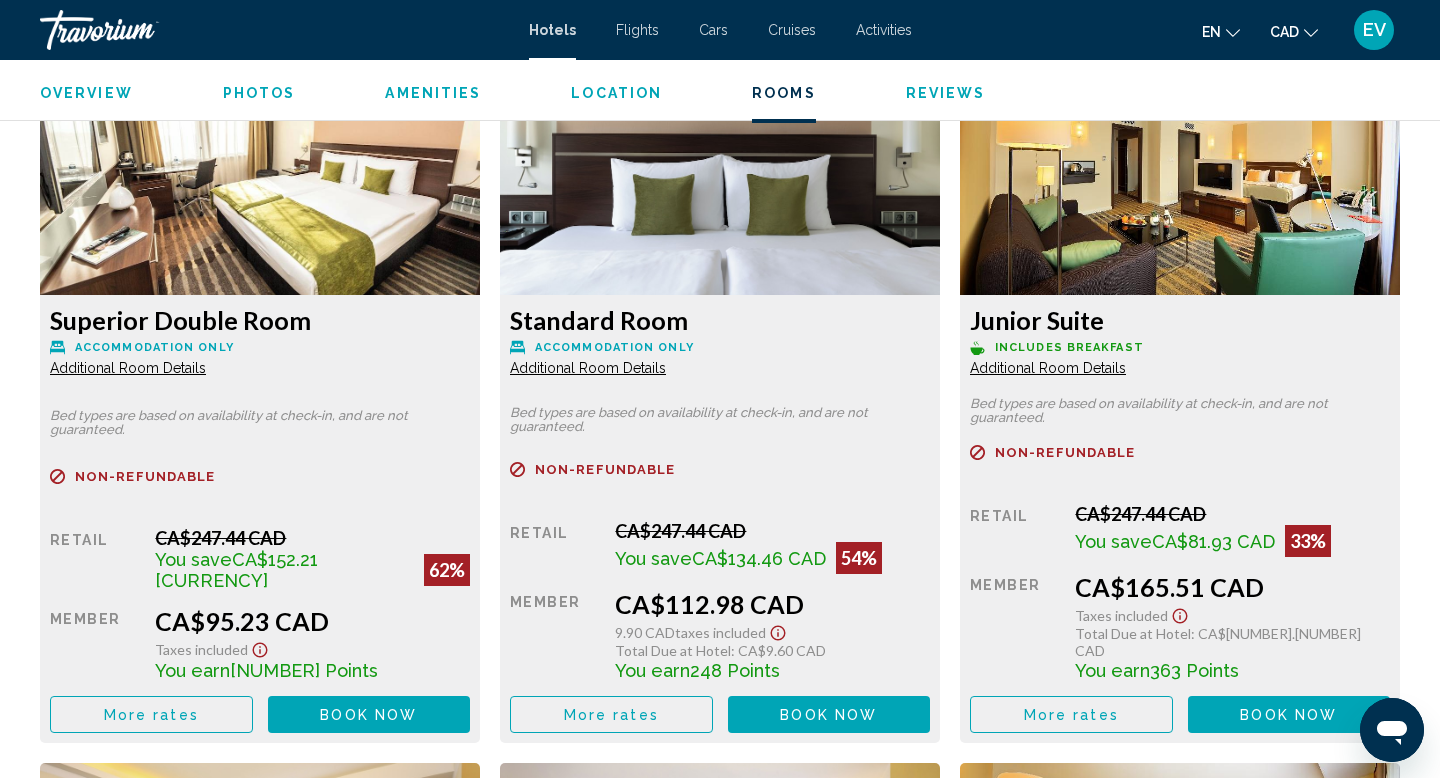 click on "More rates" at bounding box center [151, 715] 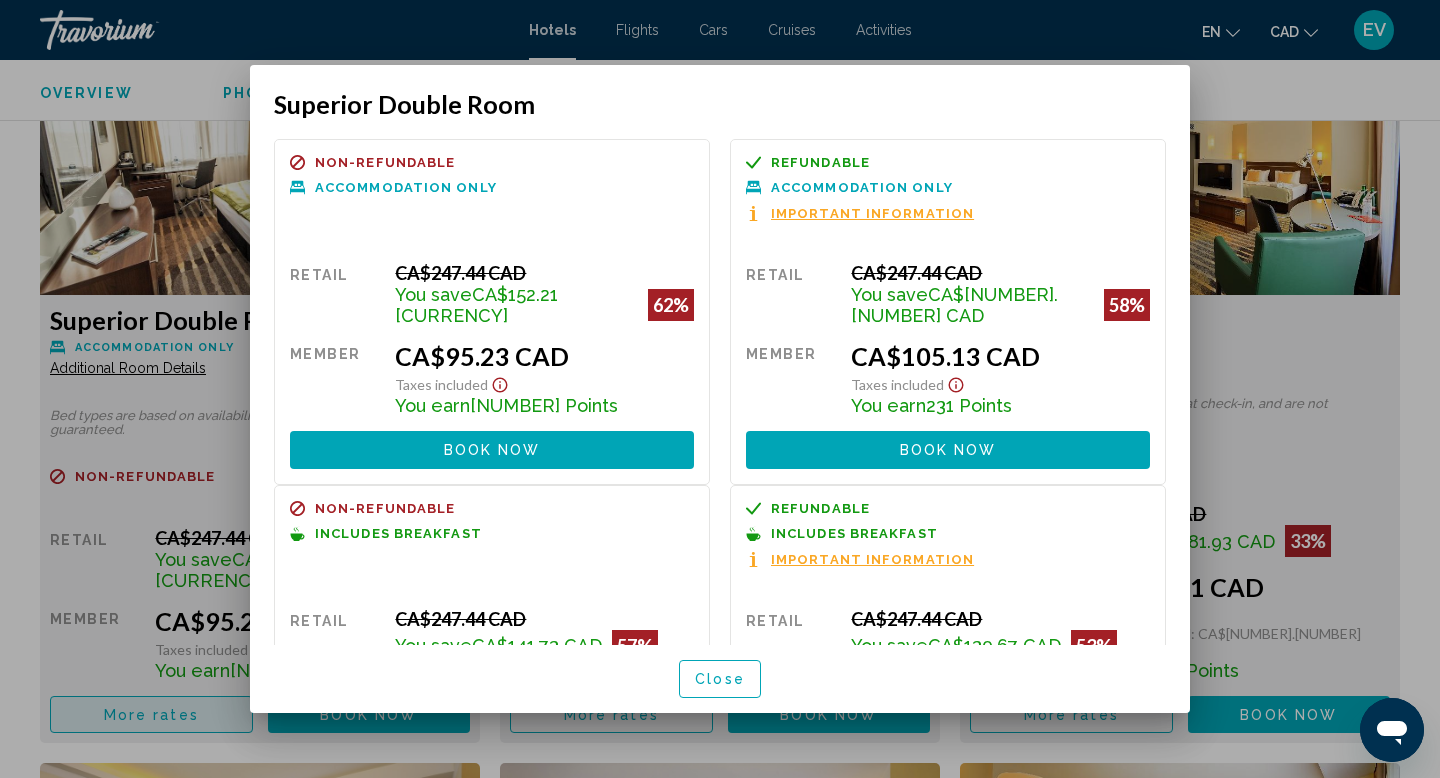 scroll, scrollTop: 0, scrollLeft: 0, axis: both 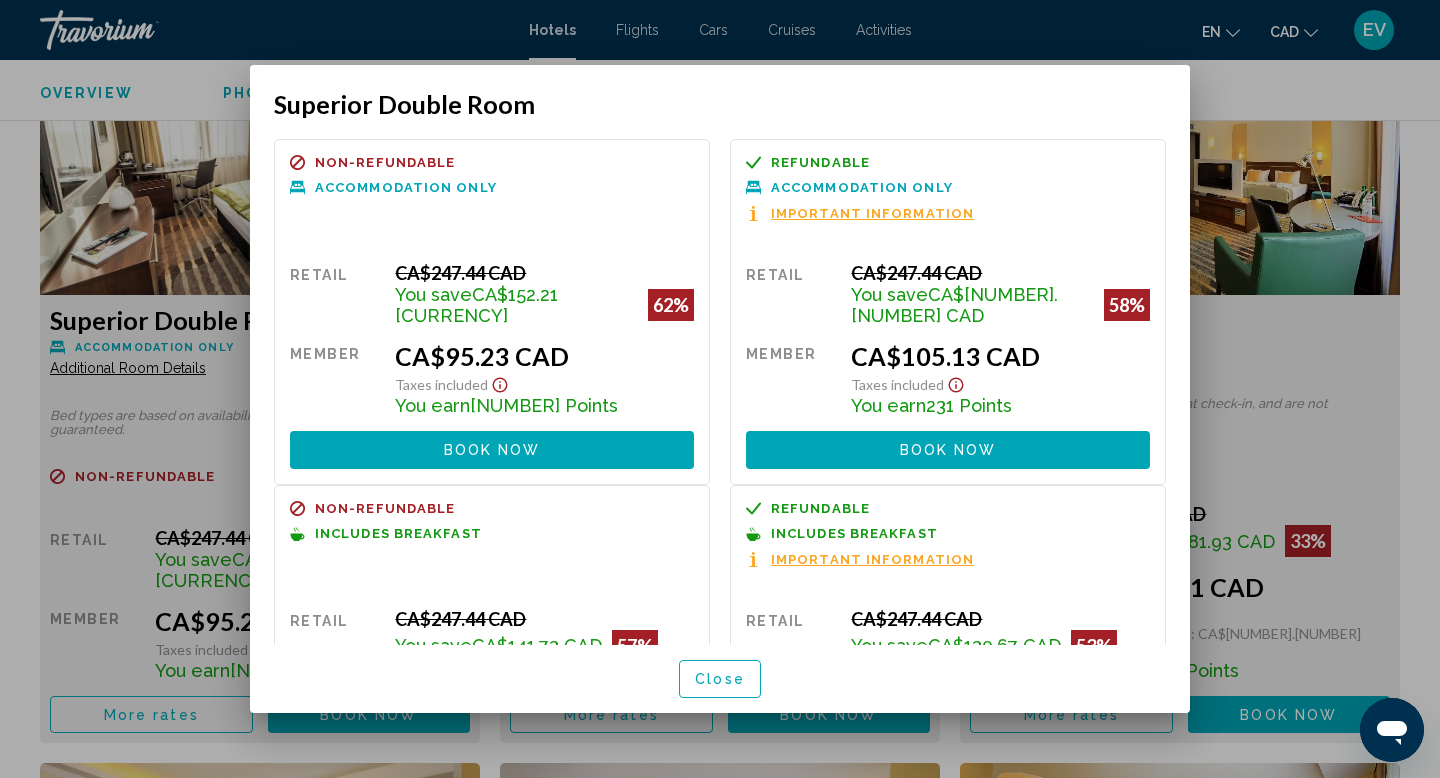 click on "Important Information" at bounding box center [872, 213] 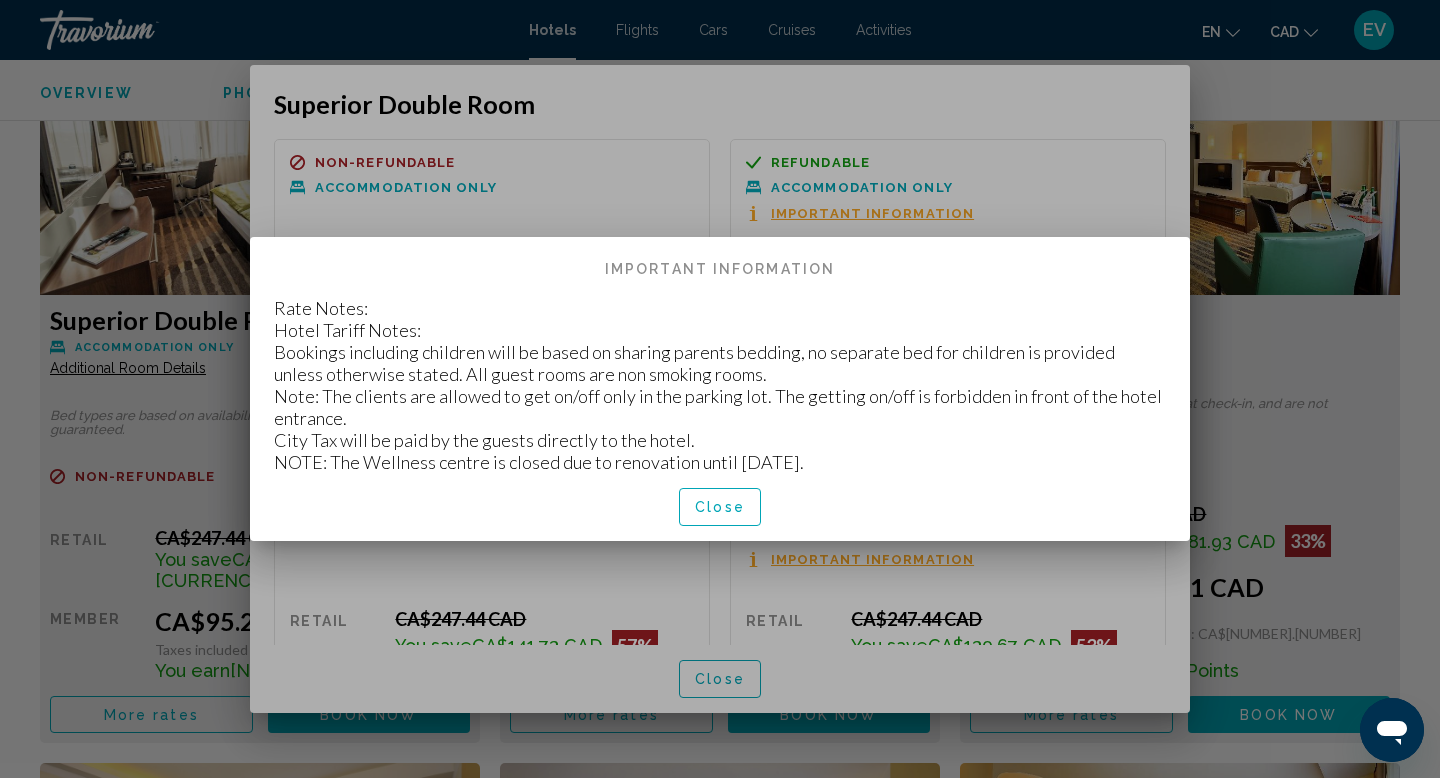 click on "Close" at bounding box center (720, 508) 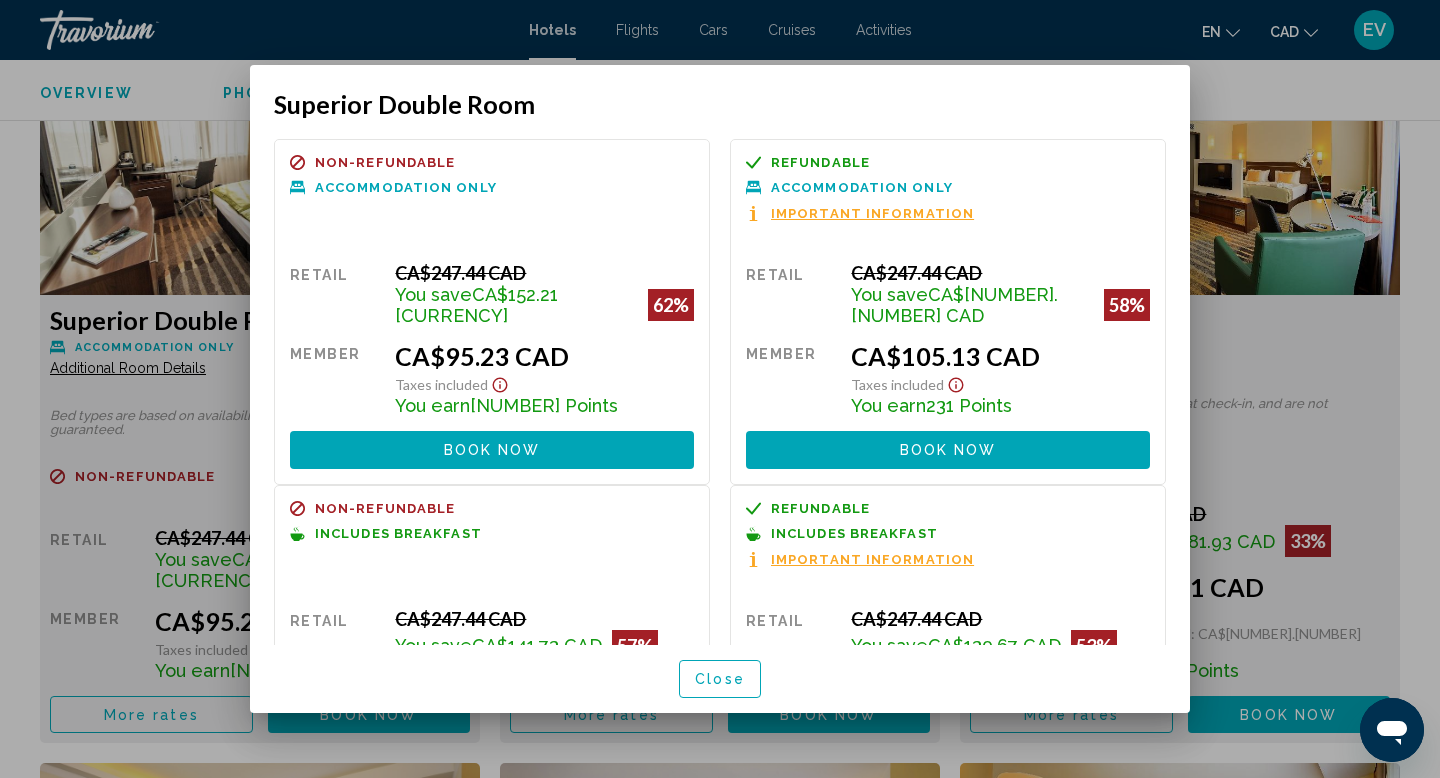 click at bounding box center (720, 389) 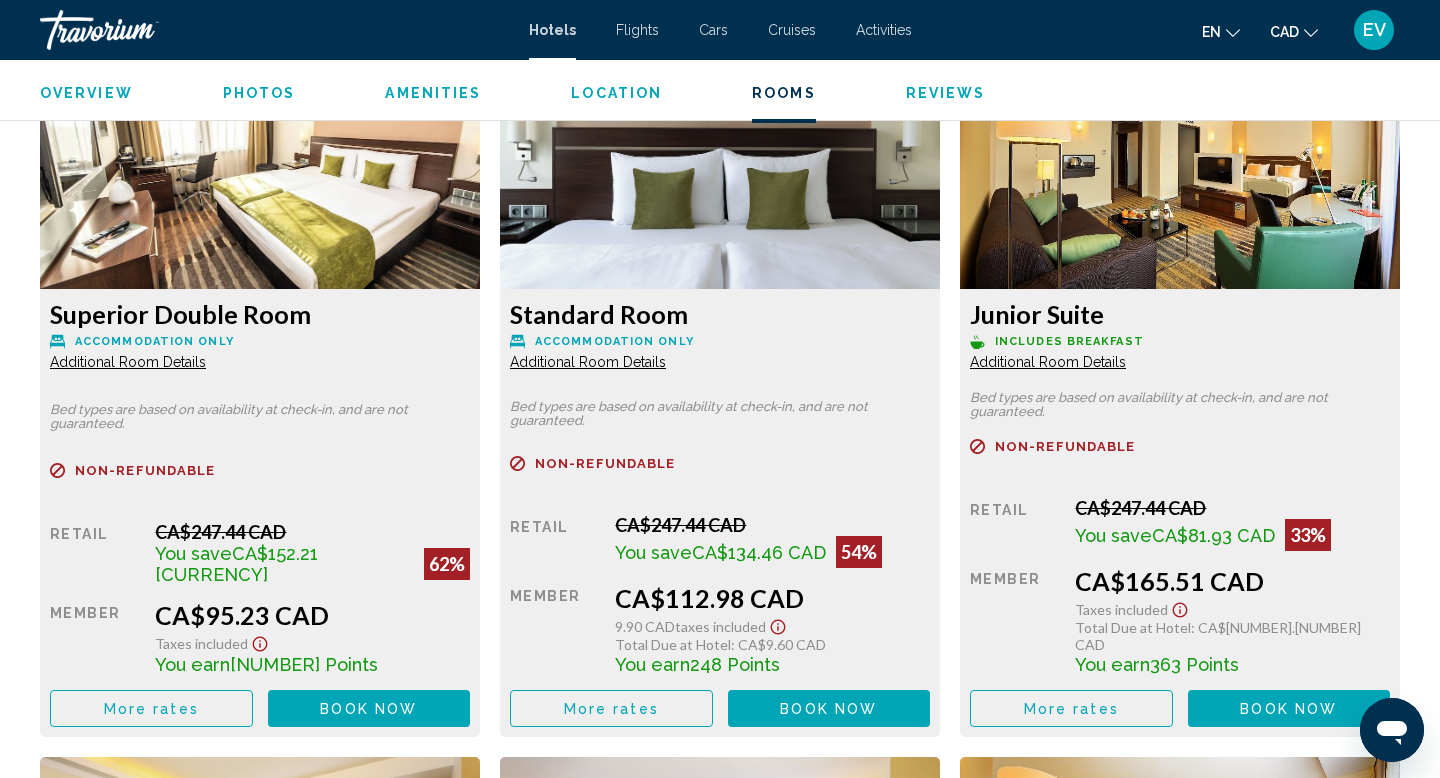 scroll, scrollTop: 2755, scrollLeft: 0, axis: vertical 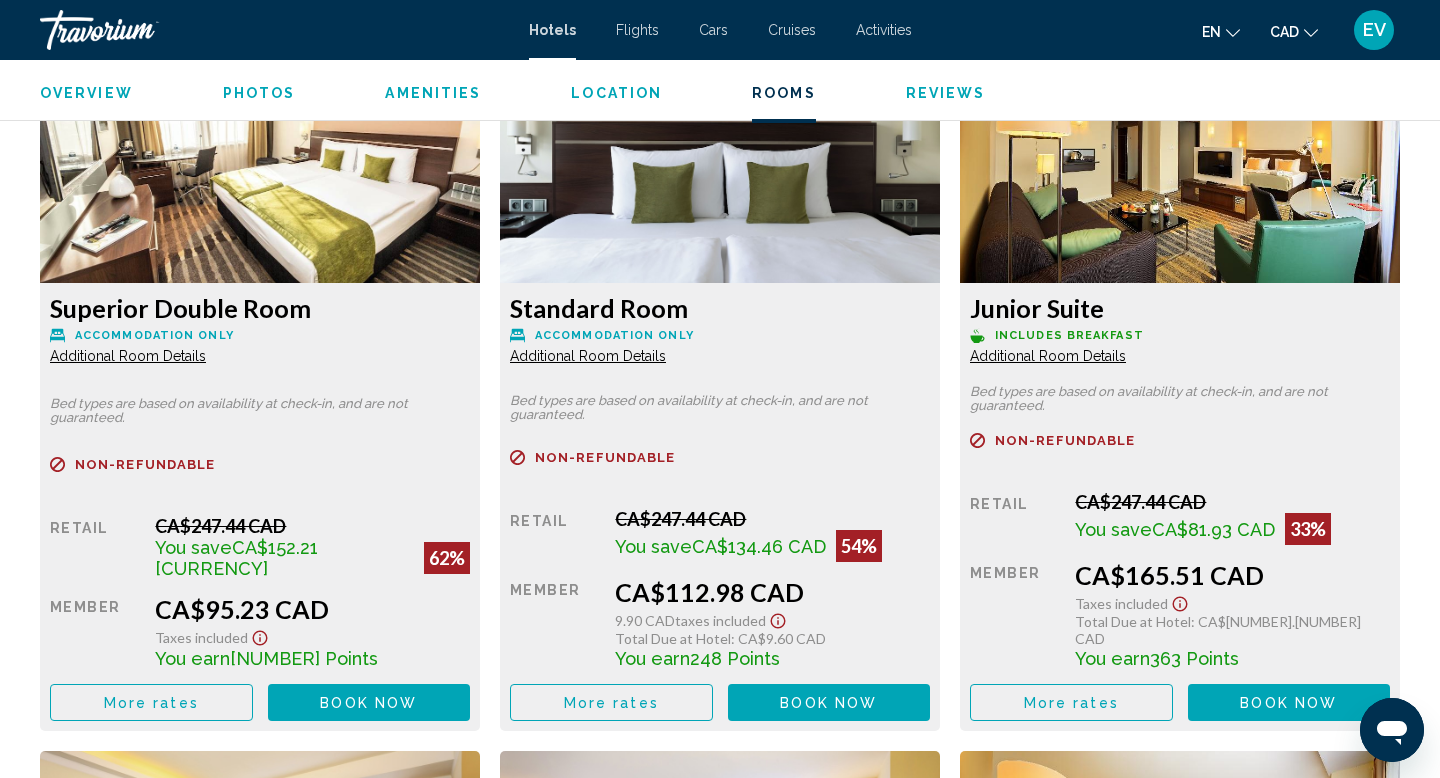 click on "More rates" at bounding box center (151, 702) 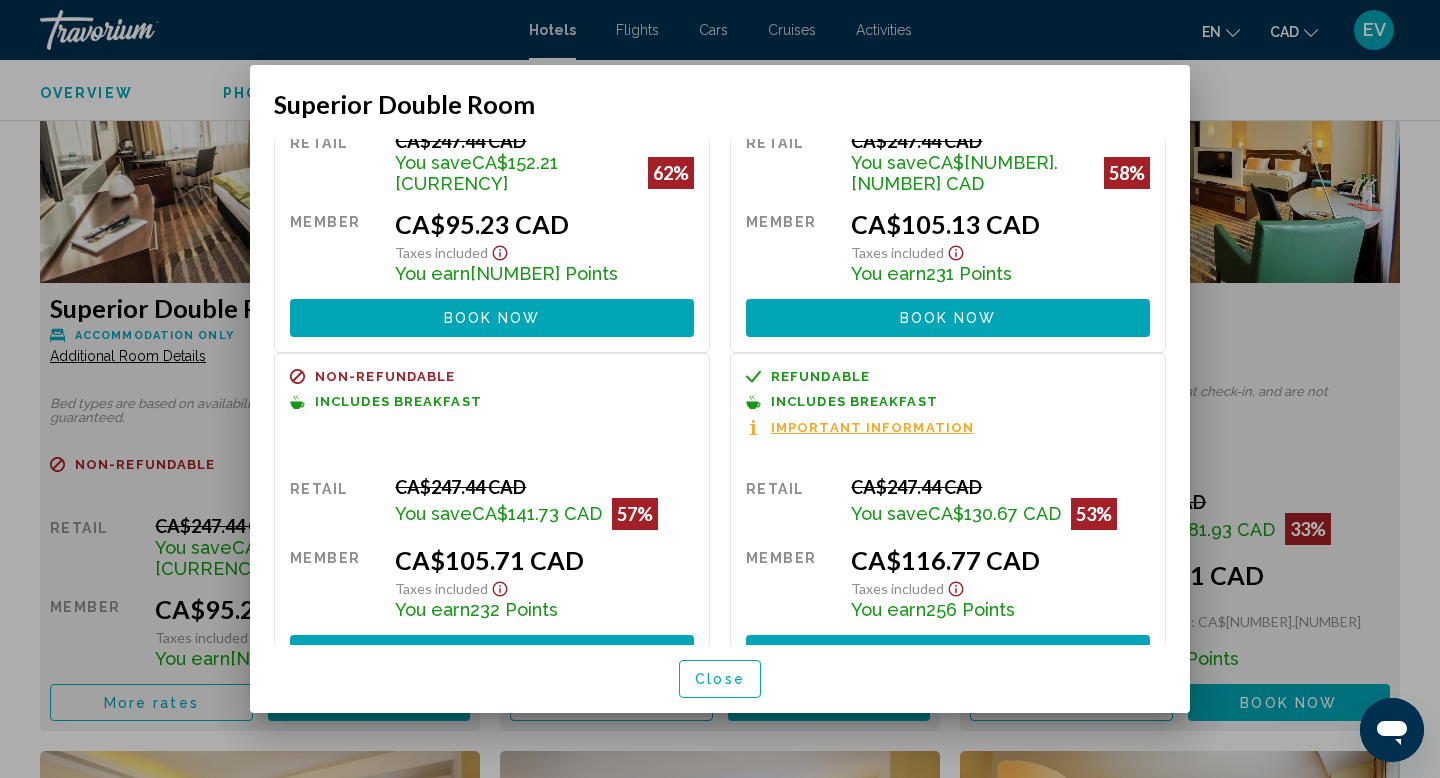 scroll, scrollTop: 0, scrollLeft: 0, axis: both 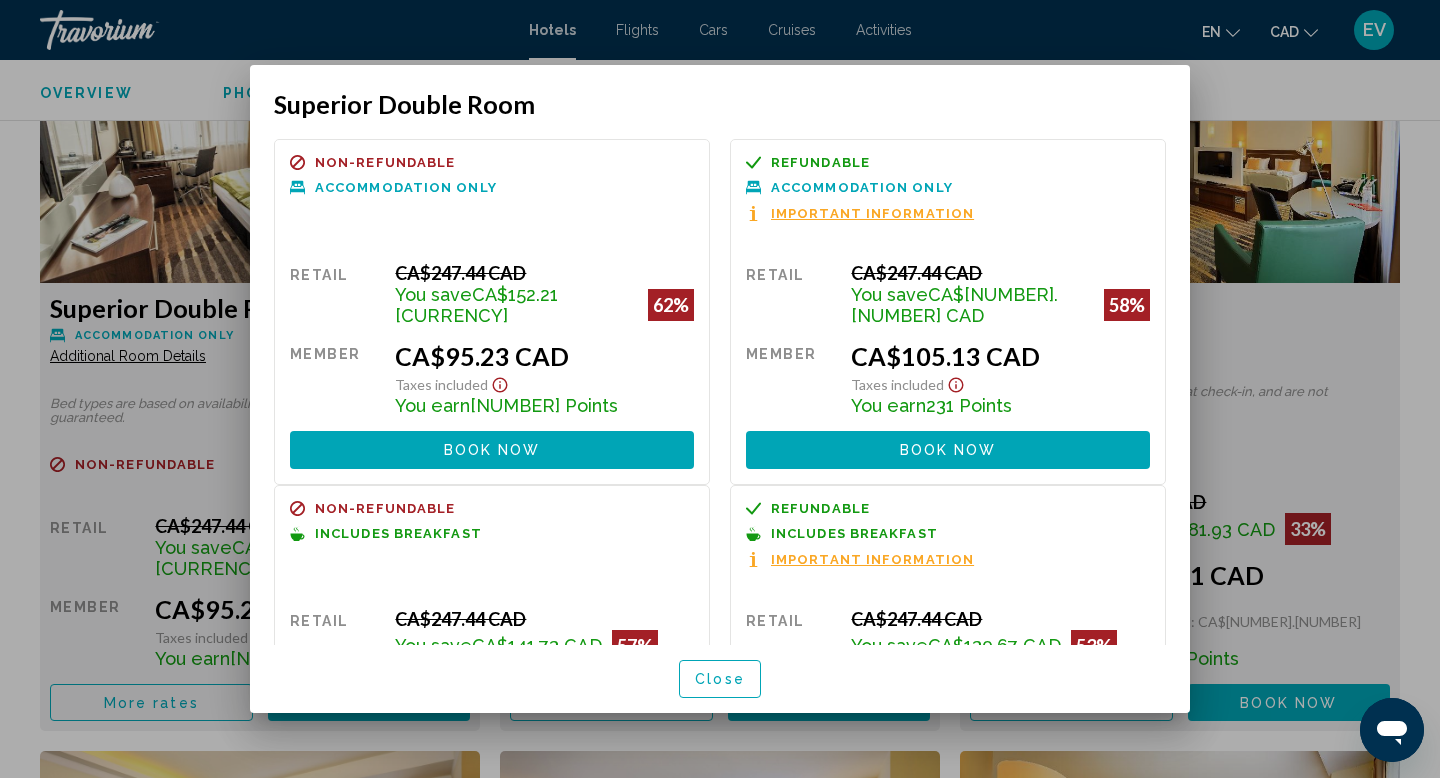 click on "Important Information" at bounding box center [872, 213] 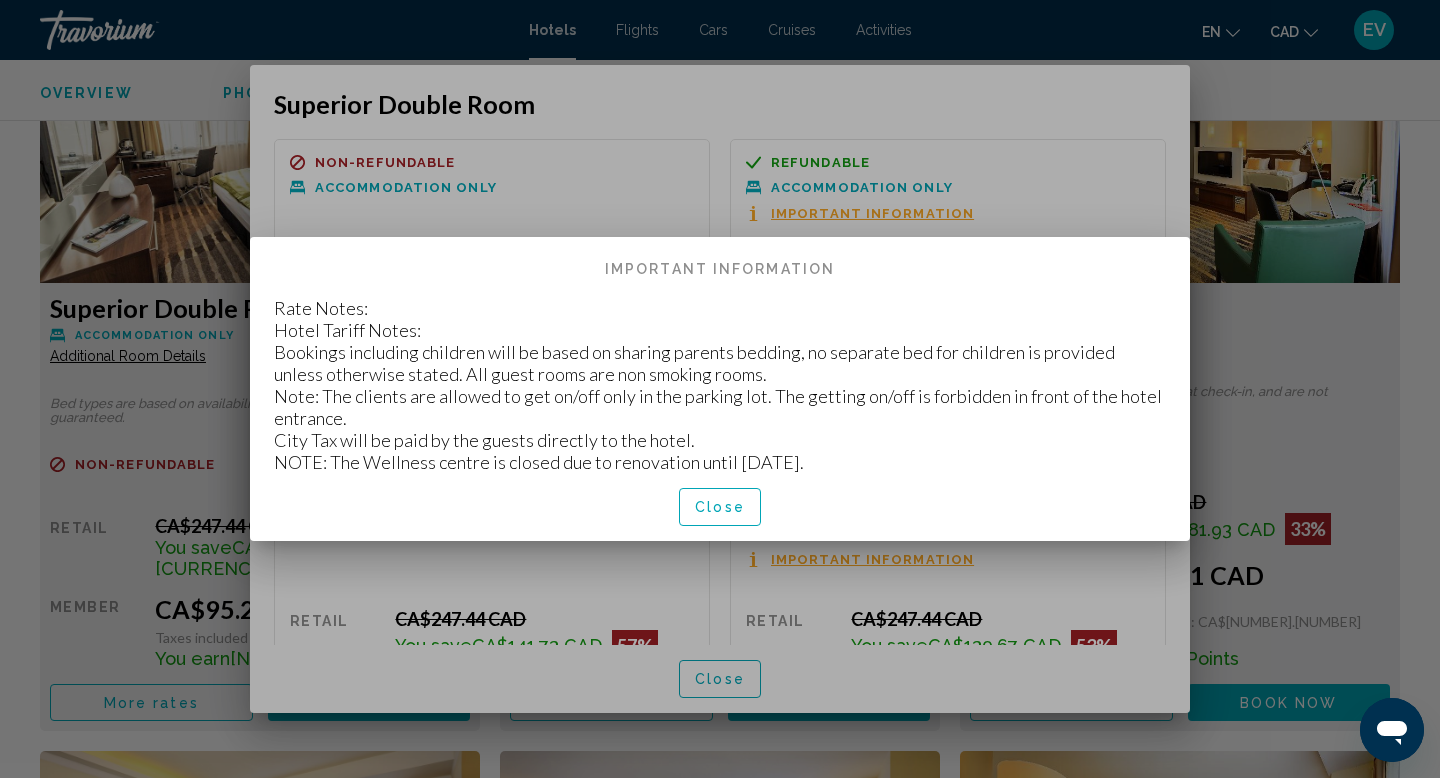 click on "Close" at bounding box center (720, 508) 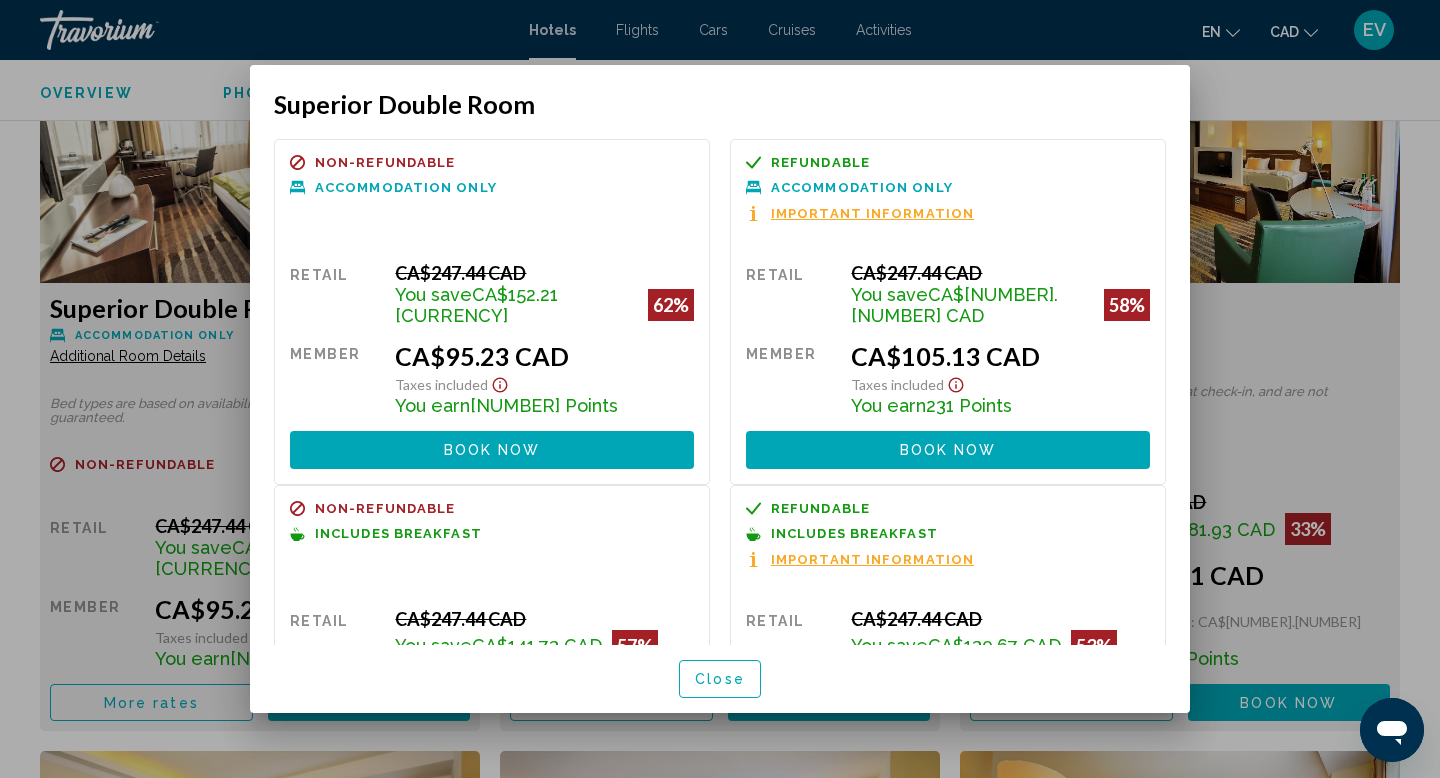click at bounding box center (720, 389) 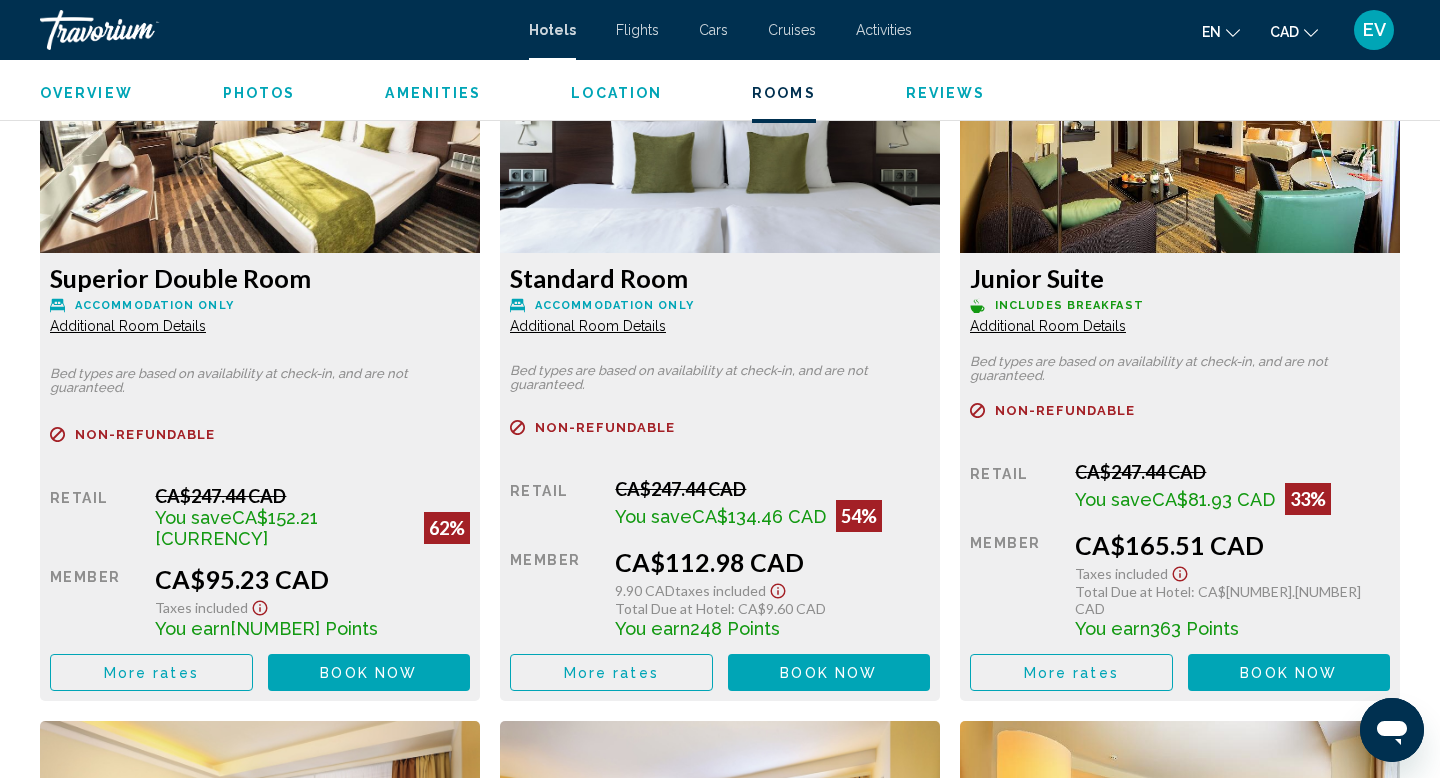 scroll, scrollTop: 2806, scrollLeft: 0, axis: vertical 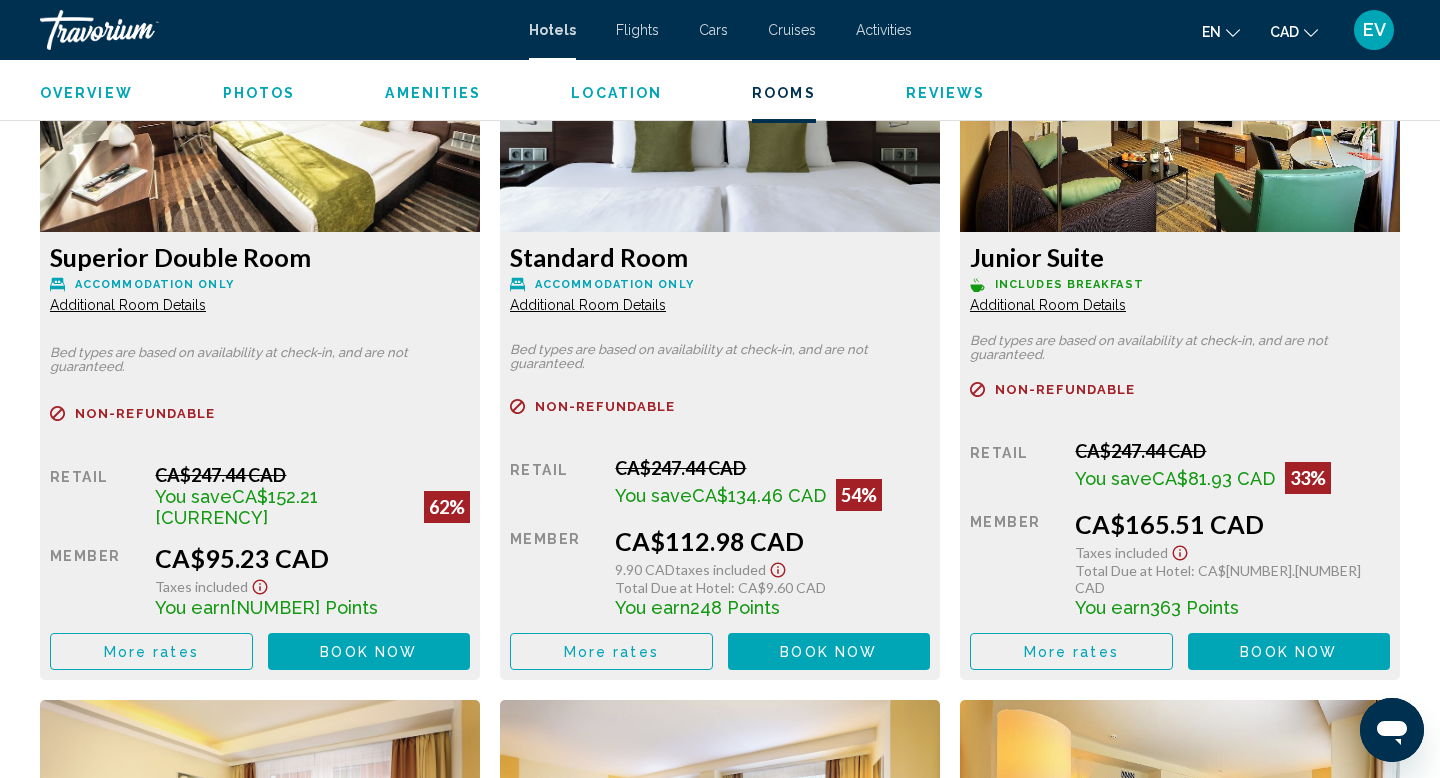 click on "Book now" at bounding box center [368, 652] 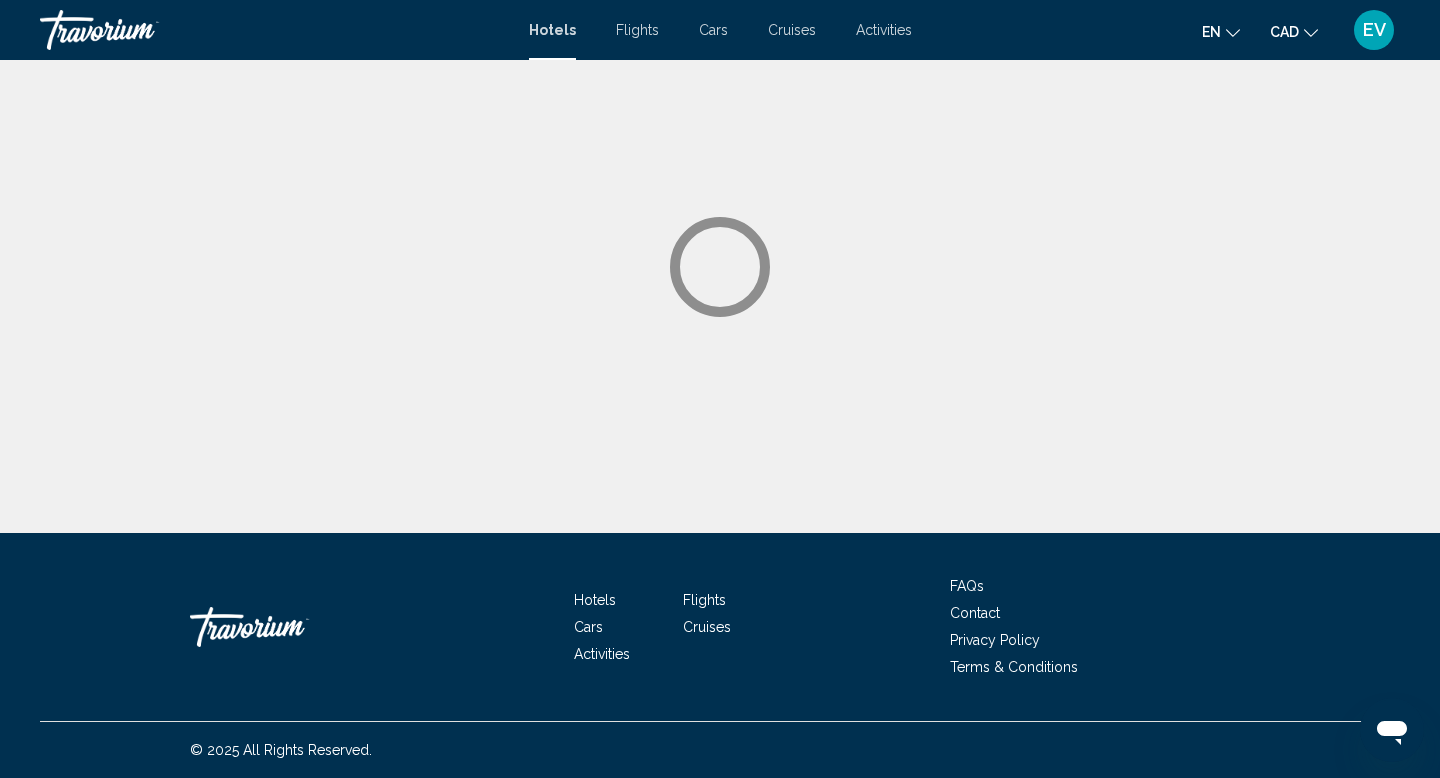 scroll, scrollTop: 0, scrollLeft: 0, axis: both 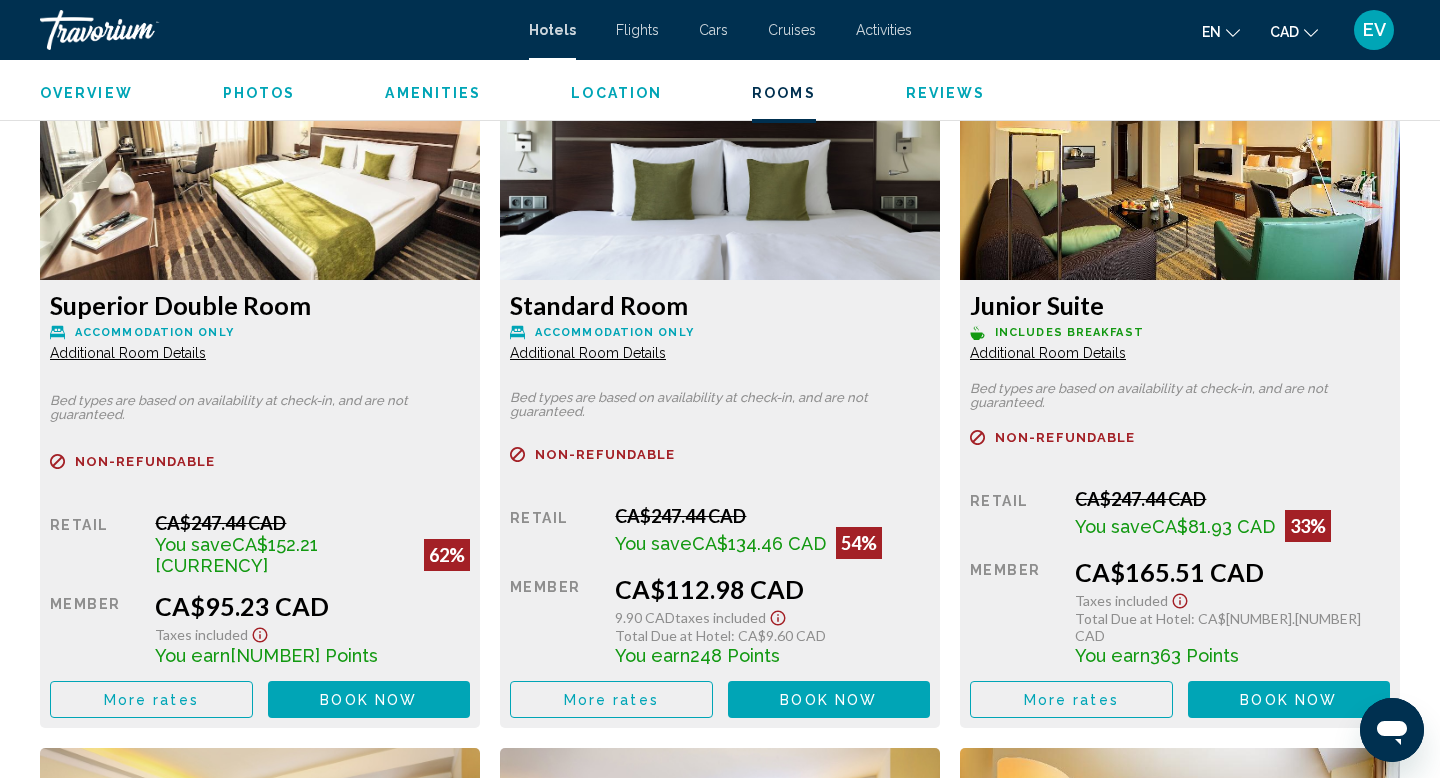 click on "More rates" at bounding box center [151, 699] 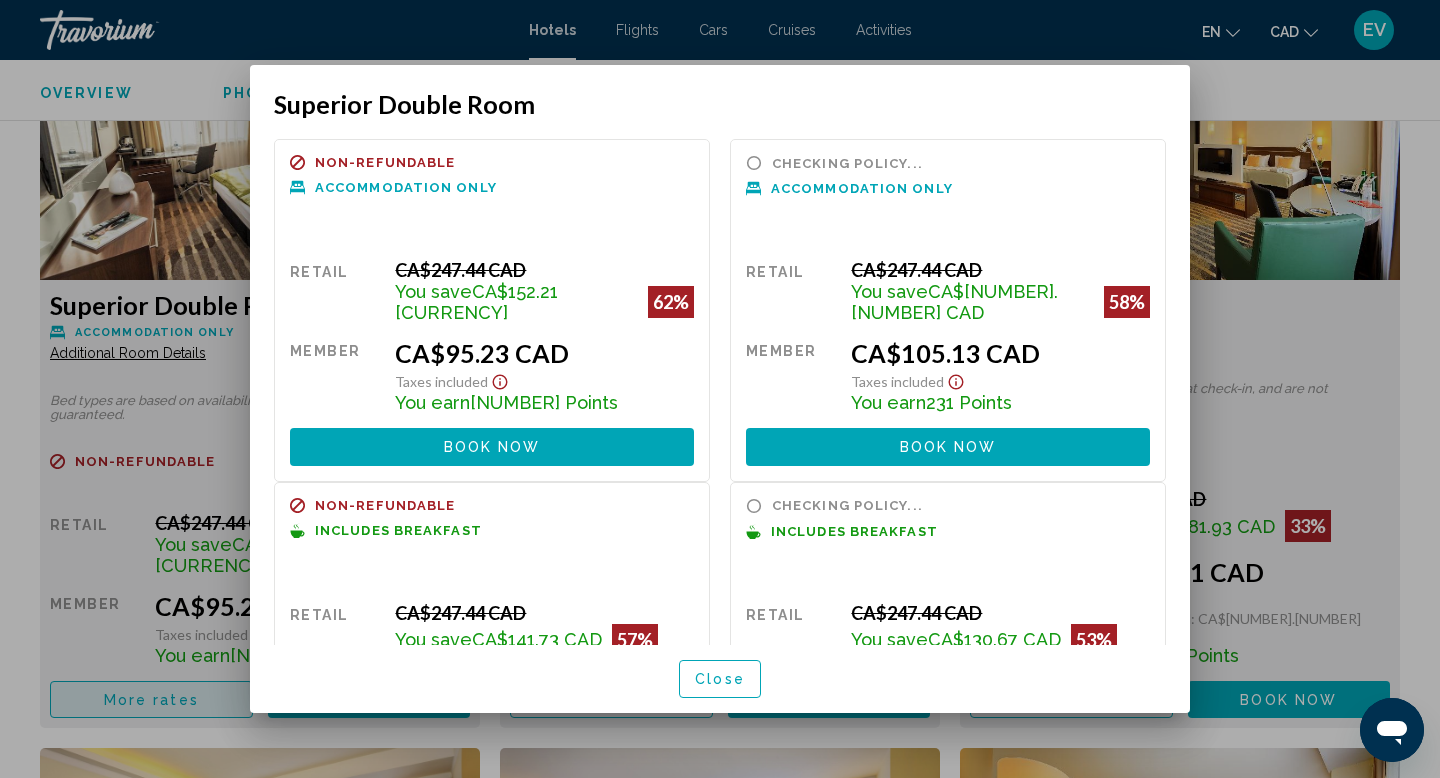 scroll, scrollTop: 0, scrollLeft: 0, axis: both 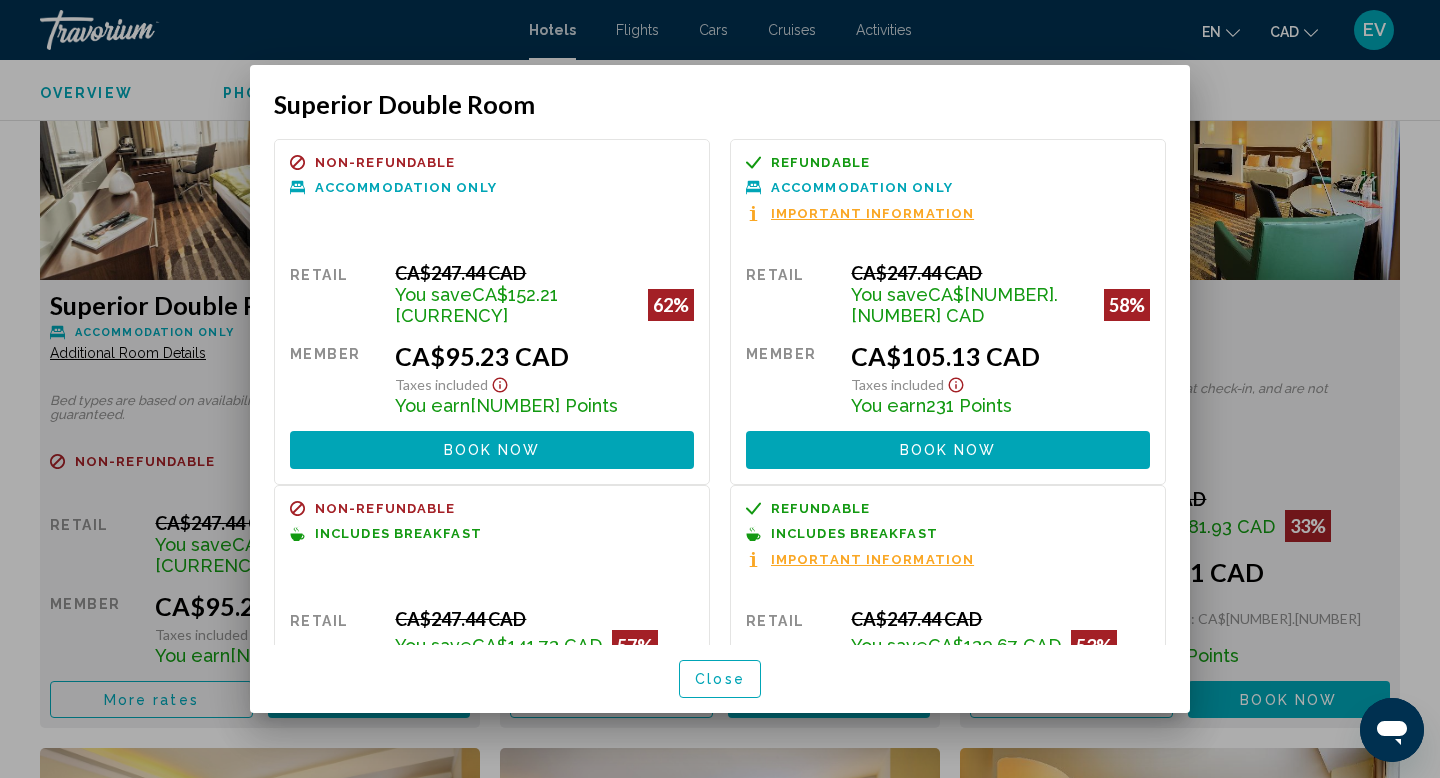 click on "Refundable" at bounding box center [820, 162] 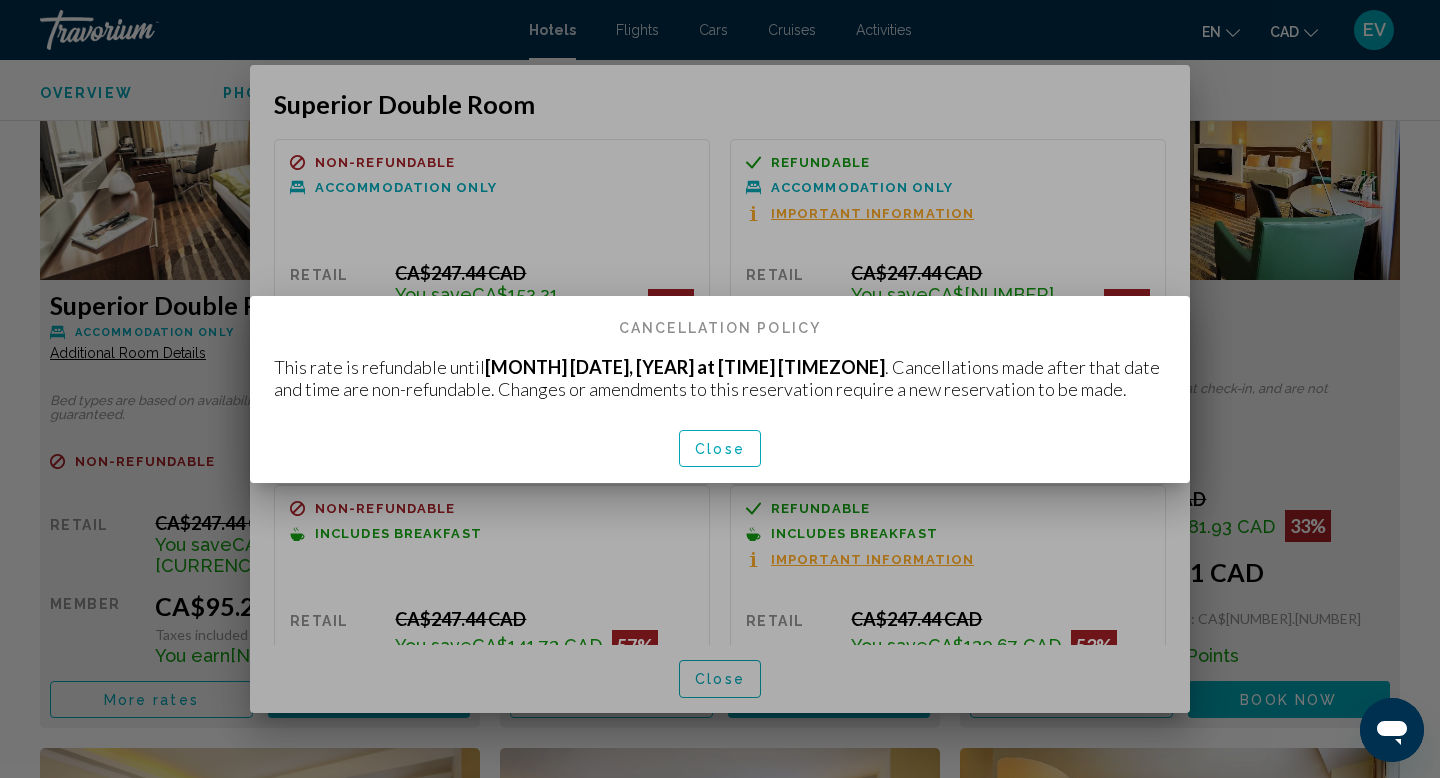 click on "Close" at bounding box center [720, 449] 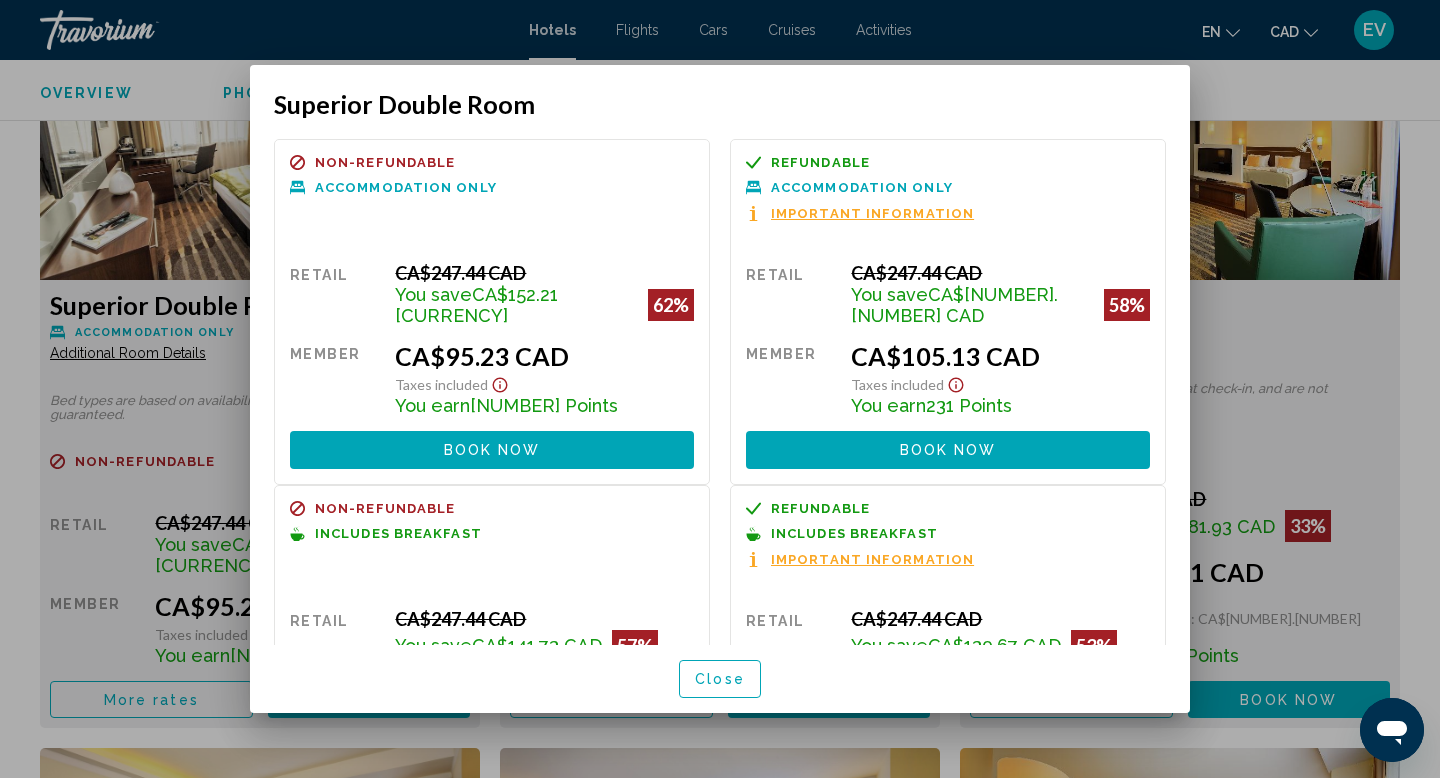 click 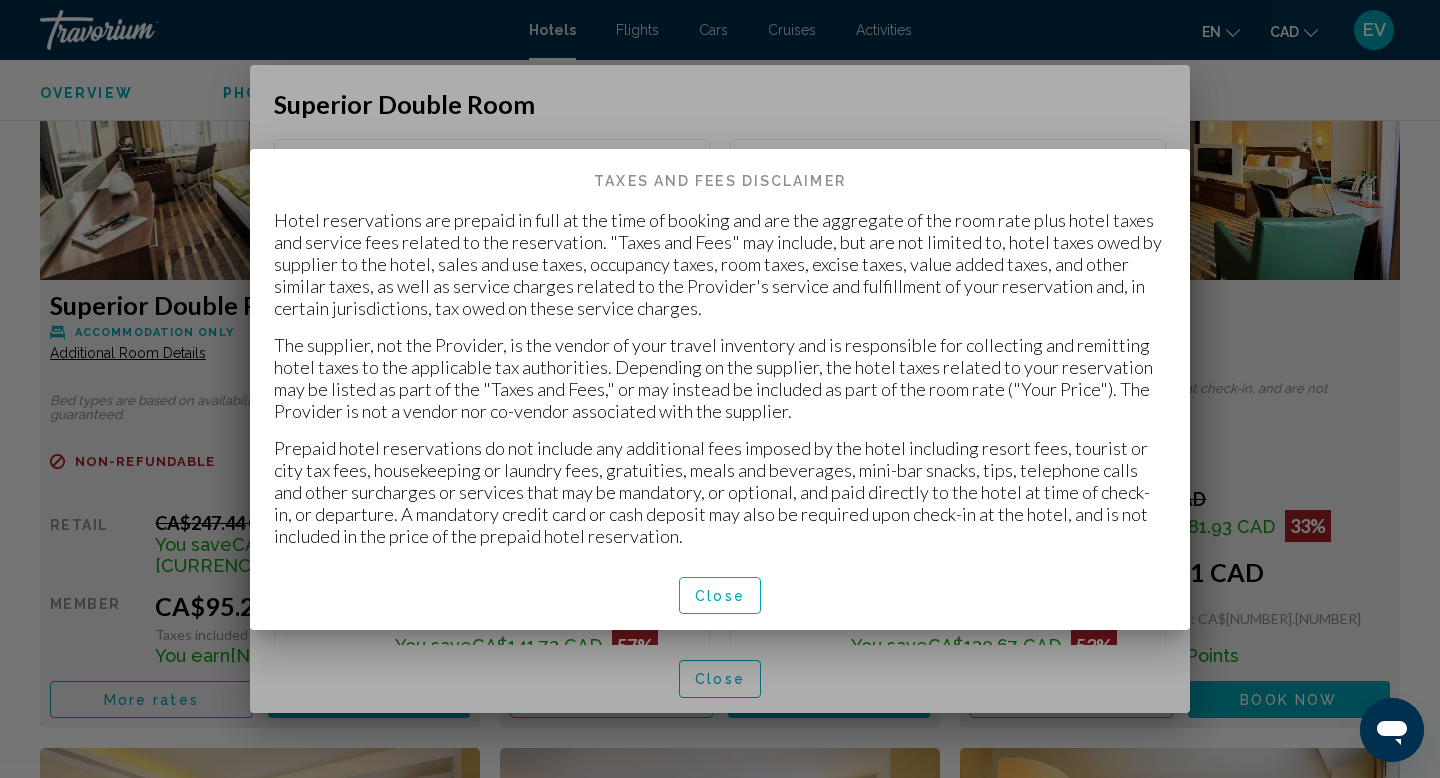 click on "Close" at bounding box center [720, 595] 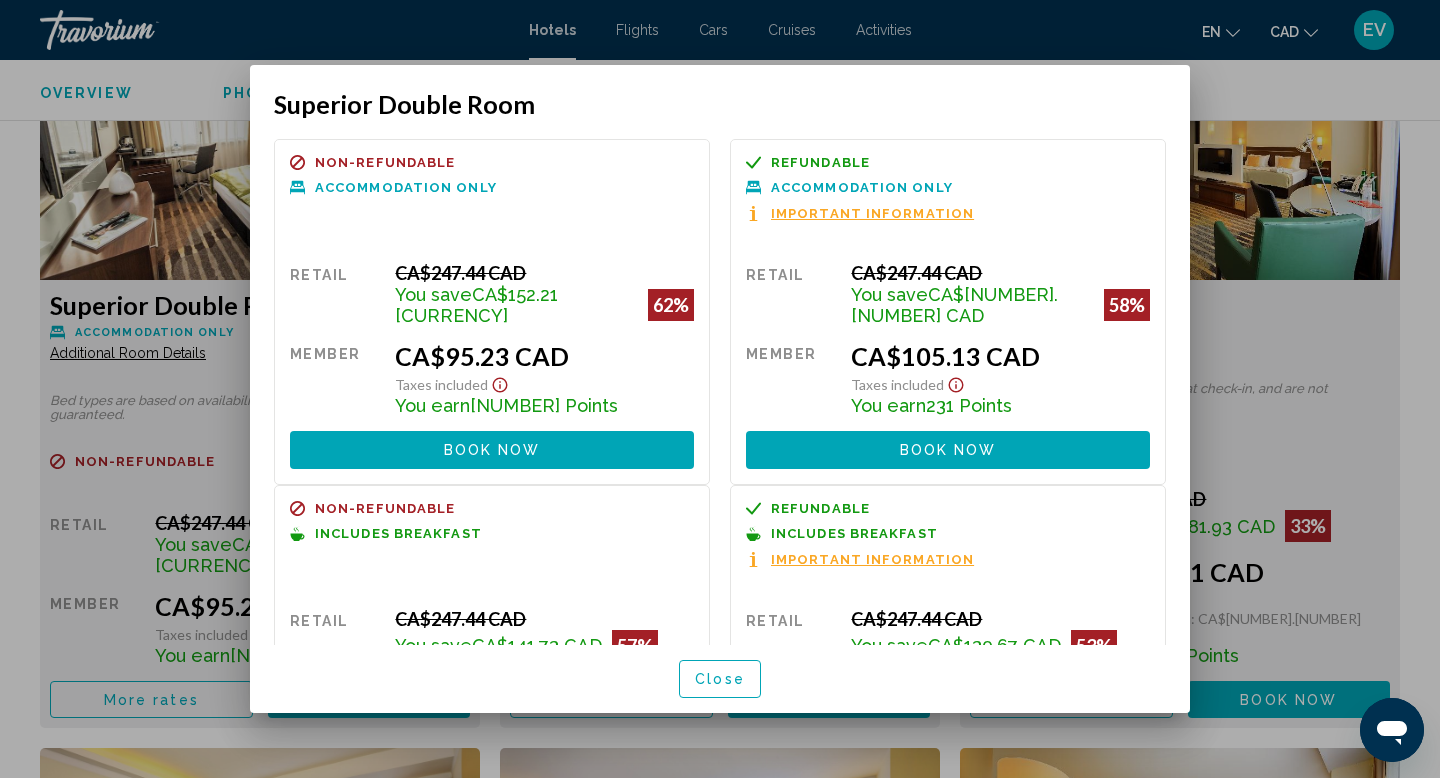 click on "Close" at bounding box center (720, 678) 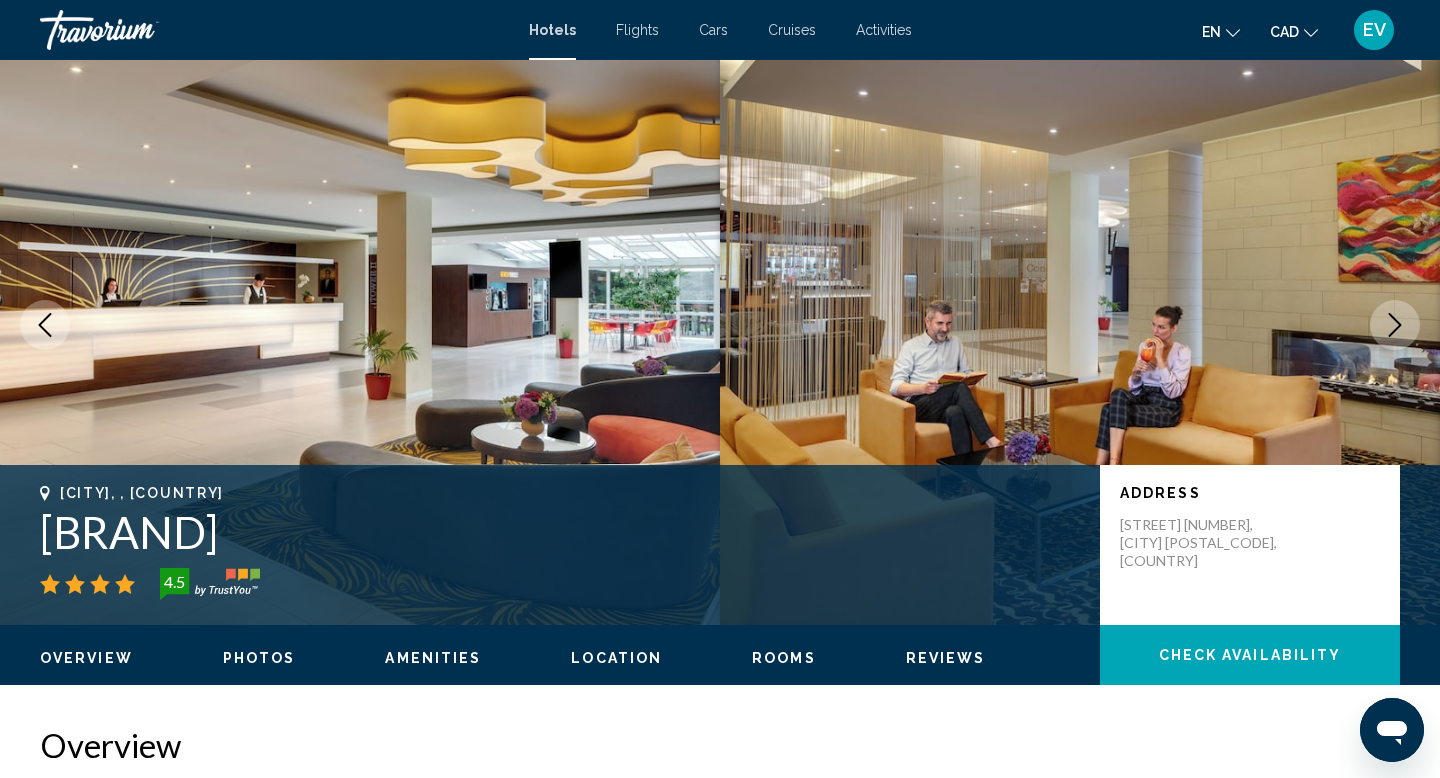 scroll, scrollTop: 0, scrollLeft: 0, axis: both 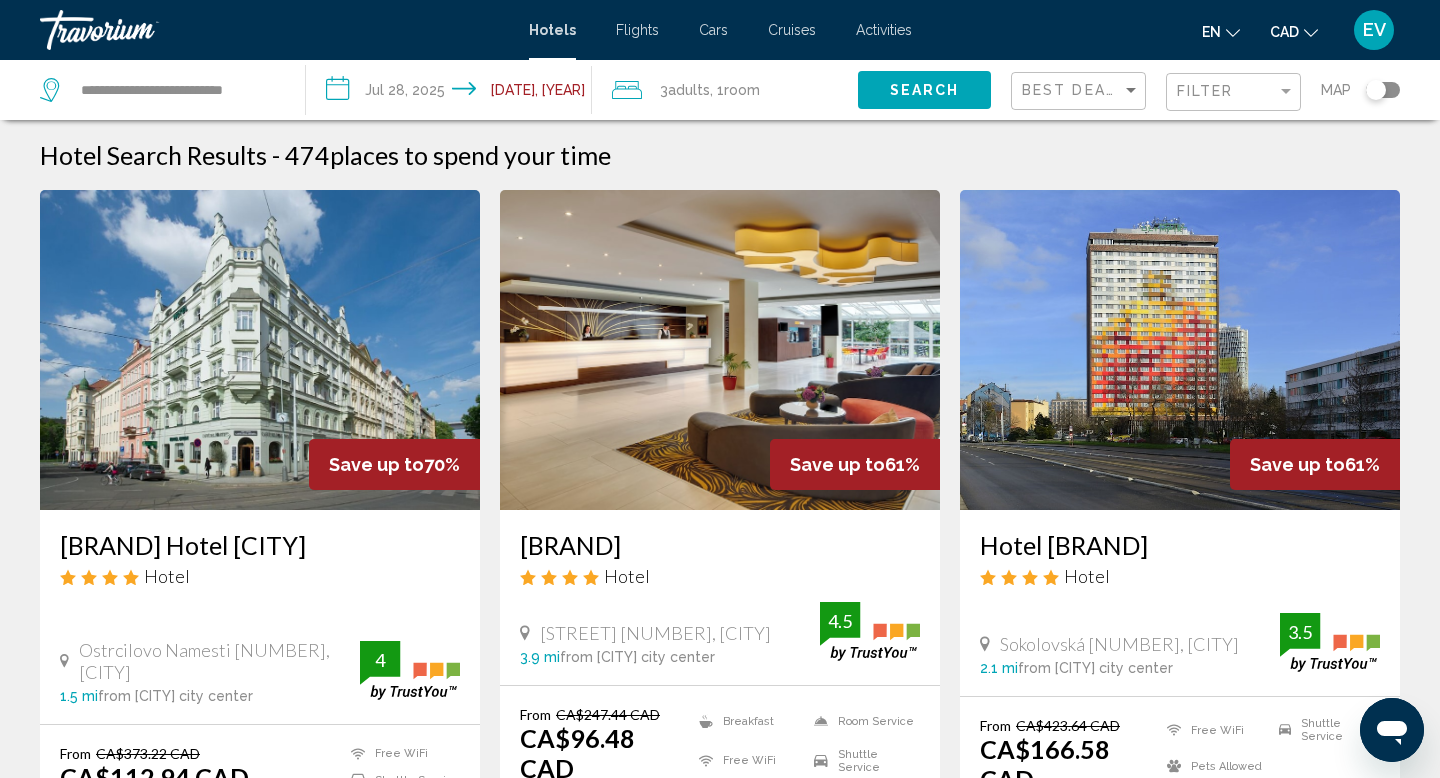 click on "[NUMBER]  Adult Adults , [NUMBER]  Room rooms" 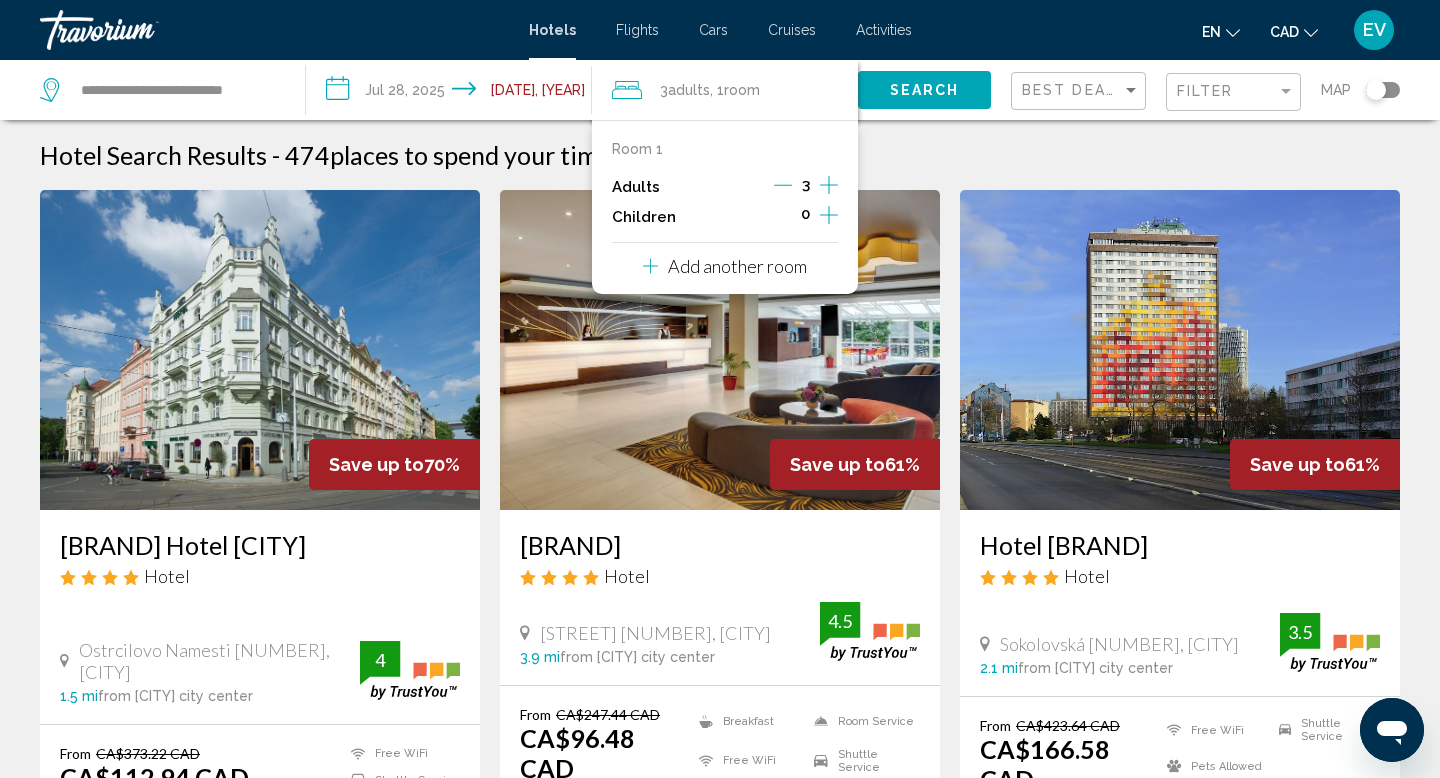 click 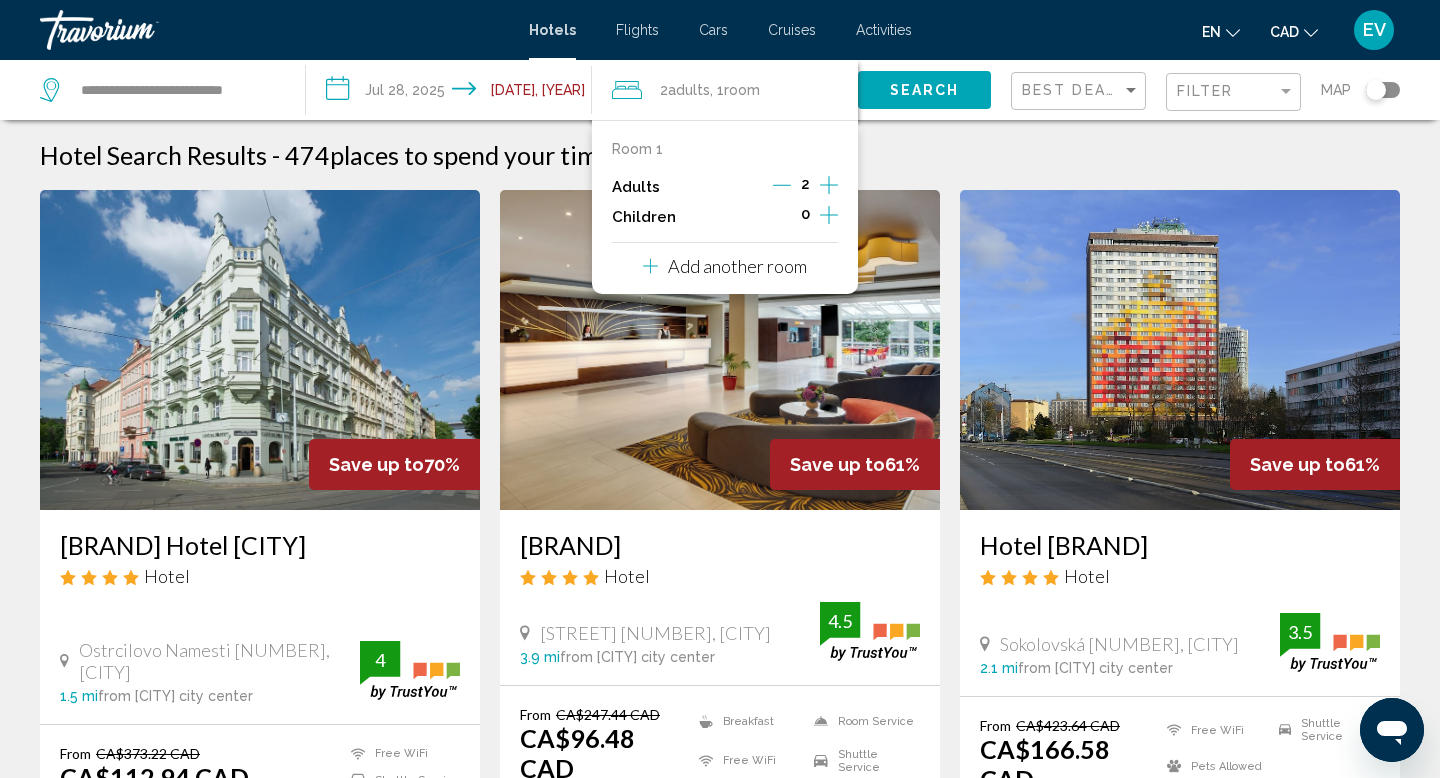 click 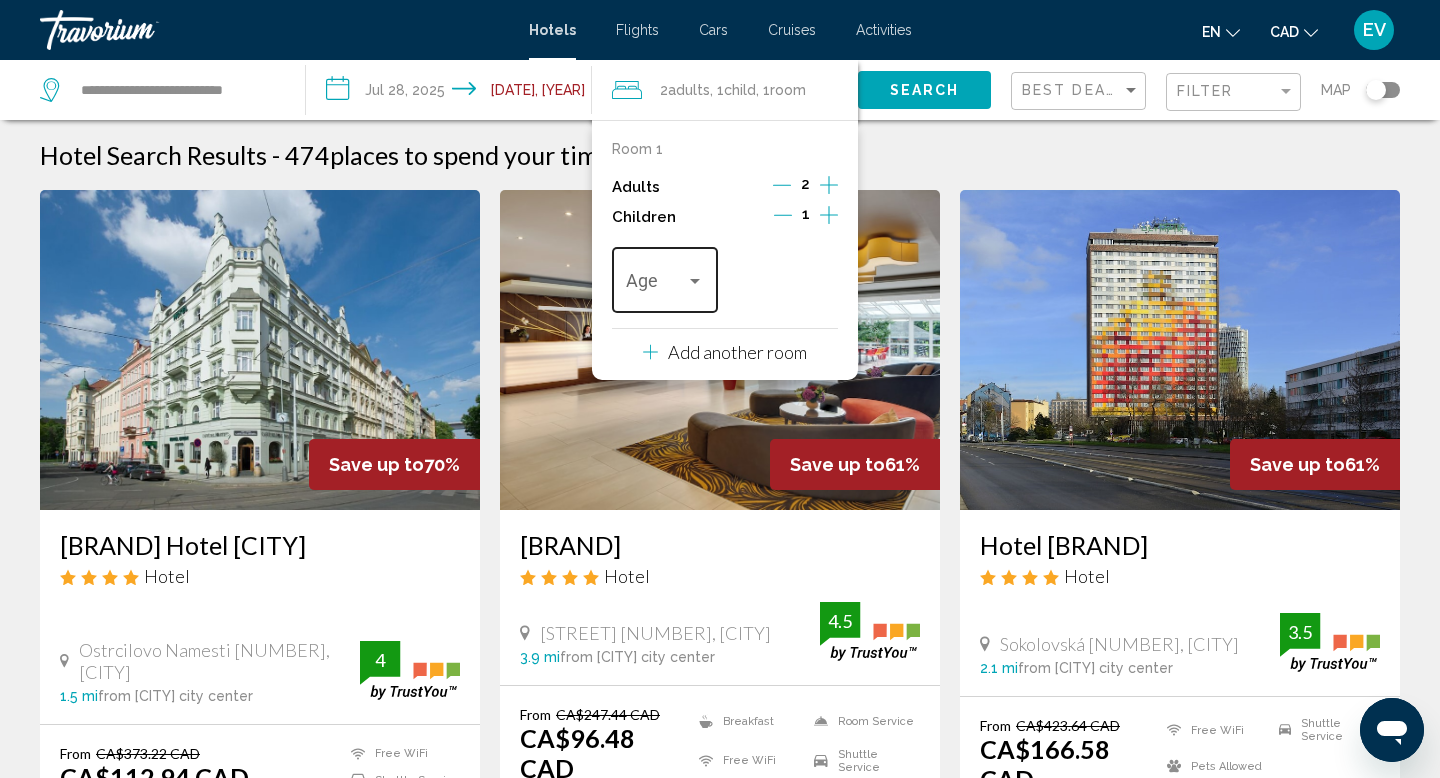 click at bounding box center [656, 285] 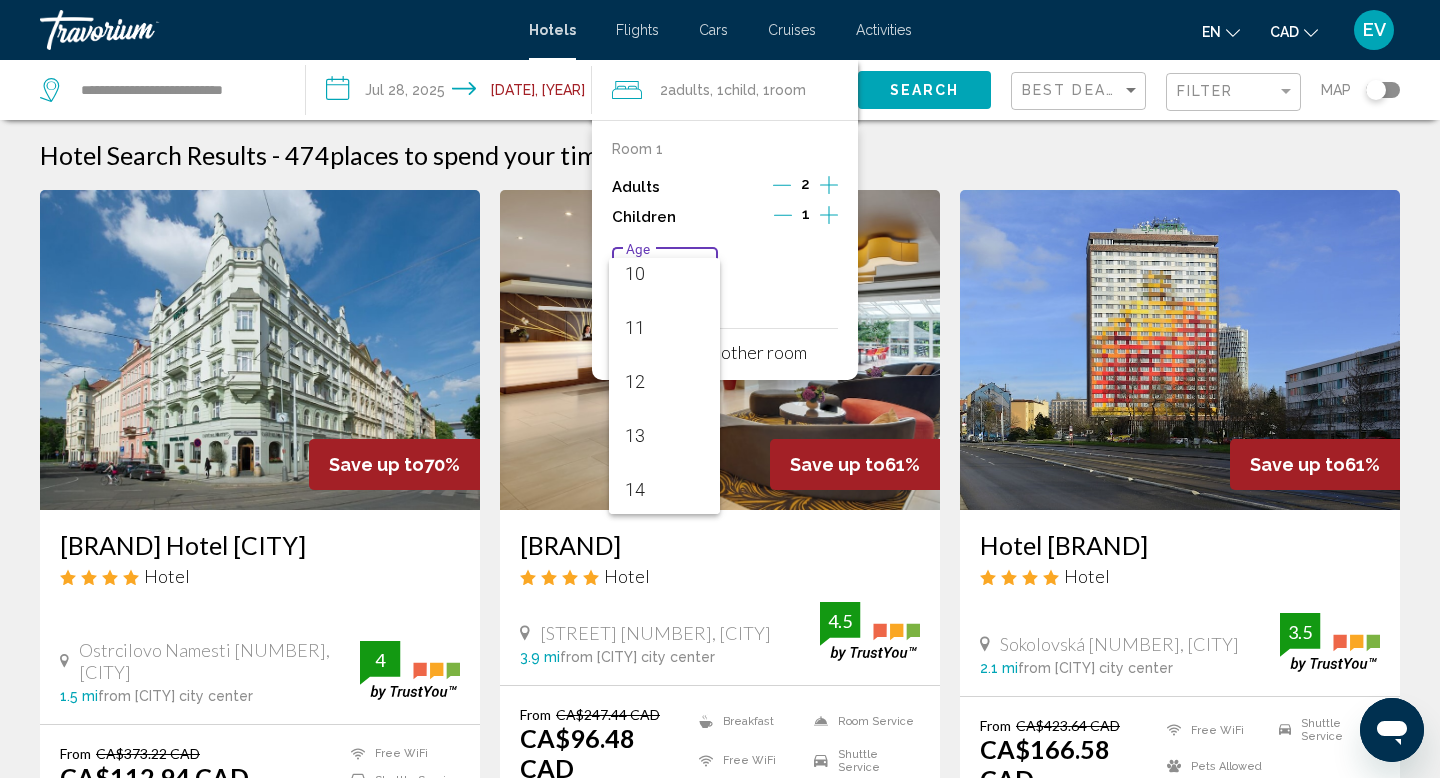 scroll, scrollTop: 716, scrollLeft: 0, axis: vertical 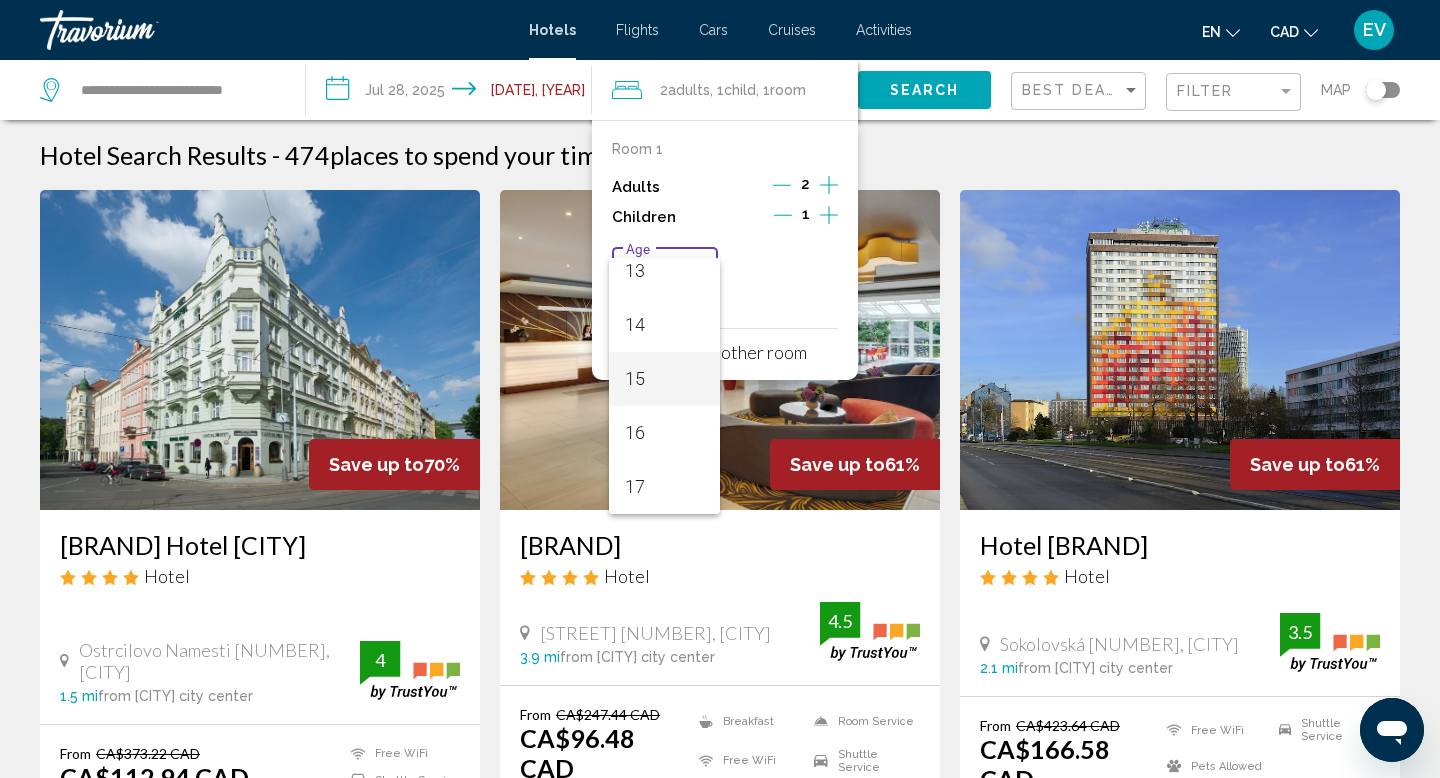 click on "15" at bounding box center [664, 379] 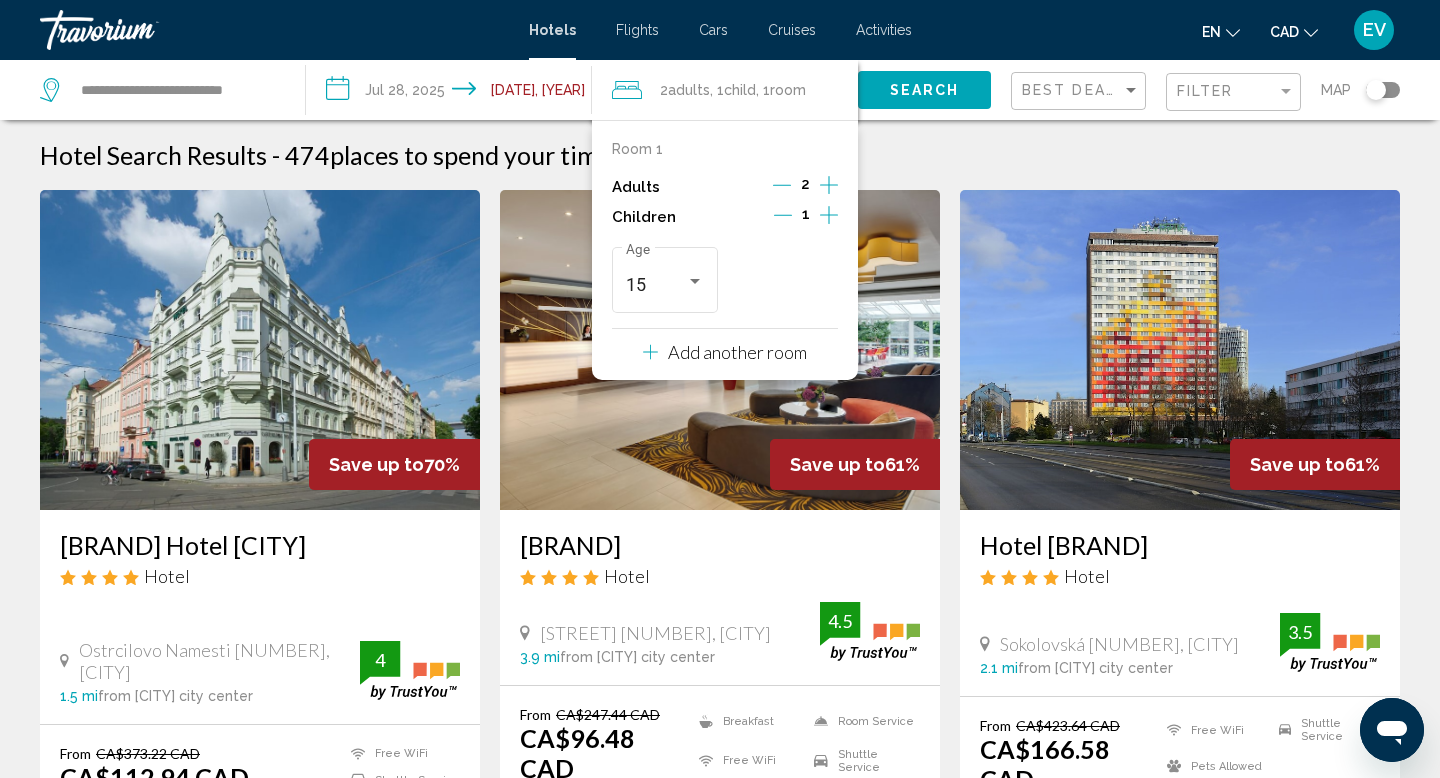 click on "Search" 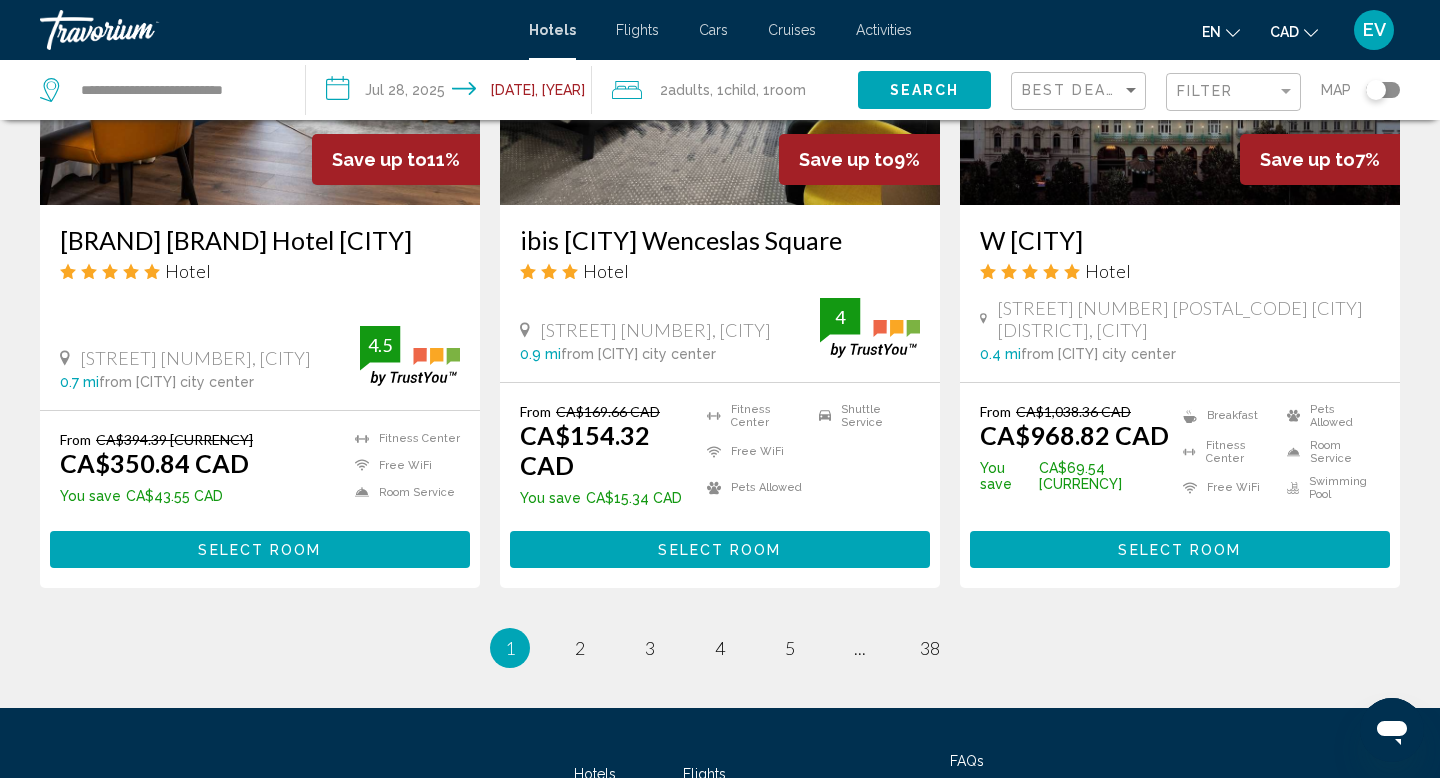 scroll, scrollTop: 2551, scrollLeft: 0, axis: vertical 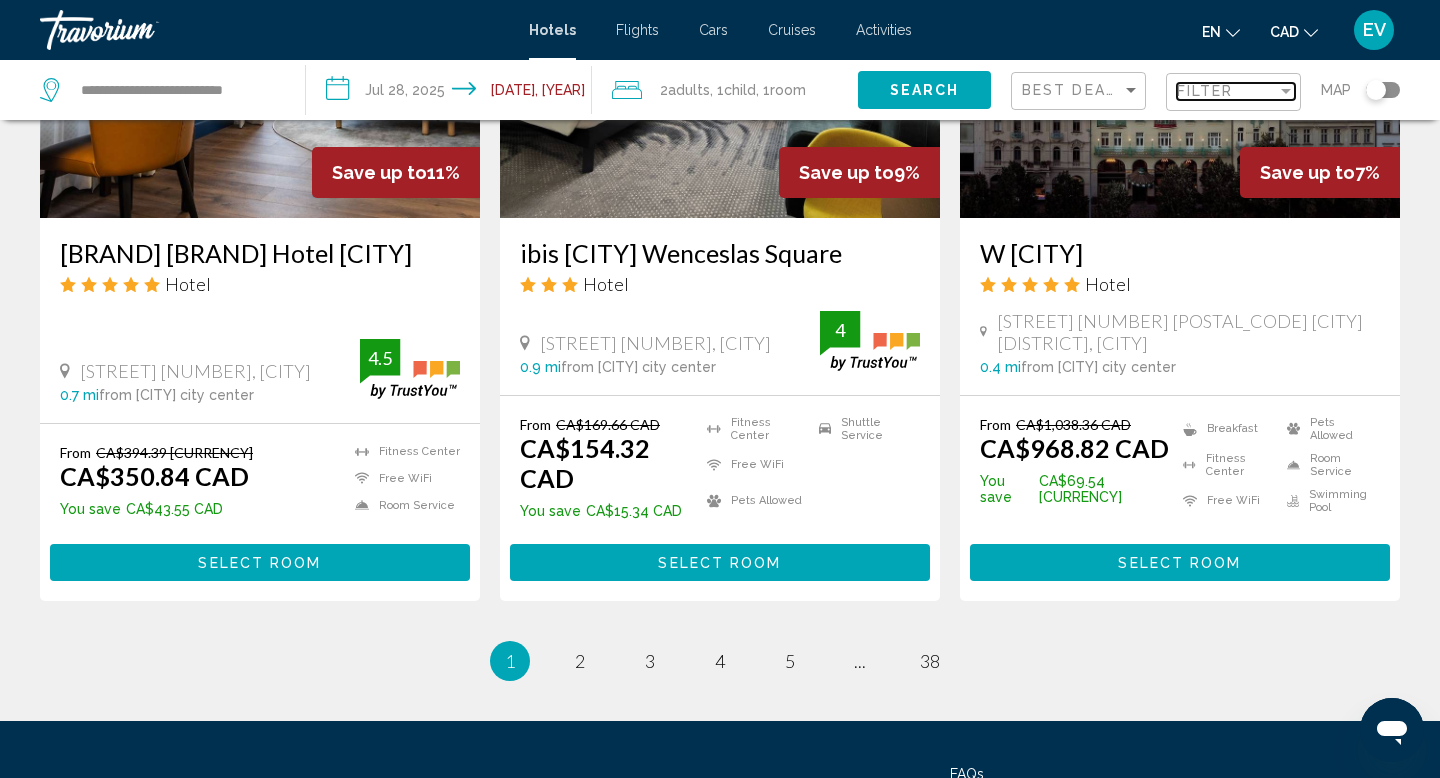 click on "Filter" at bounding box center [1205, 91] 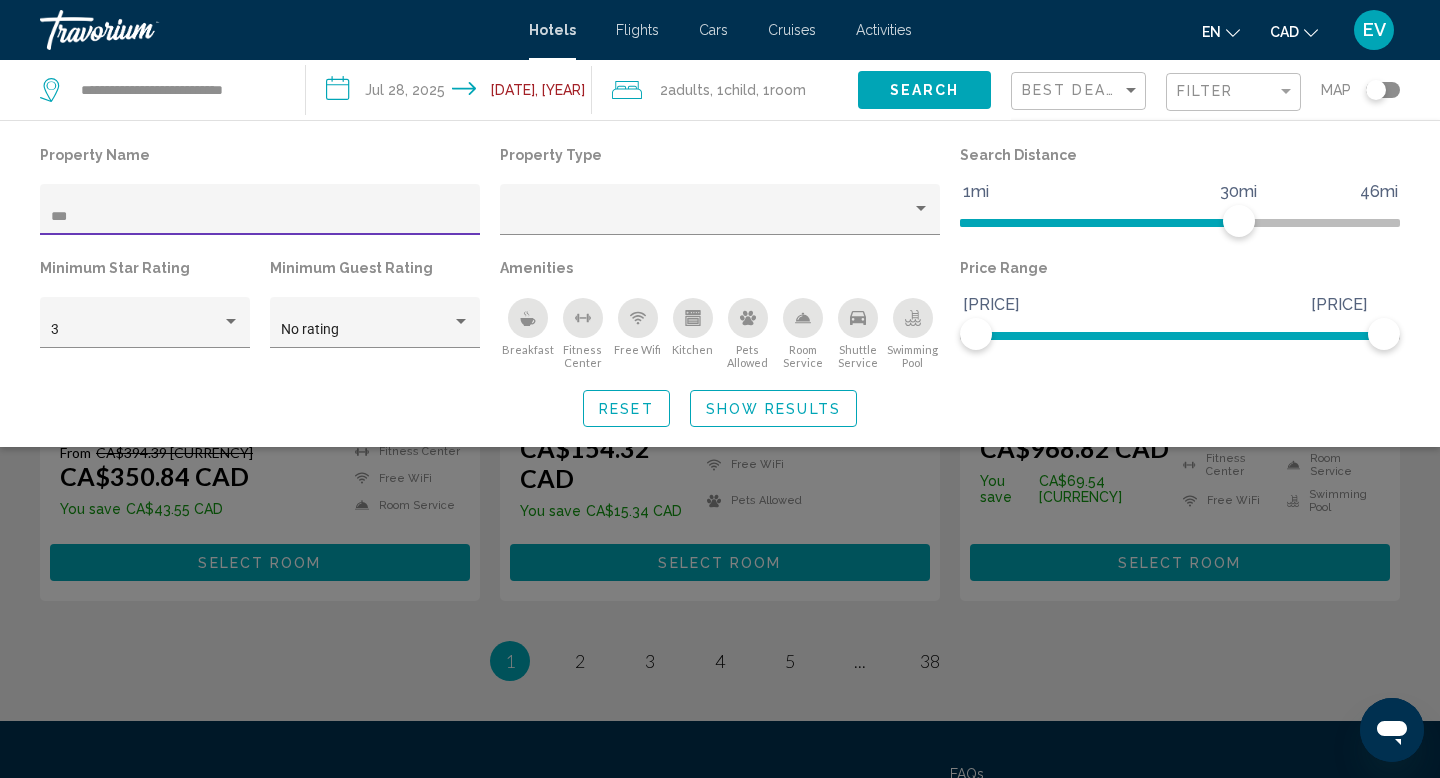 scroll, scrollTop: 450, scrollLeft: 0, axis: vertical 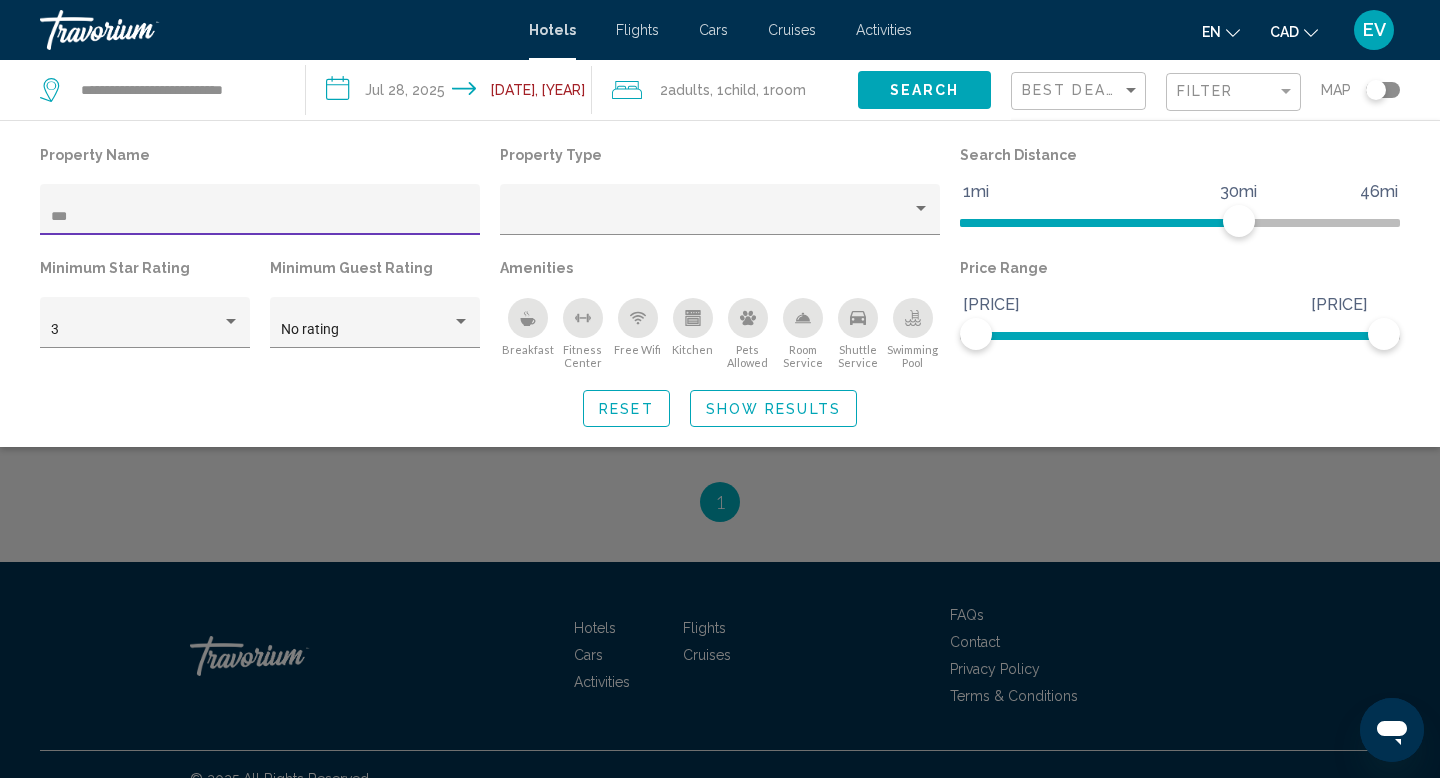 type on "***" 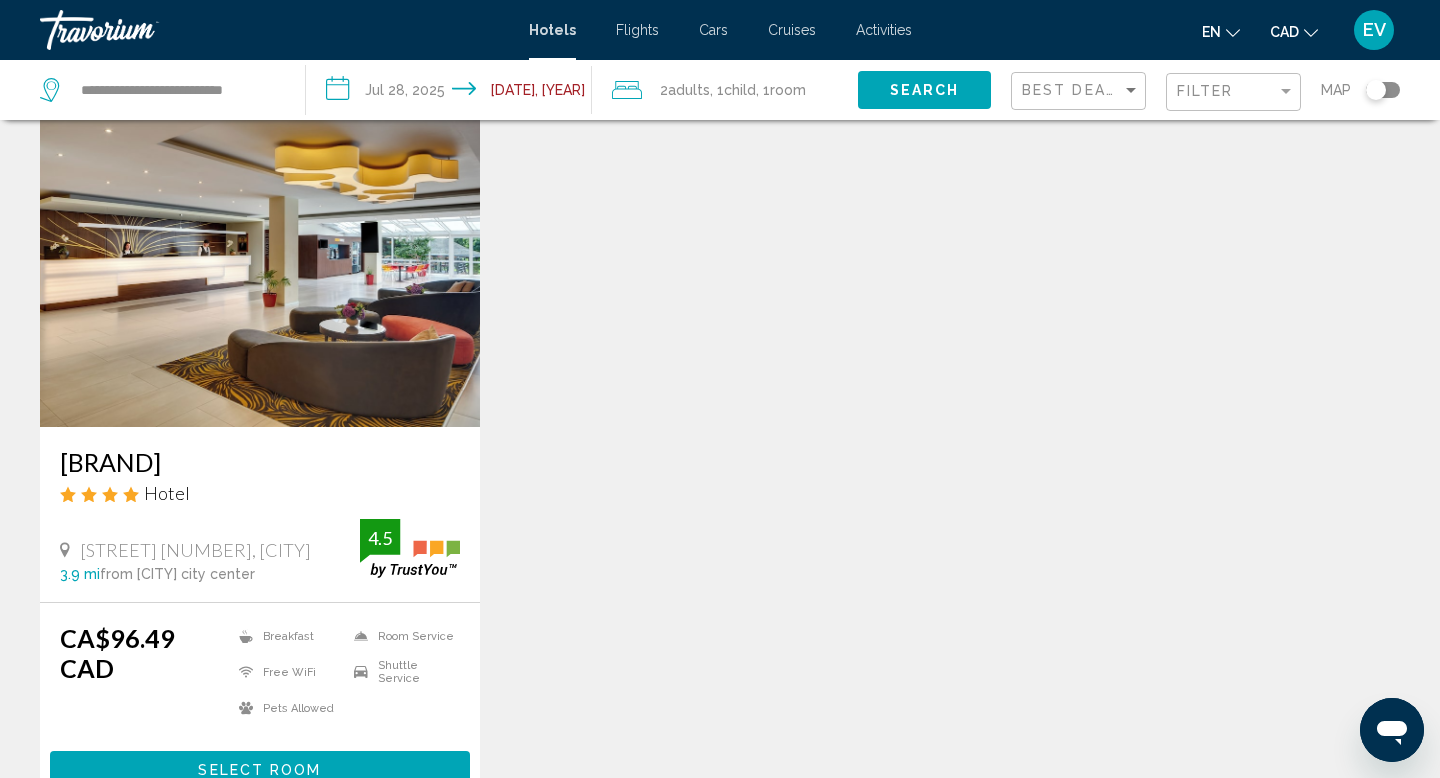 scroll, scrollTop: 88, scrollLeft: 0, axis: vertical 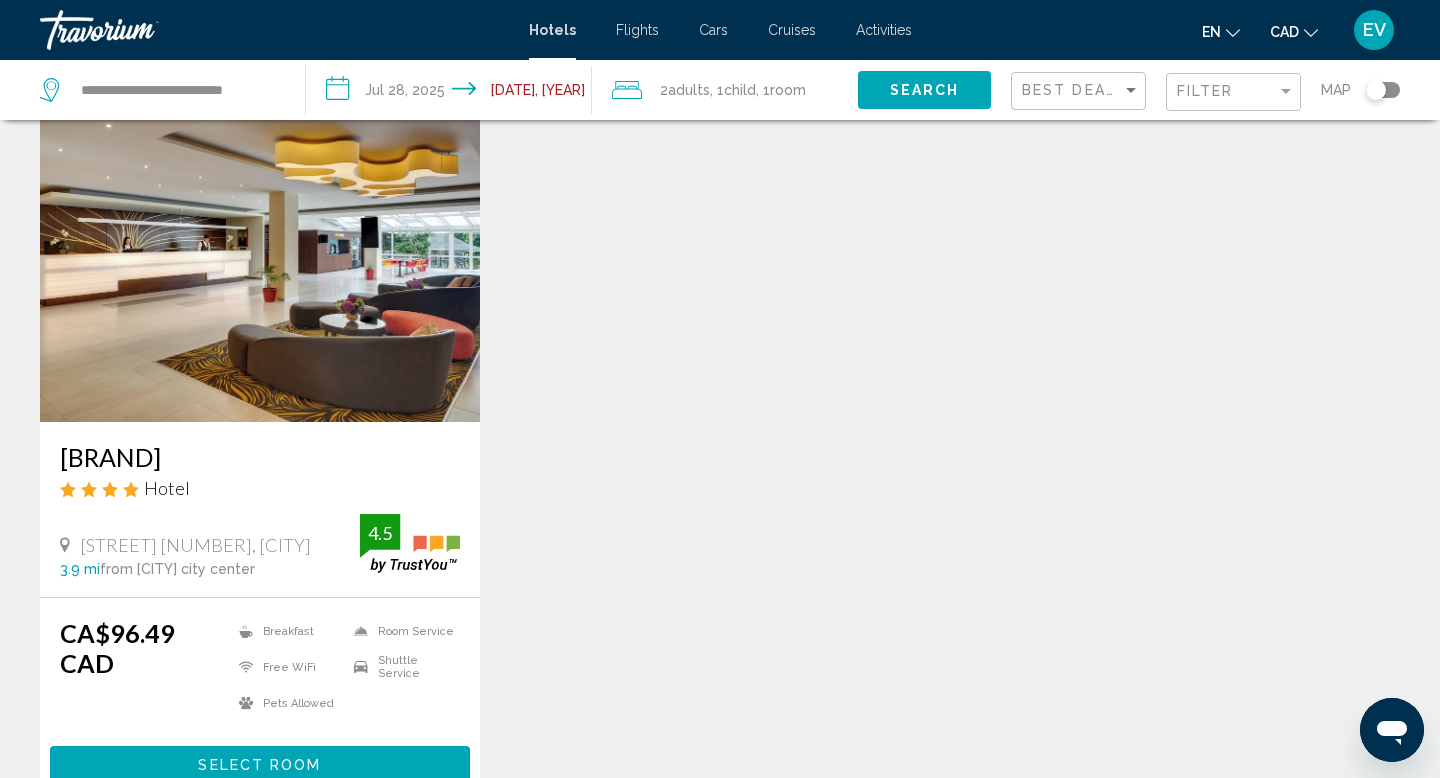 click on "Select Room" at bounding box center [260, 764] 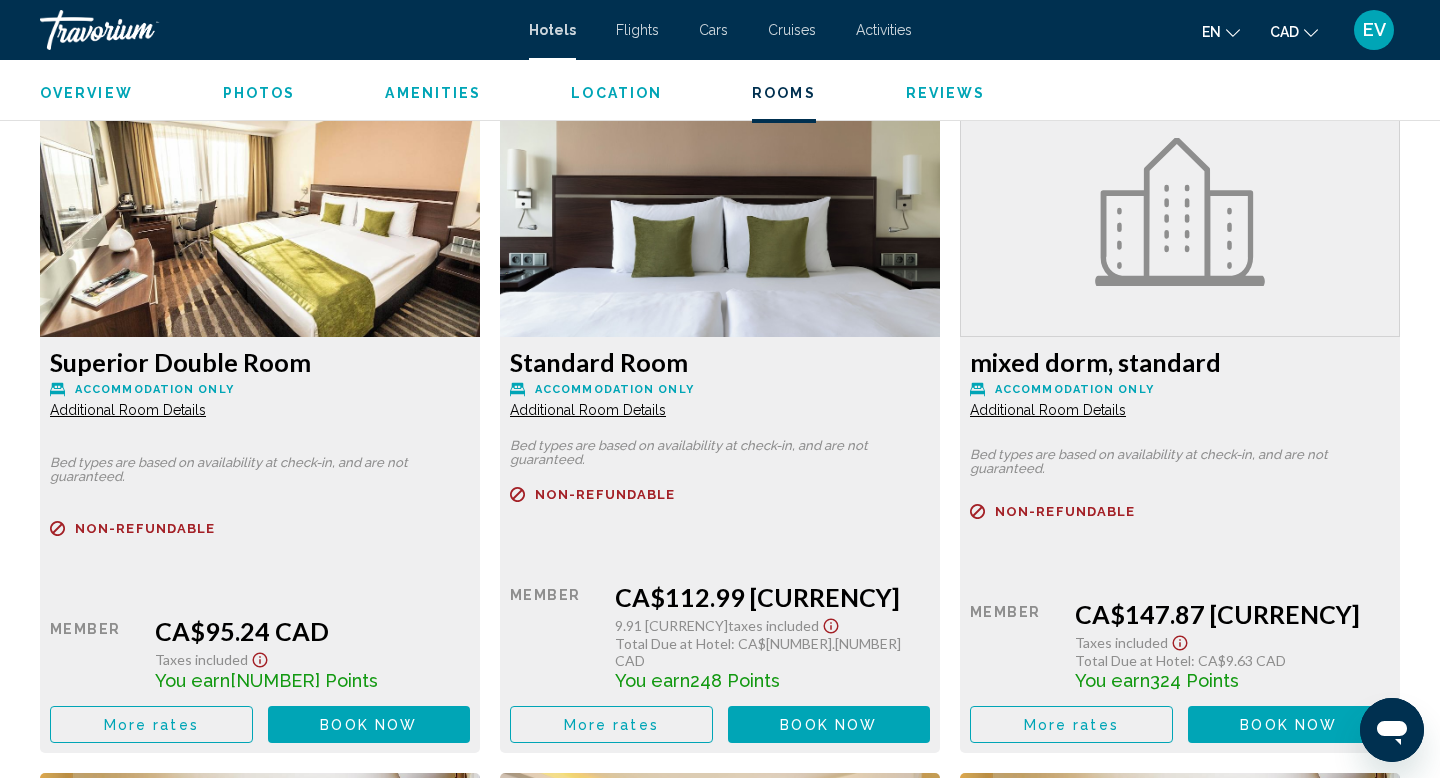 scroll, scrollTop: 2708, scrollLeft: 0, axis: vertical 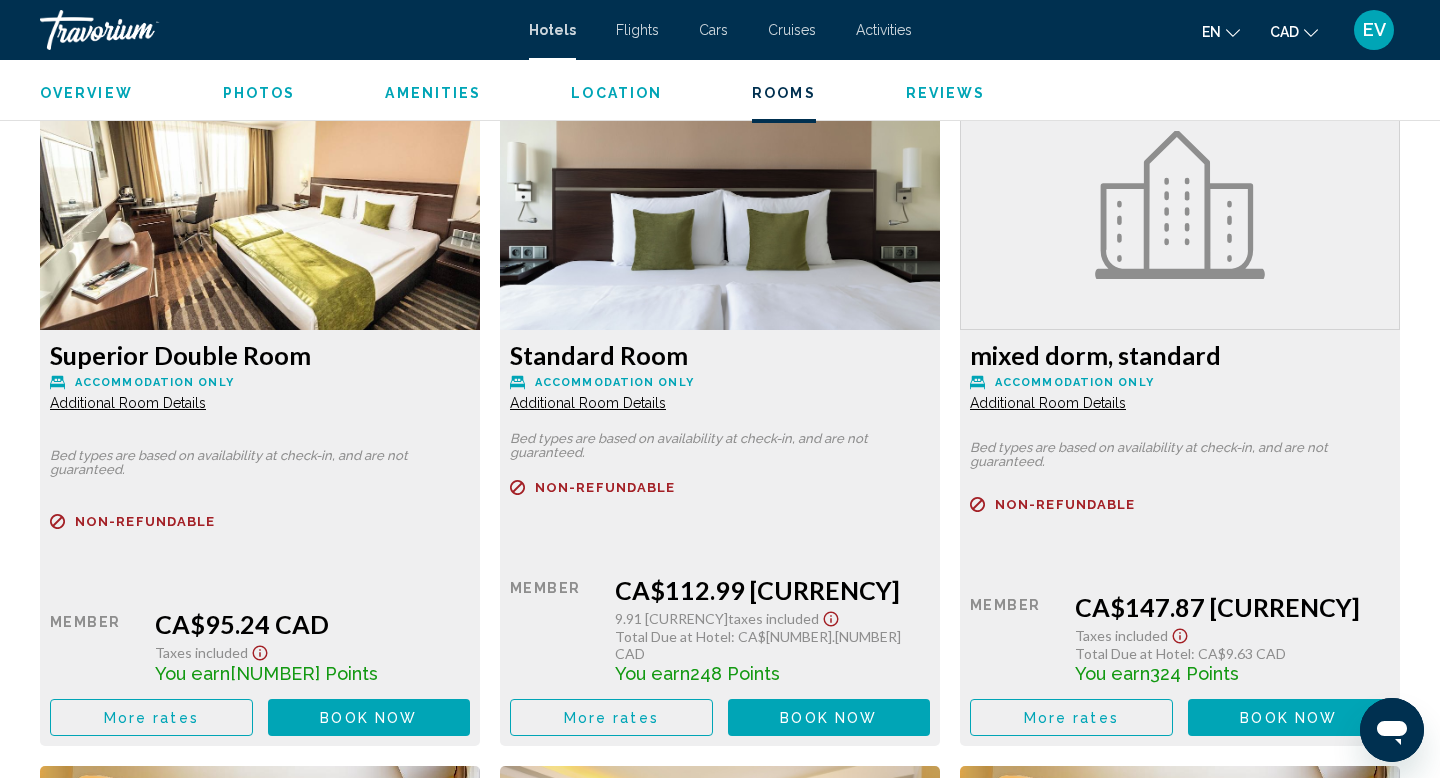 click on "More rates" at bounding box center (151, 717) 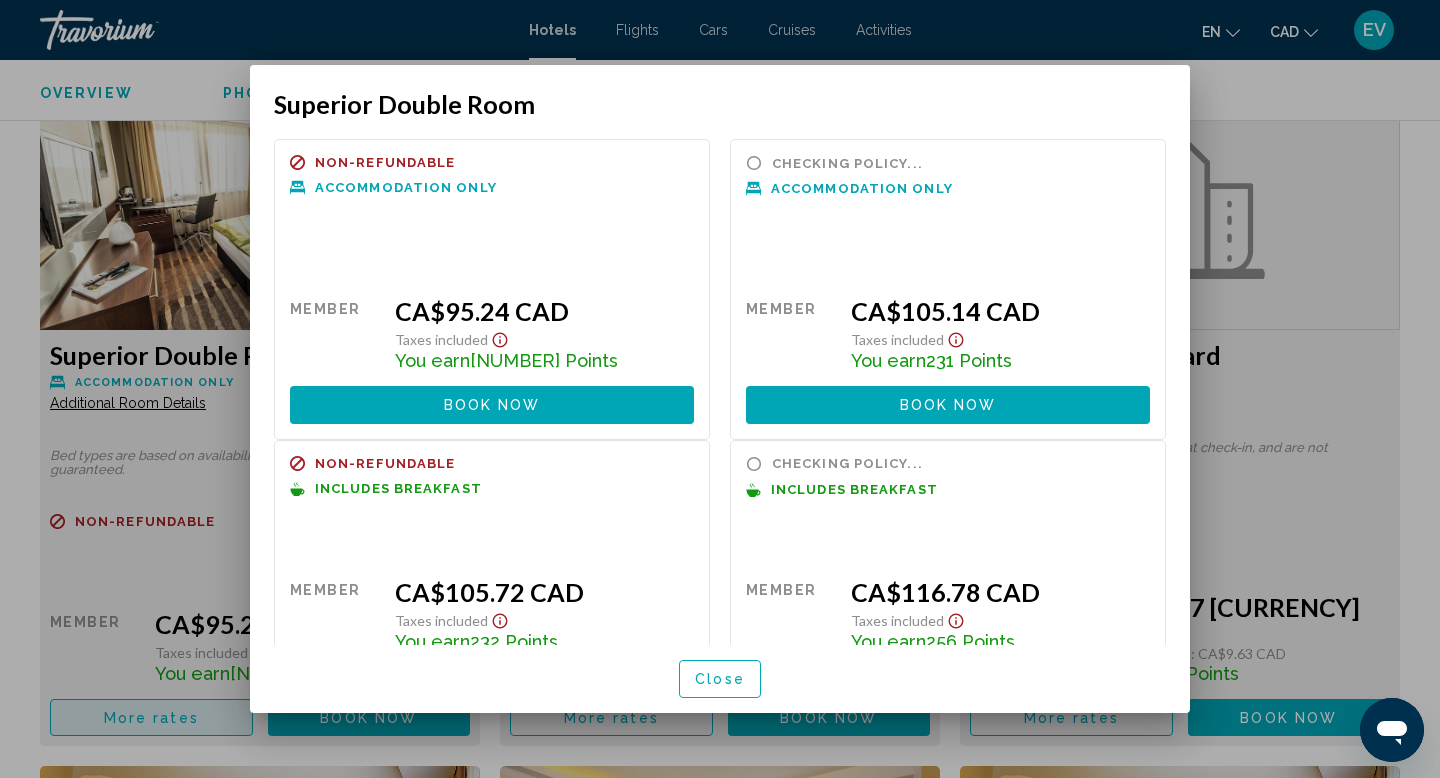 scroll, scrollTop: 0, scrollLeft: 0, axis: both 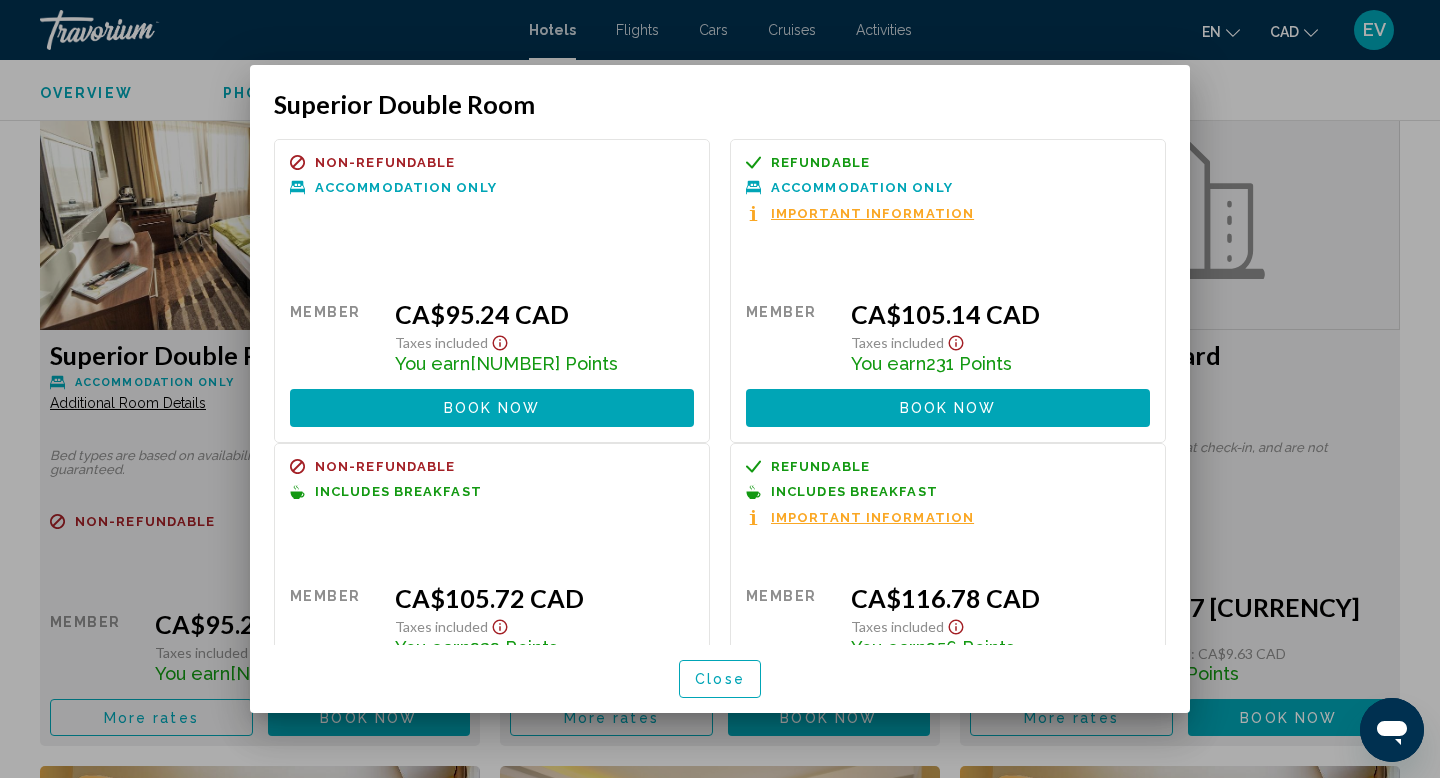 click on "Refundable
Non-refundable
Non-refundable
Accommodation Only
Important Information Retail  [PRICE]  when you redeem    Member  [PRICE]  Taxes included
You earn  231  Points  Book now No longer available" at bounding box center [948, 290] 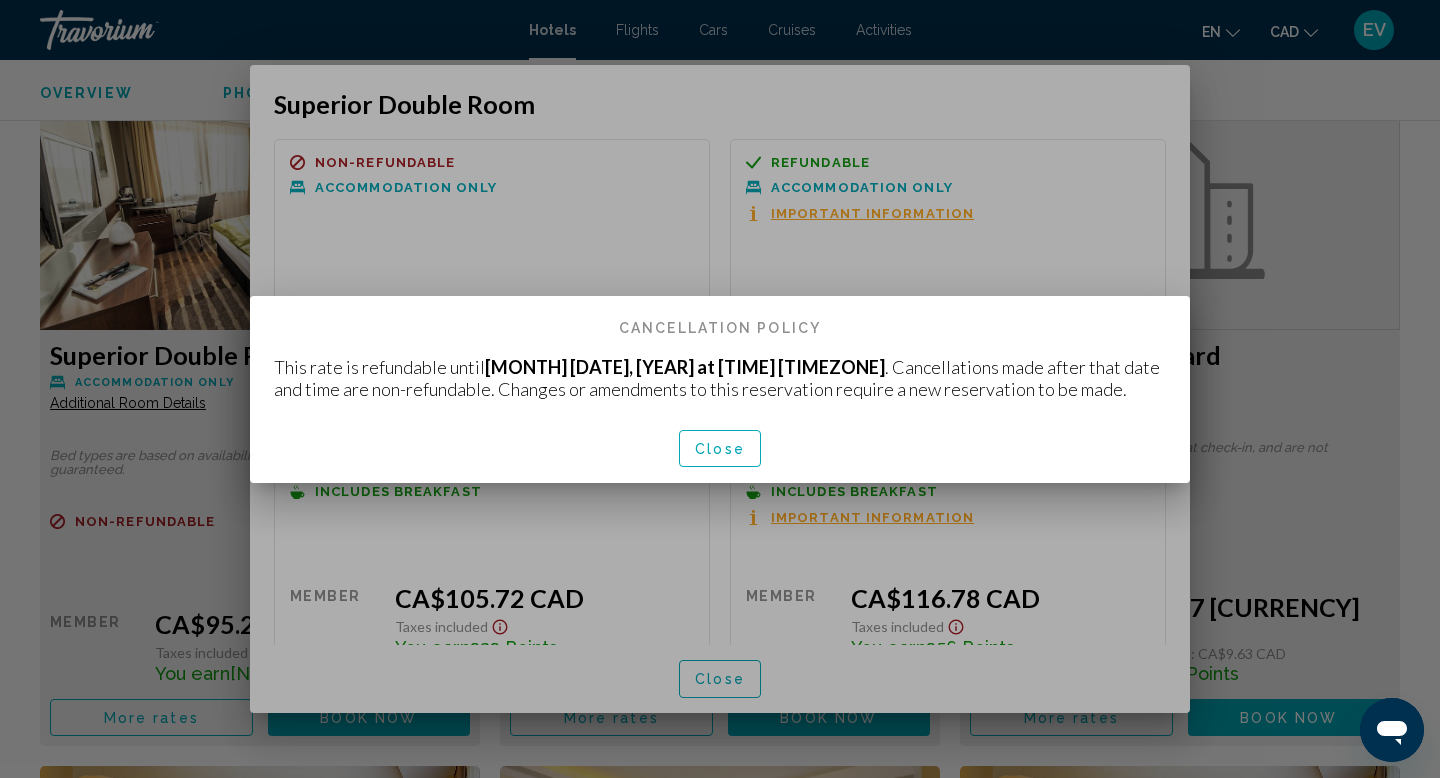 click on "Close" at bounding box center (720, 449) 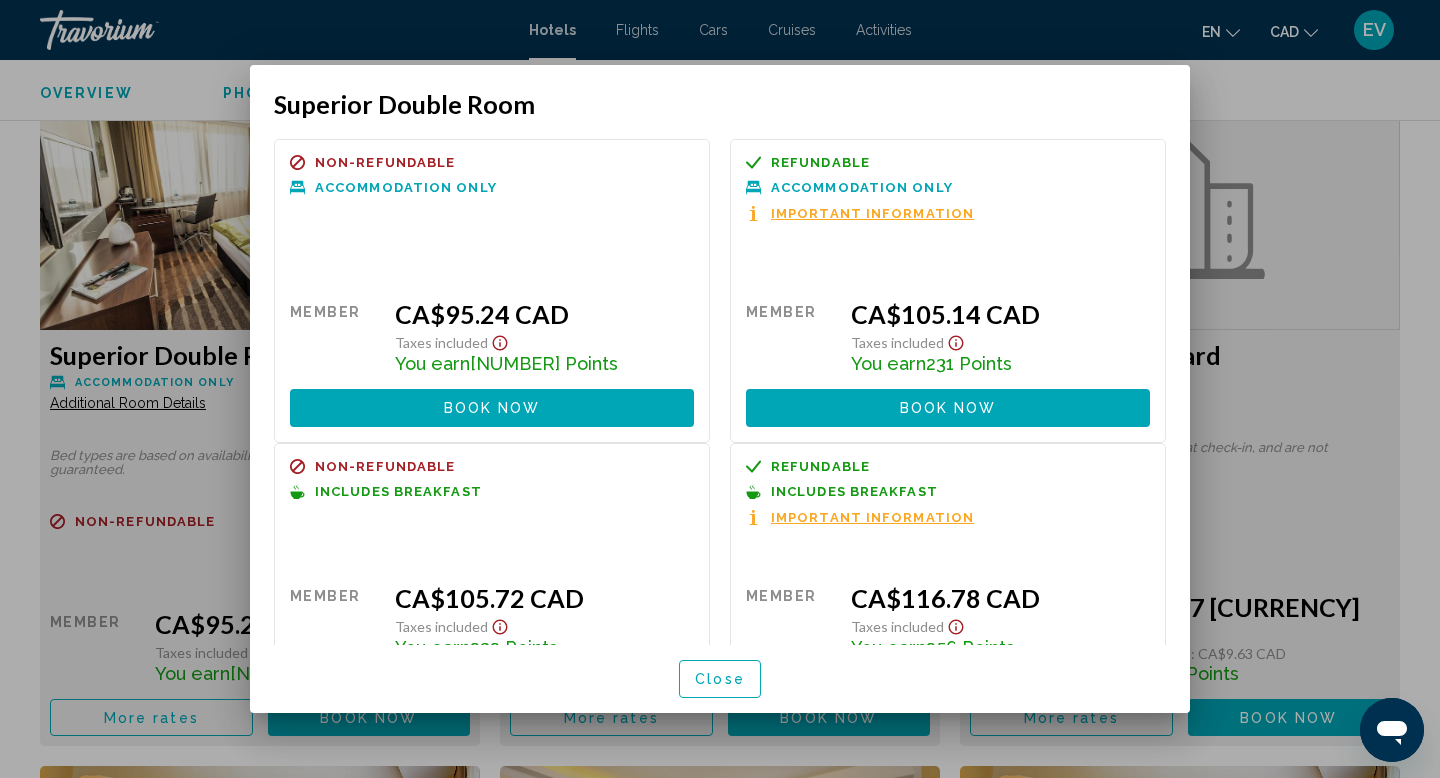 click at bounding box center (720, 389) 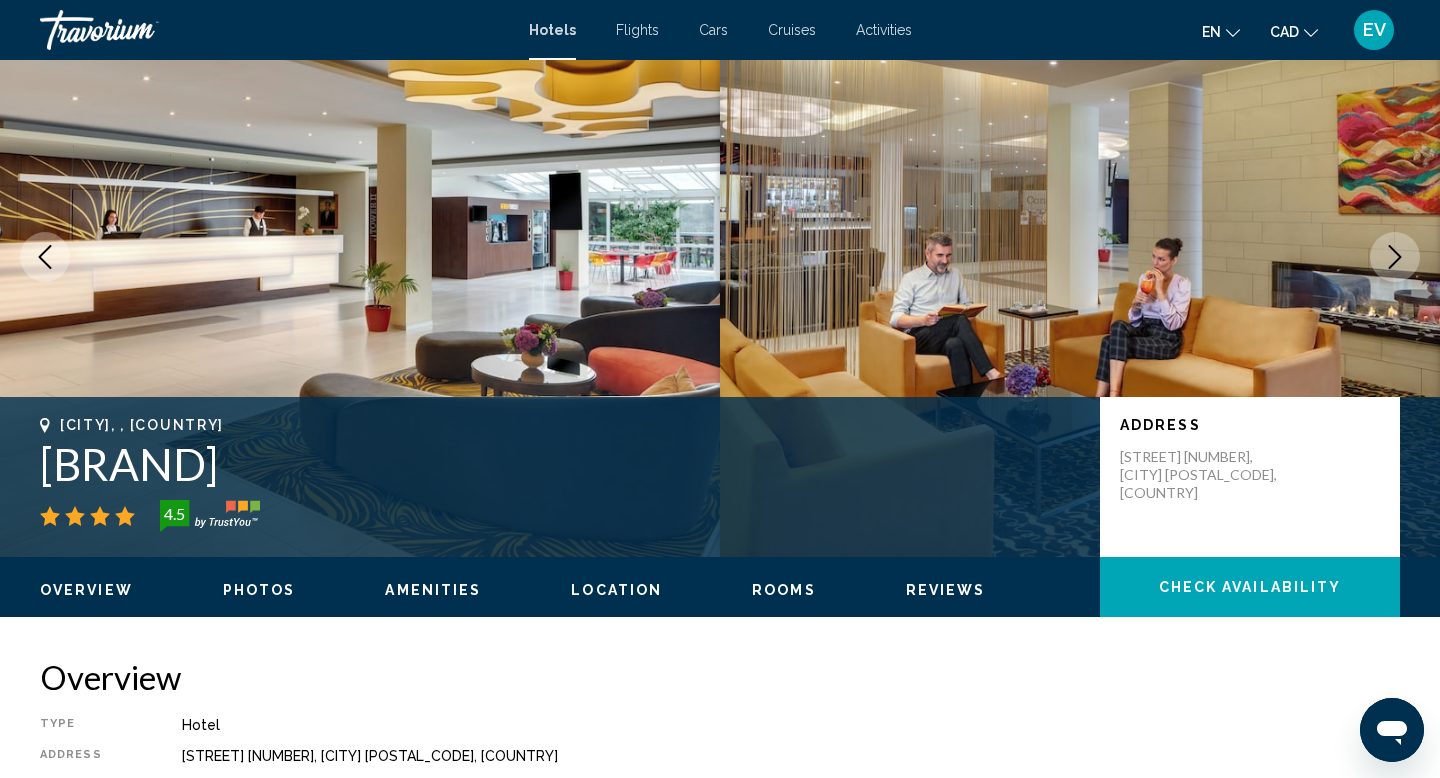scroll, scrollTop: 9, scrollLeft: 0, axis: vertical 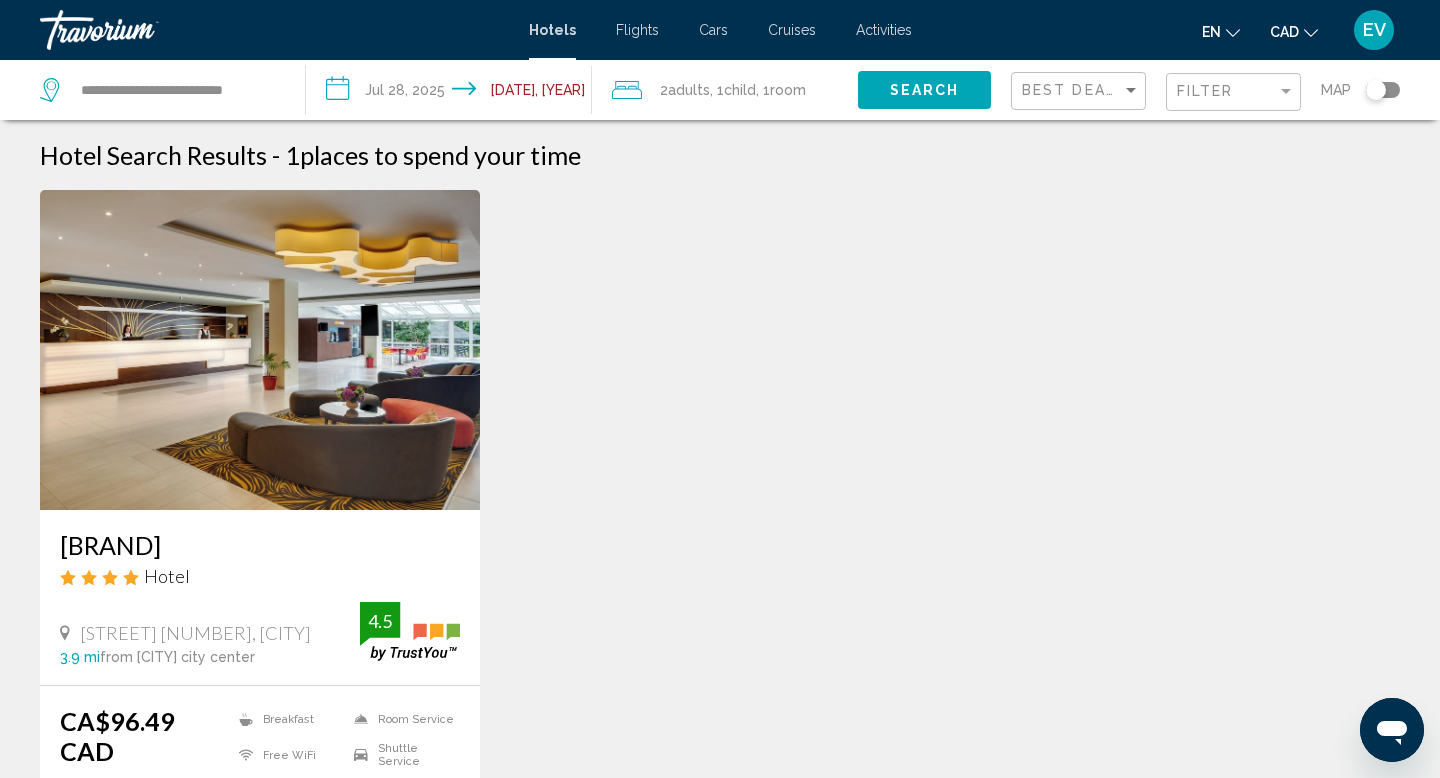 click on "Filter" 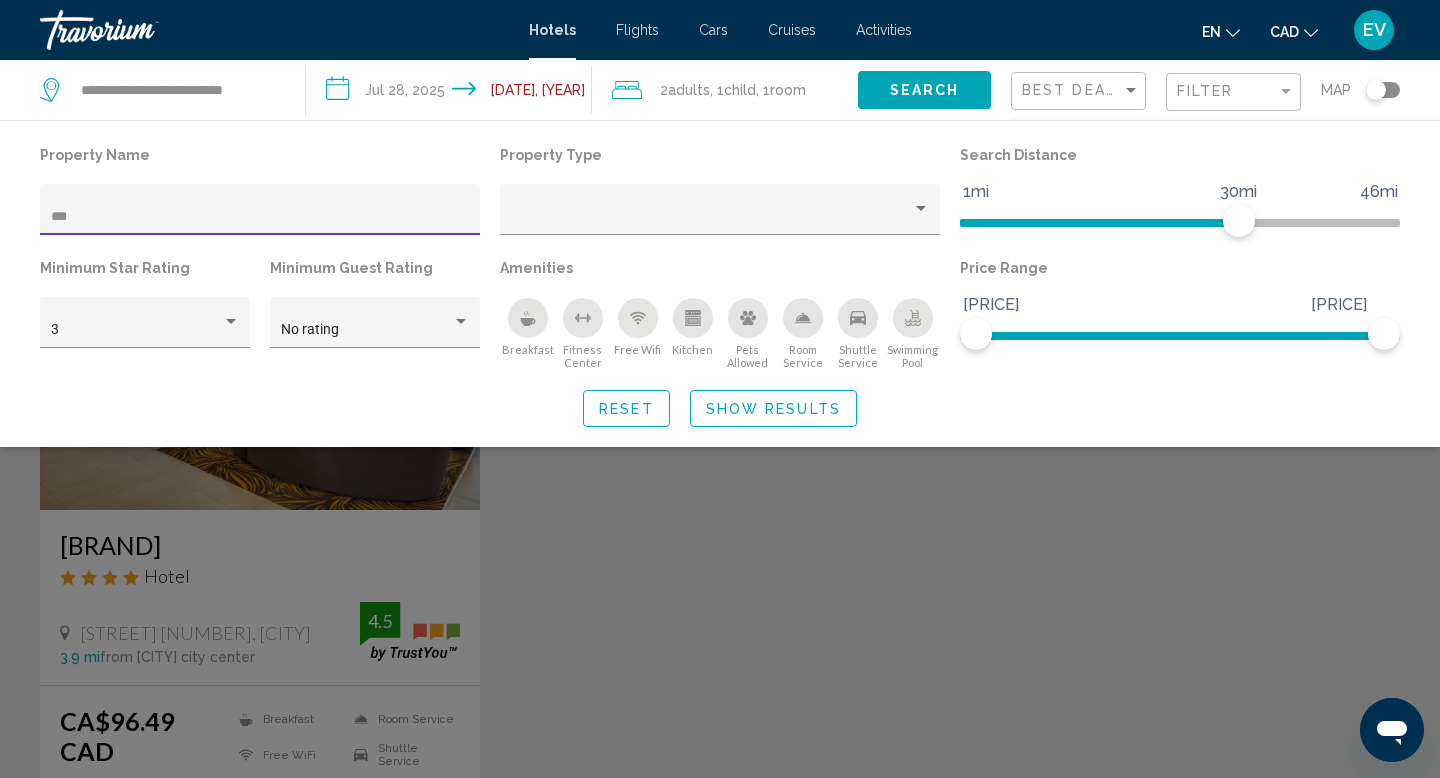 click on "***" 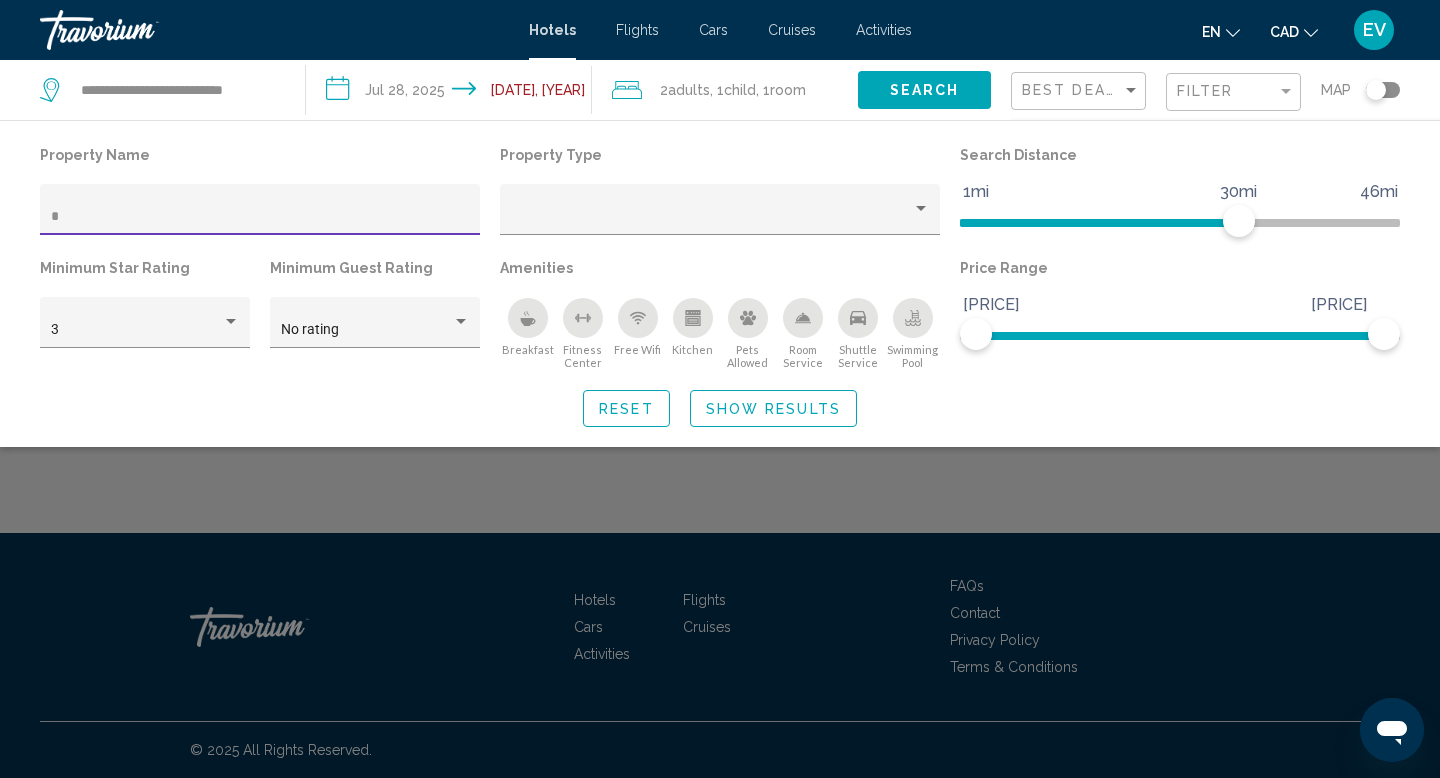 type 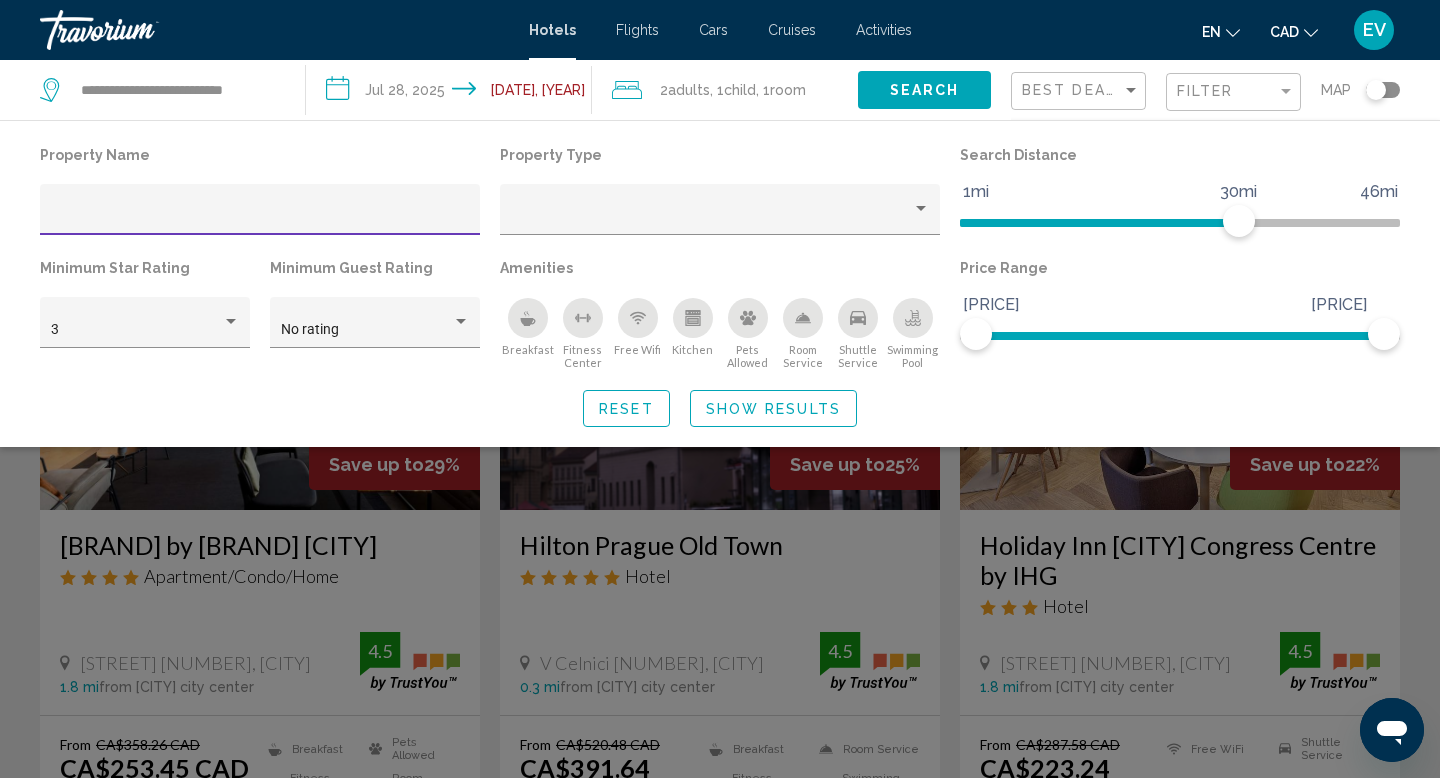 click on "Show Results" 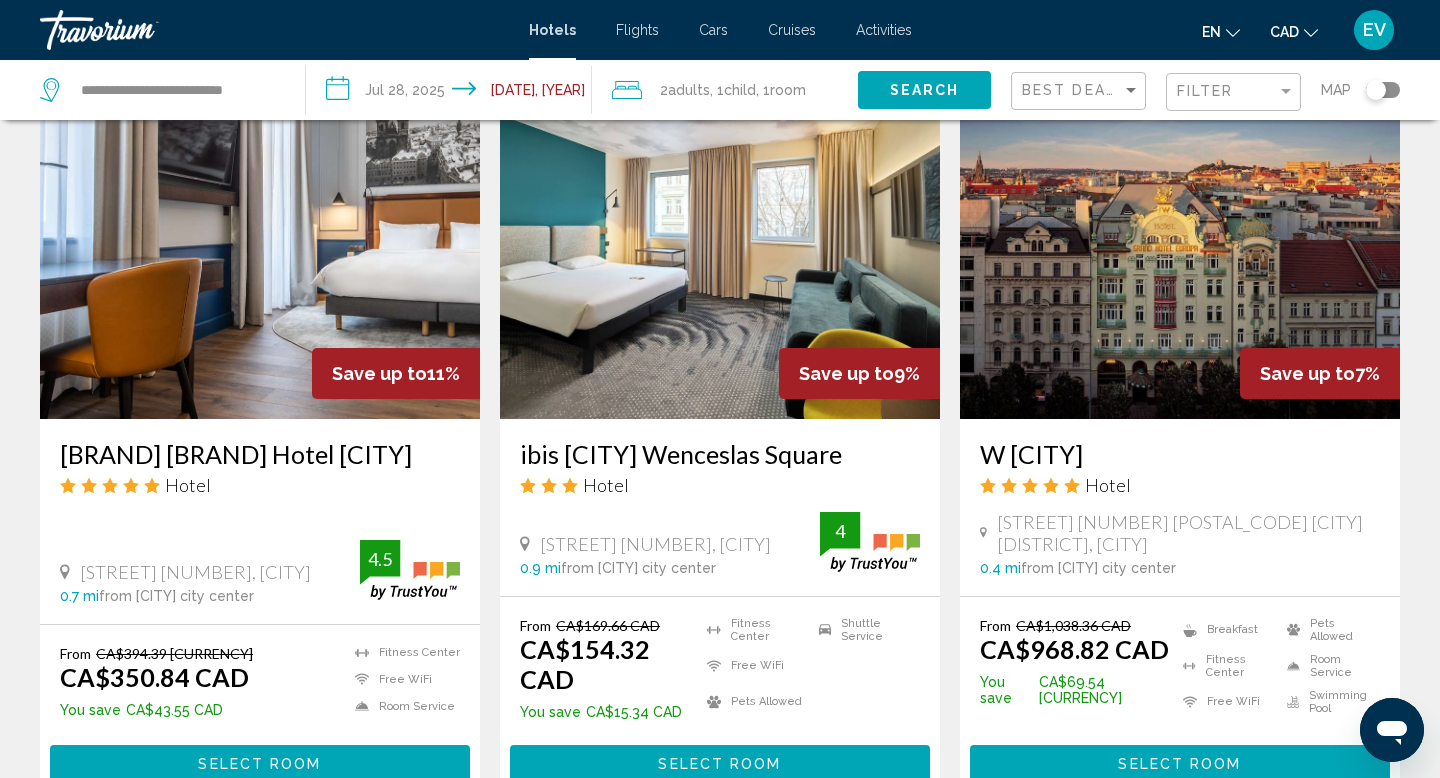 scroll, scrollTop: 2353, scrollLeft: 0, axis: vertical 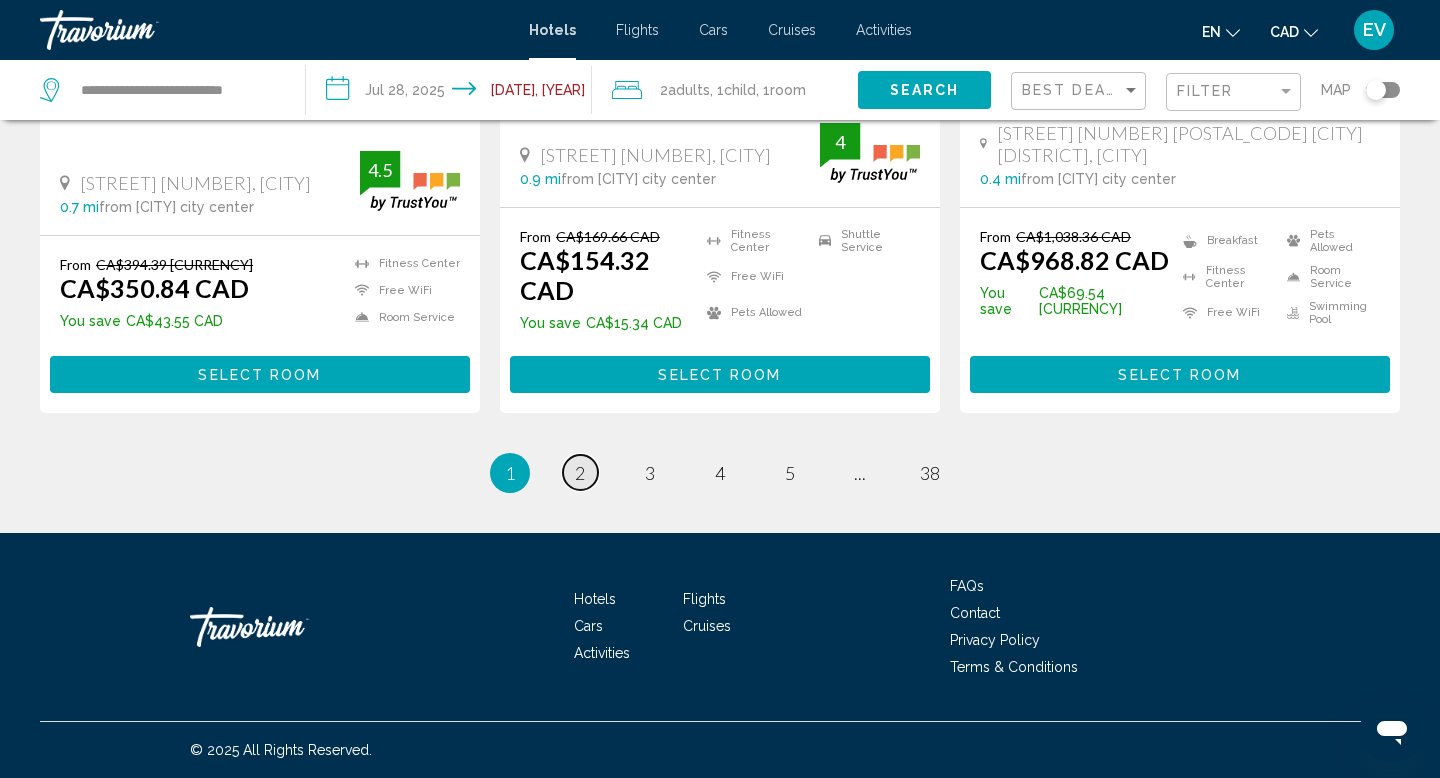 click on "2" at bounding box center (580, 473) 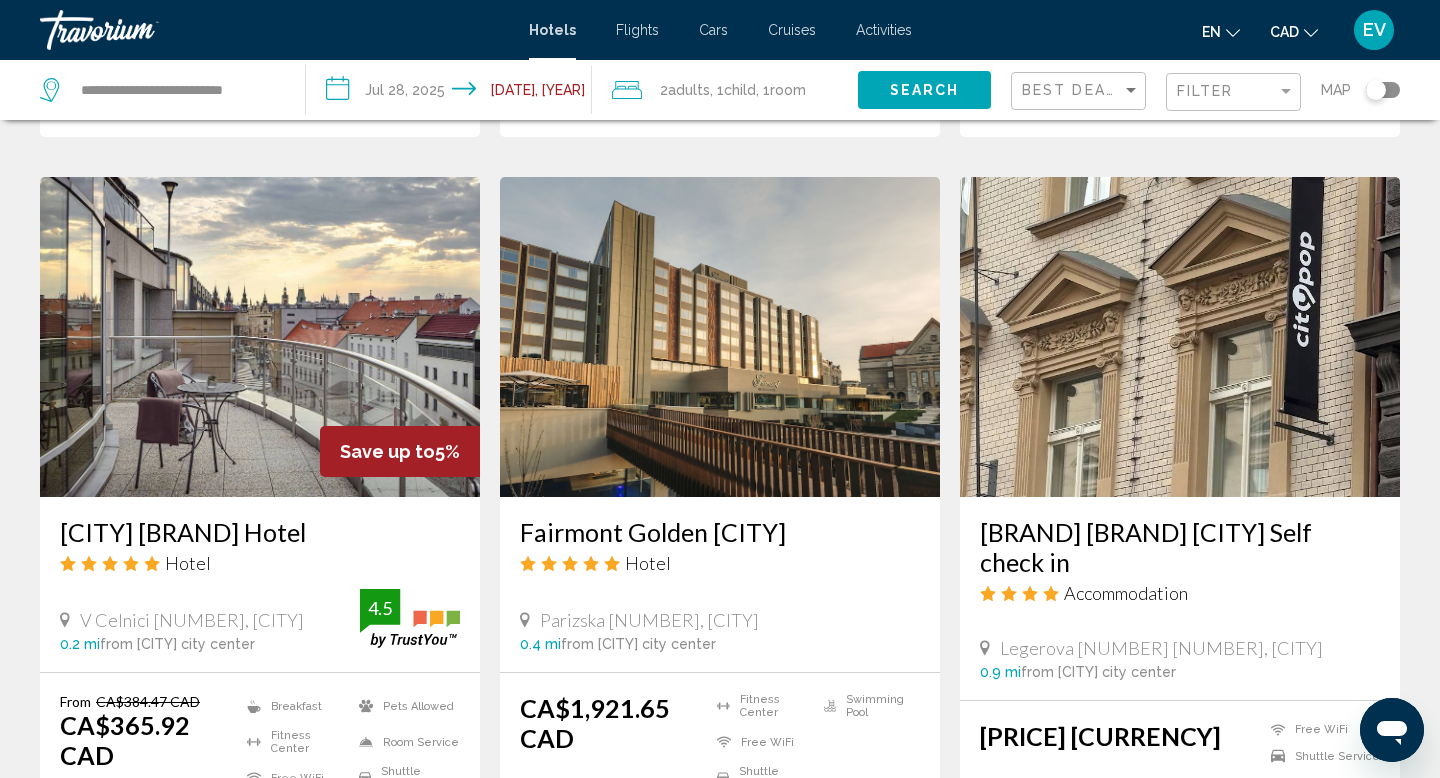 scroll, scrollTop: 32, scrollLeft: 0, axis: vertical 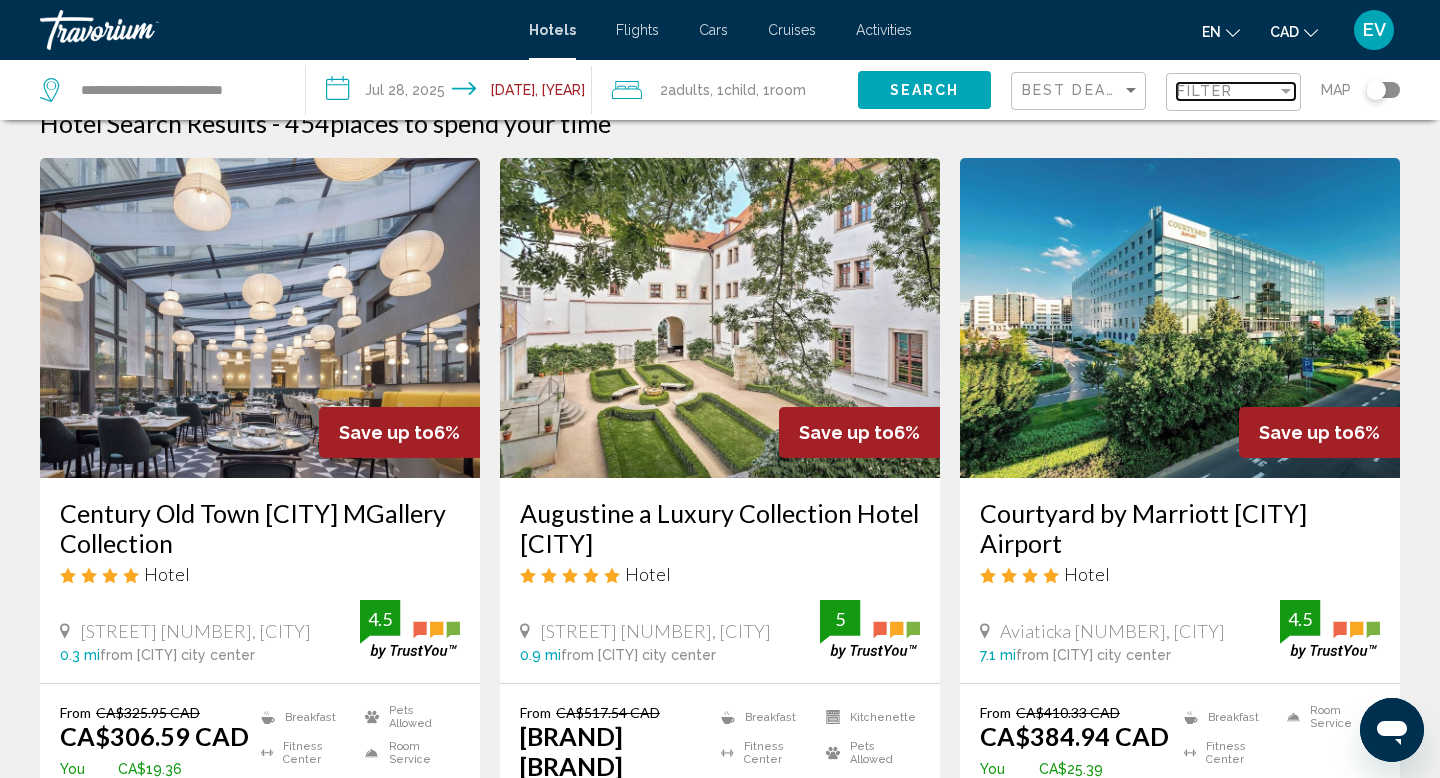 click on "Filter" at bounding box center (1205, 91) 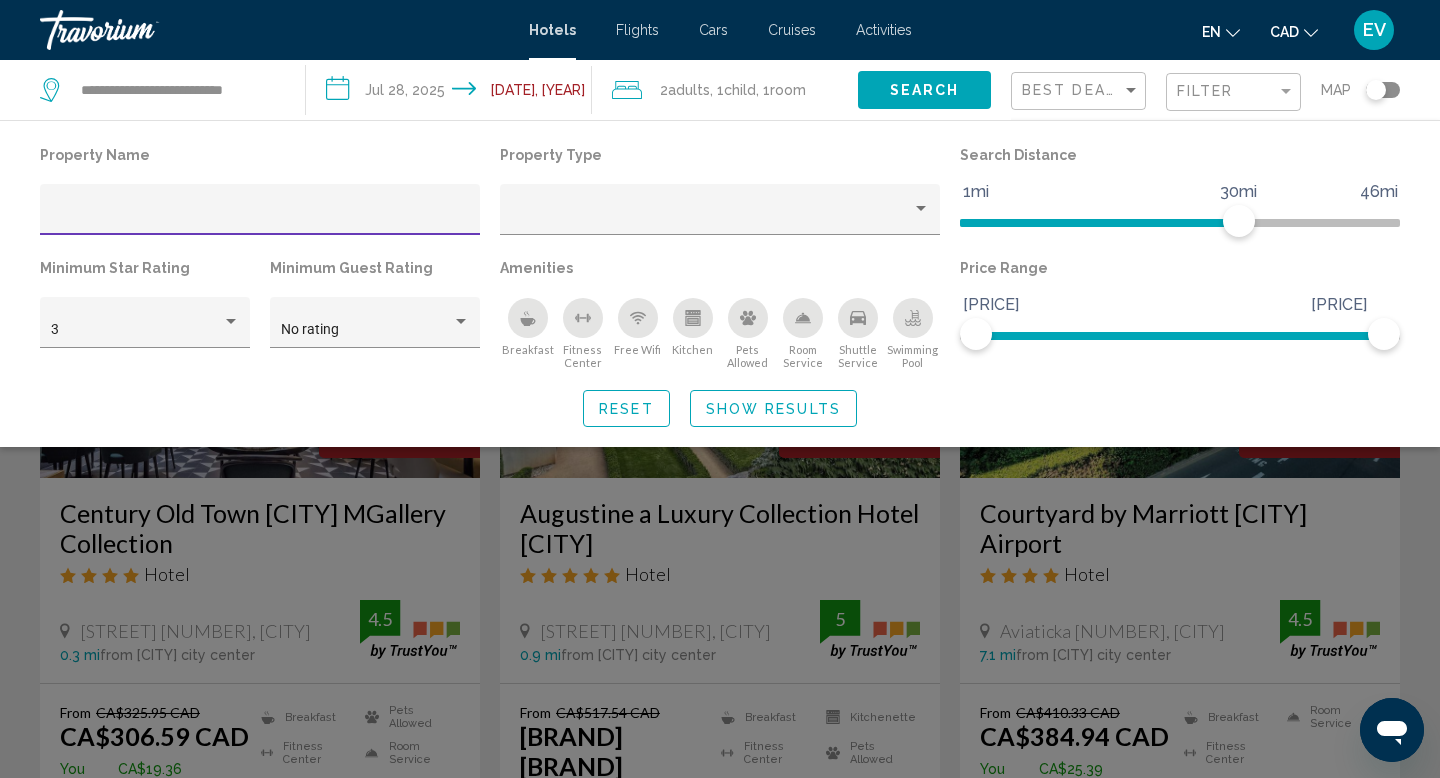 click on "Best Deals" 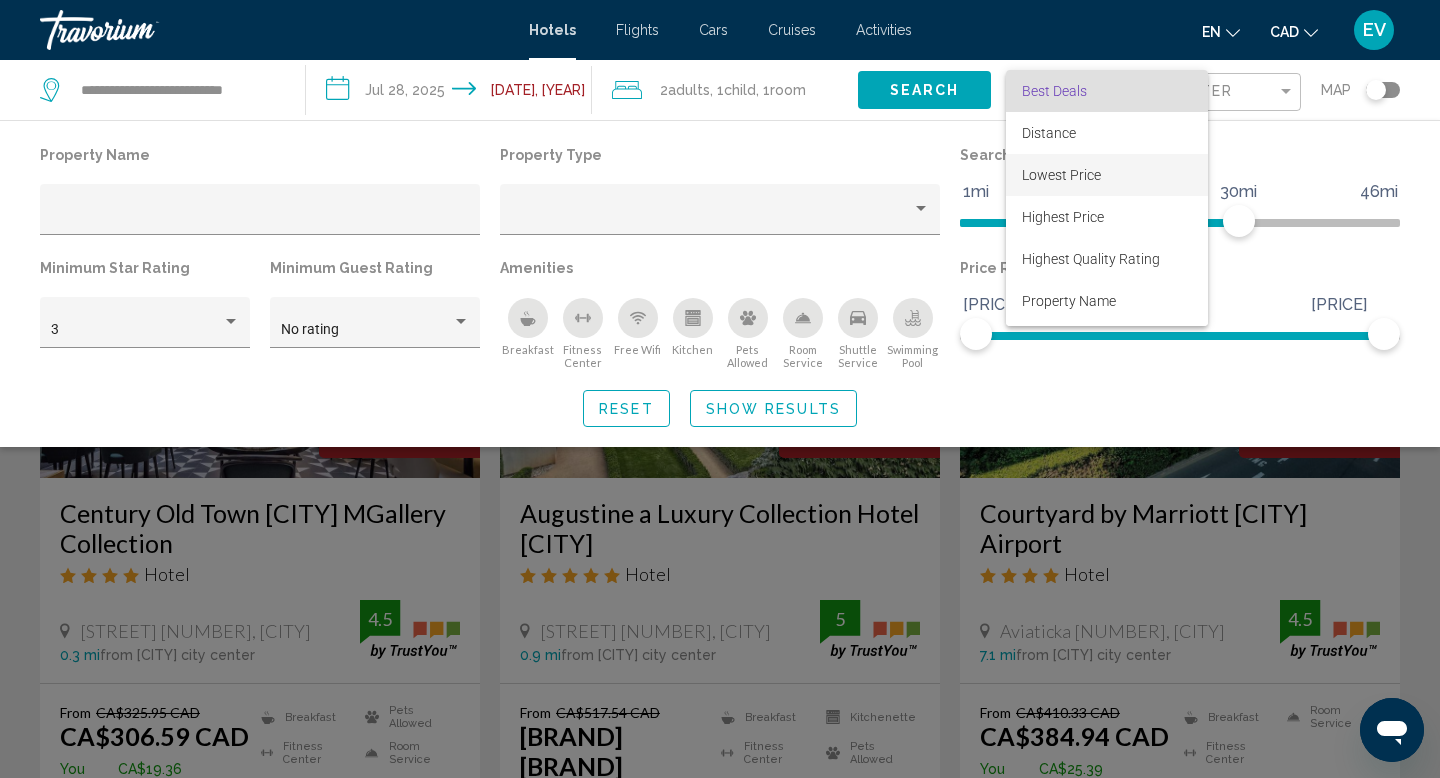click on "Lowest Price" at bounding box center [1107, 175] 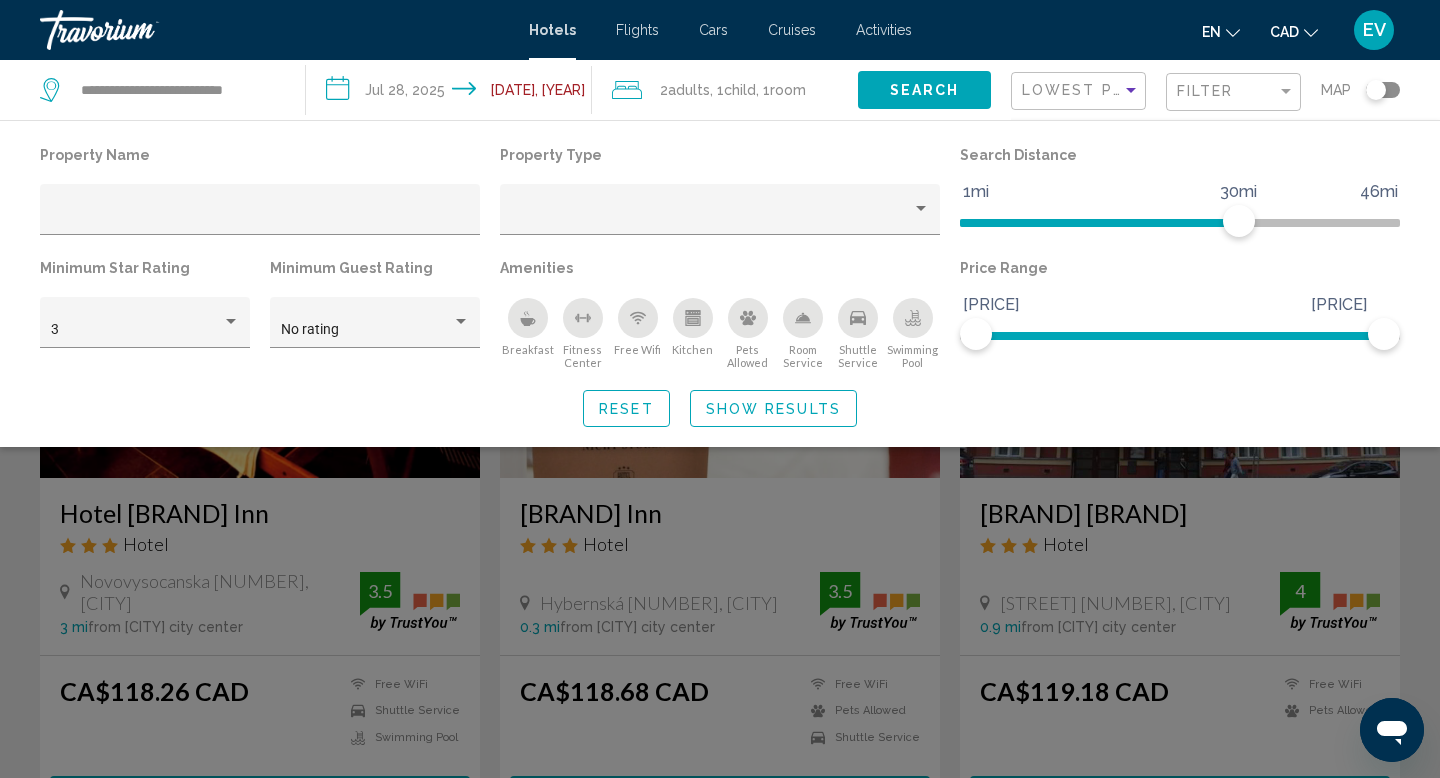 click on "Show Results" 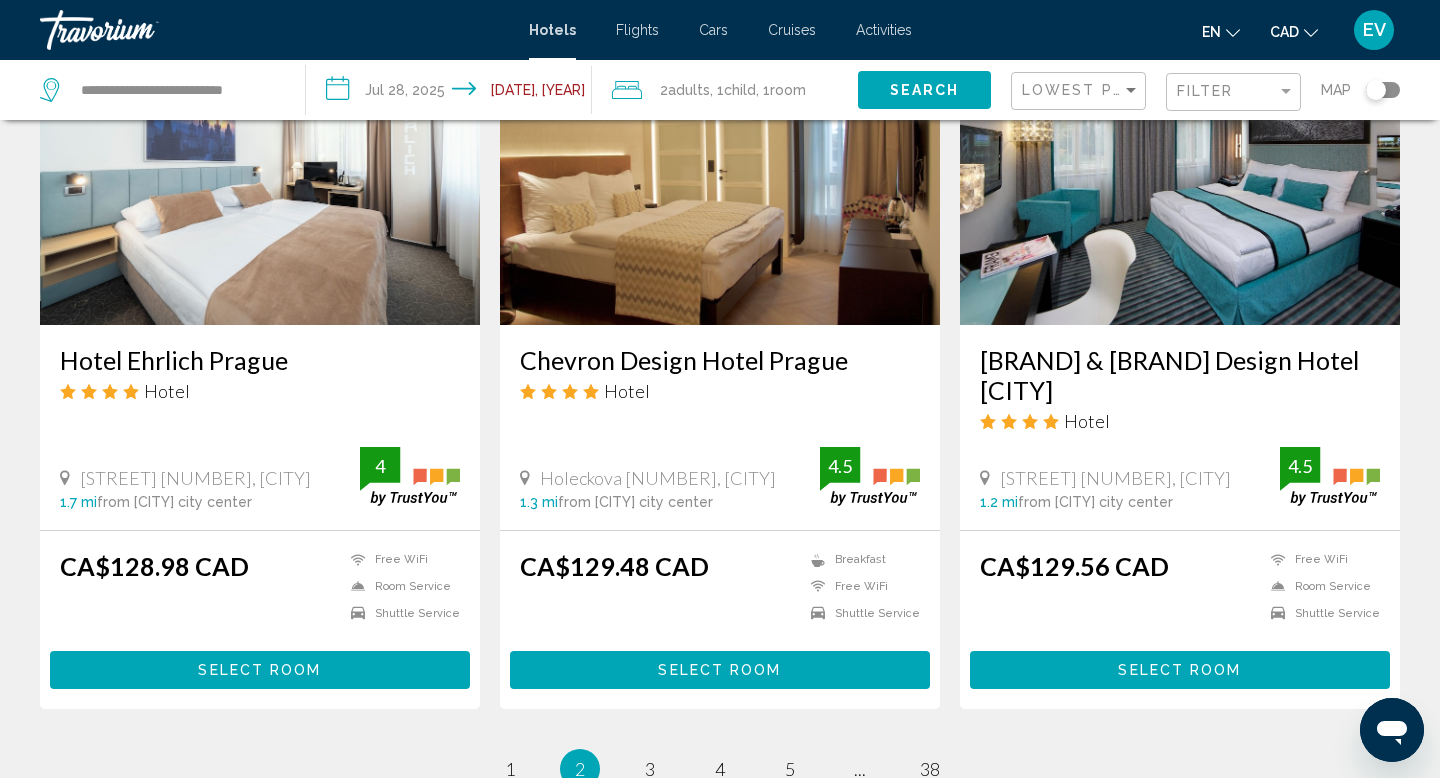 scroll, scrollTop: 2358, scrollLeft: 0, axis: vertical 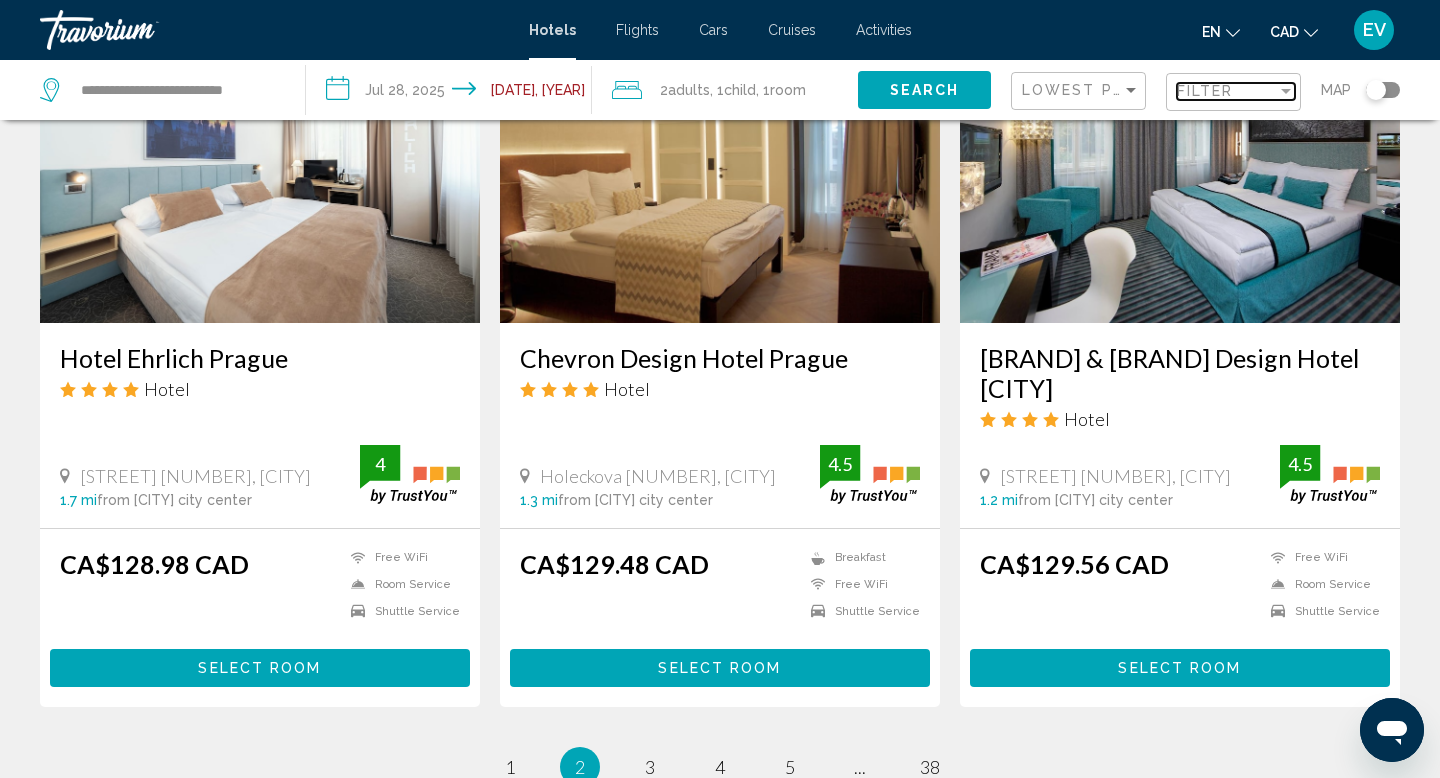 click on "Filter" at bounding box center (1205, 91) 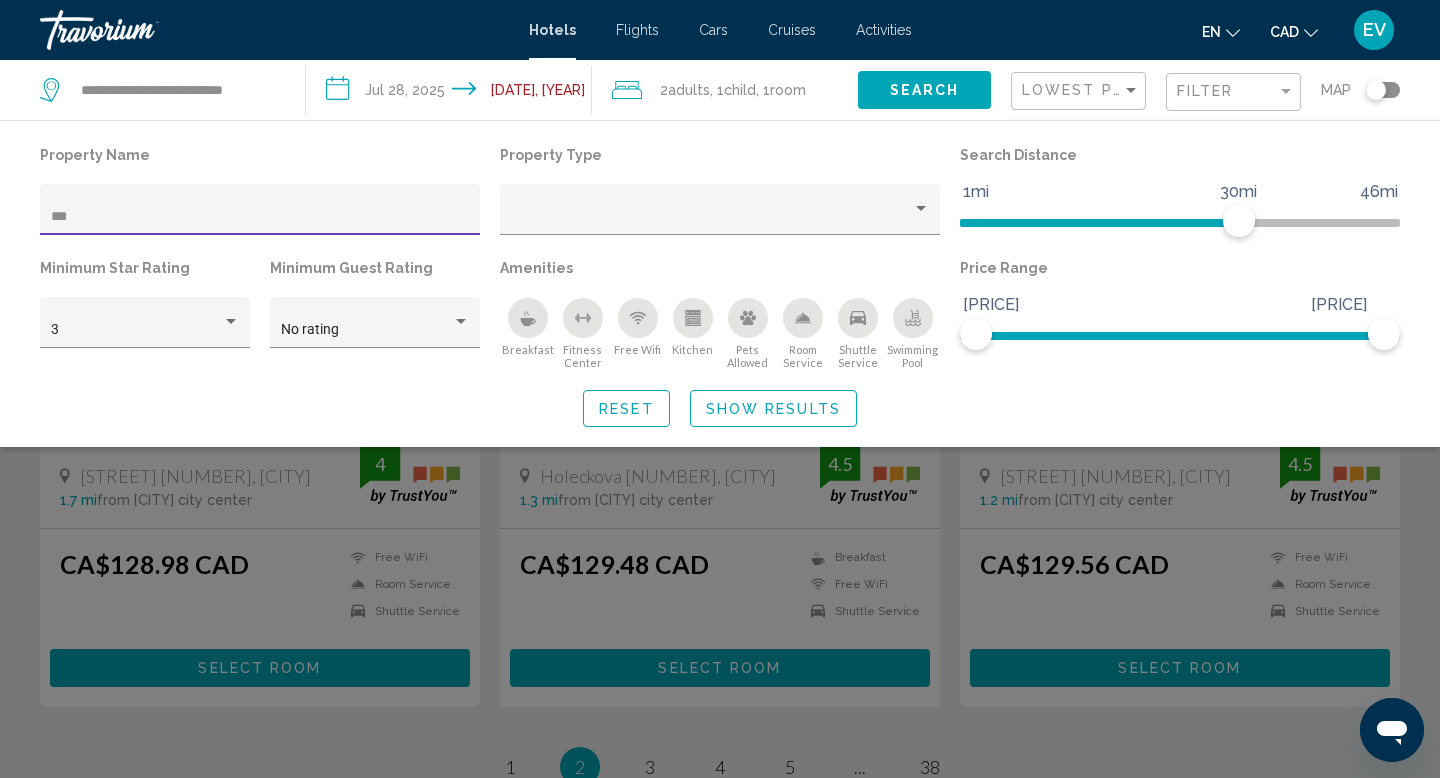 type on "***" 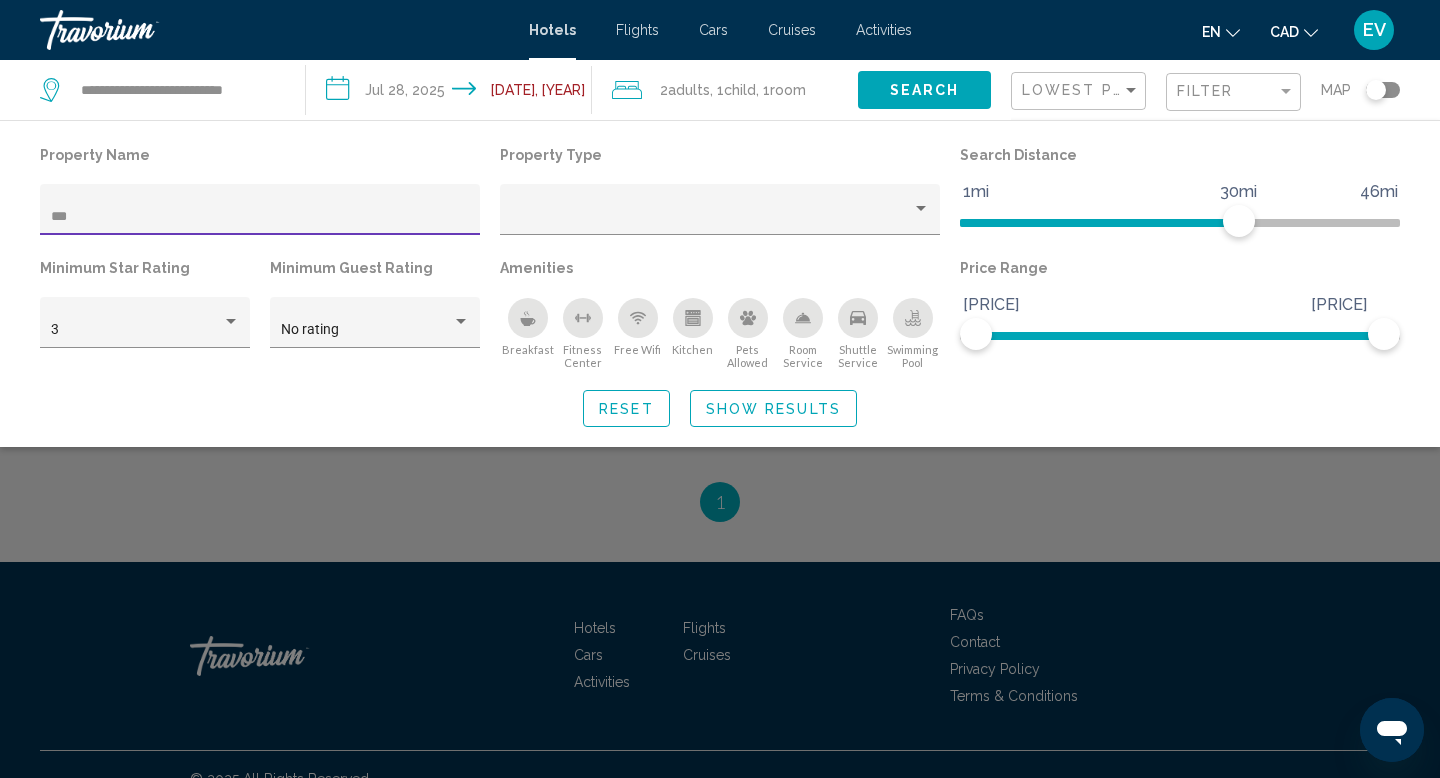 click on "Show Results" 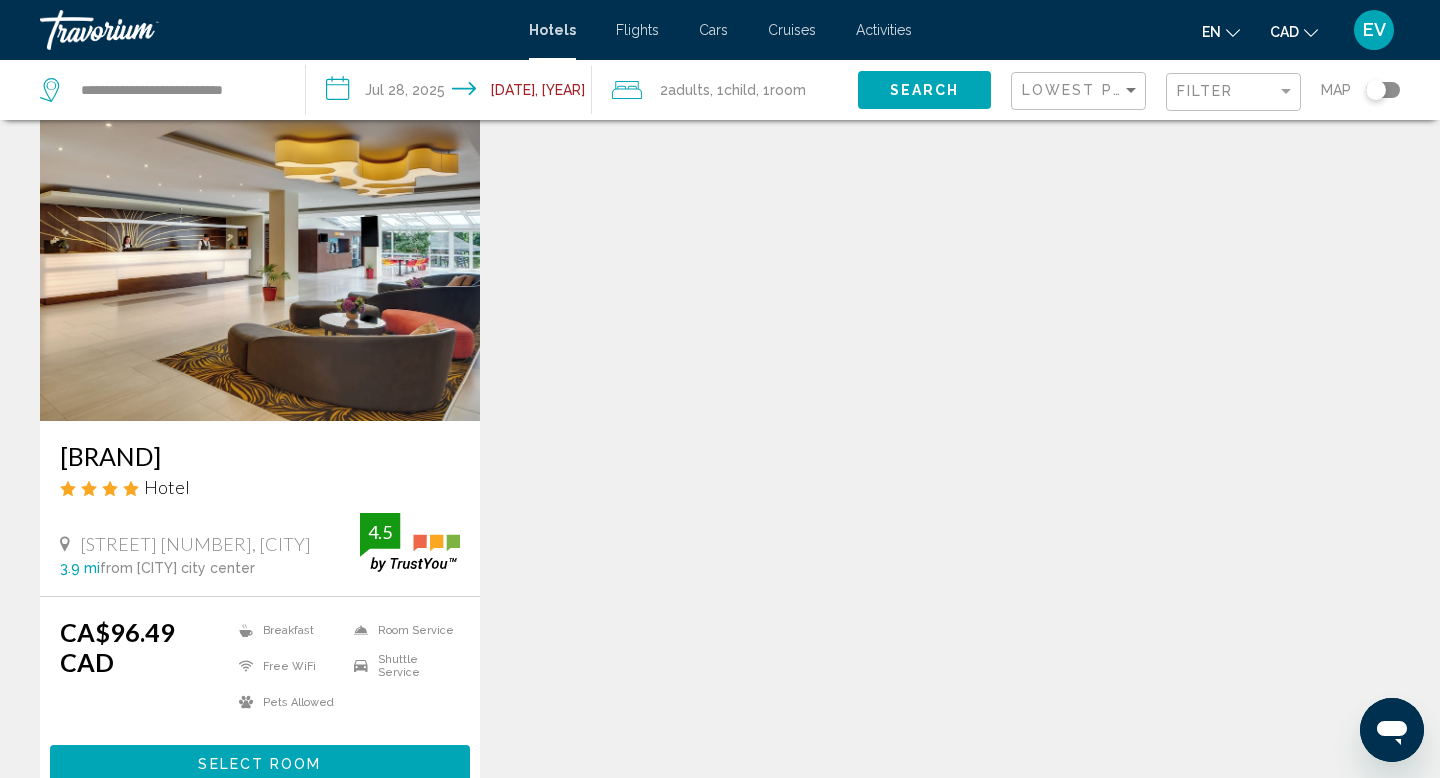 scroll, scrollTop: 78, scrollLeft: 0, axis: vertical 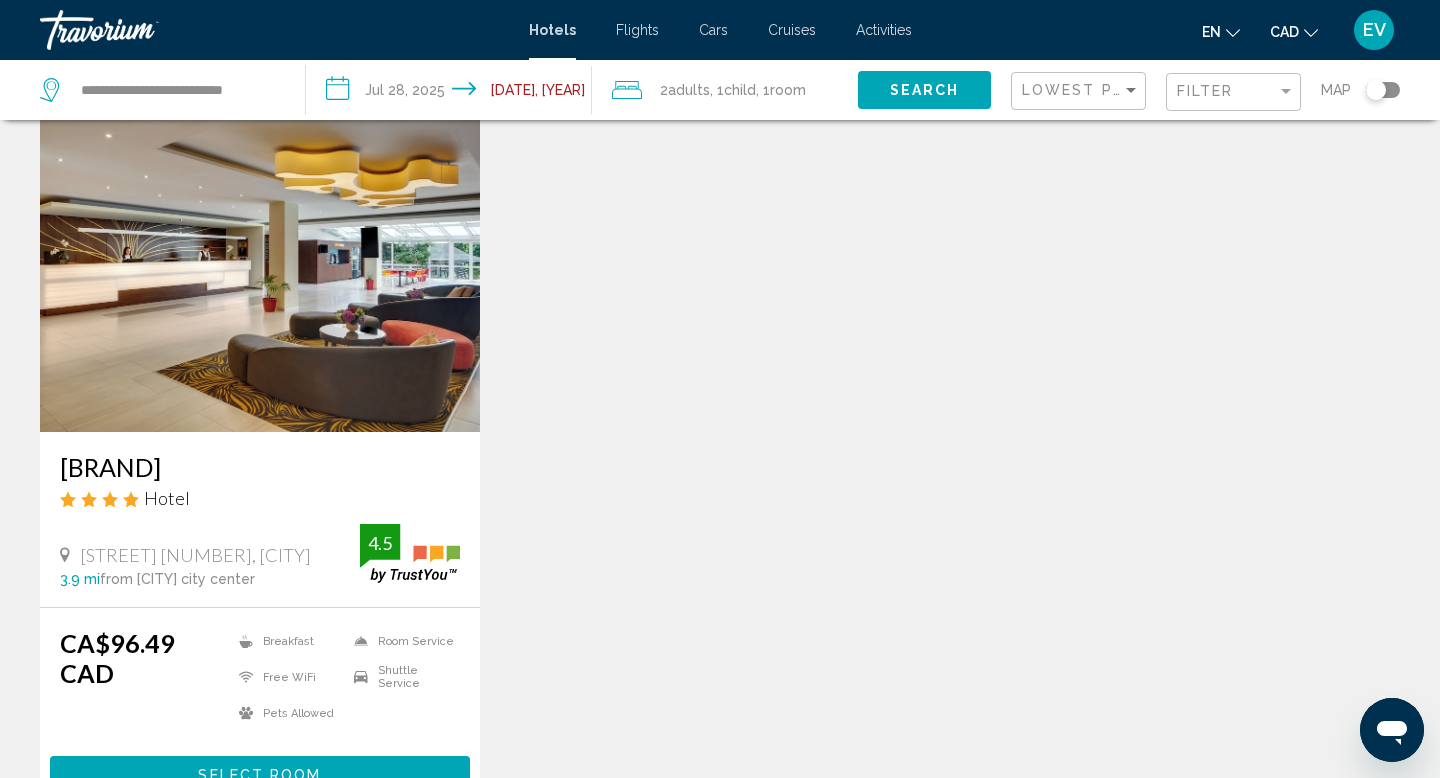 click on ", 1  Child Children" 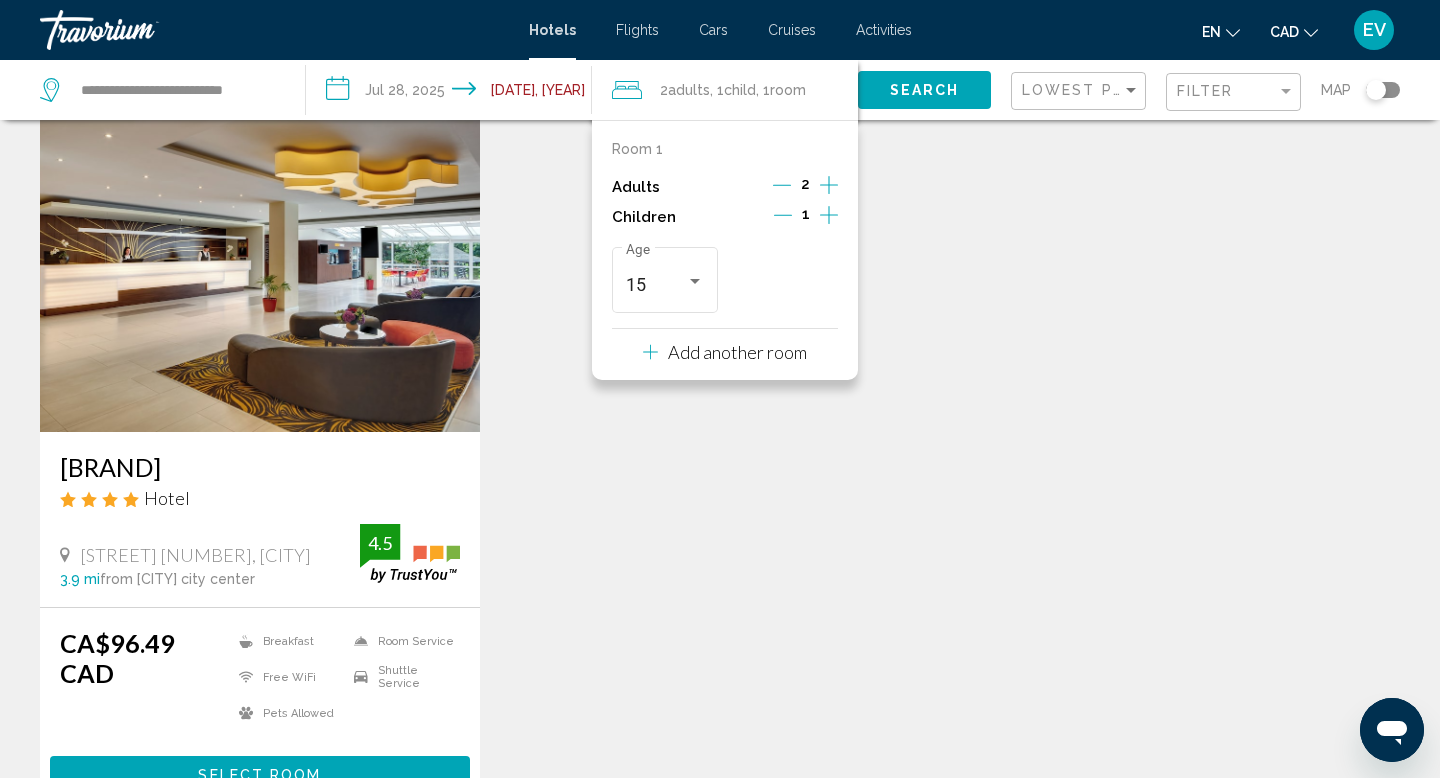 click 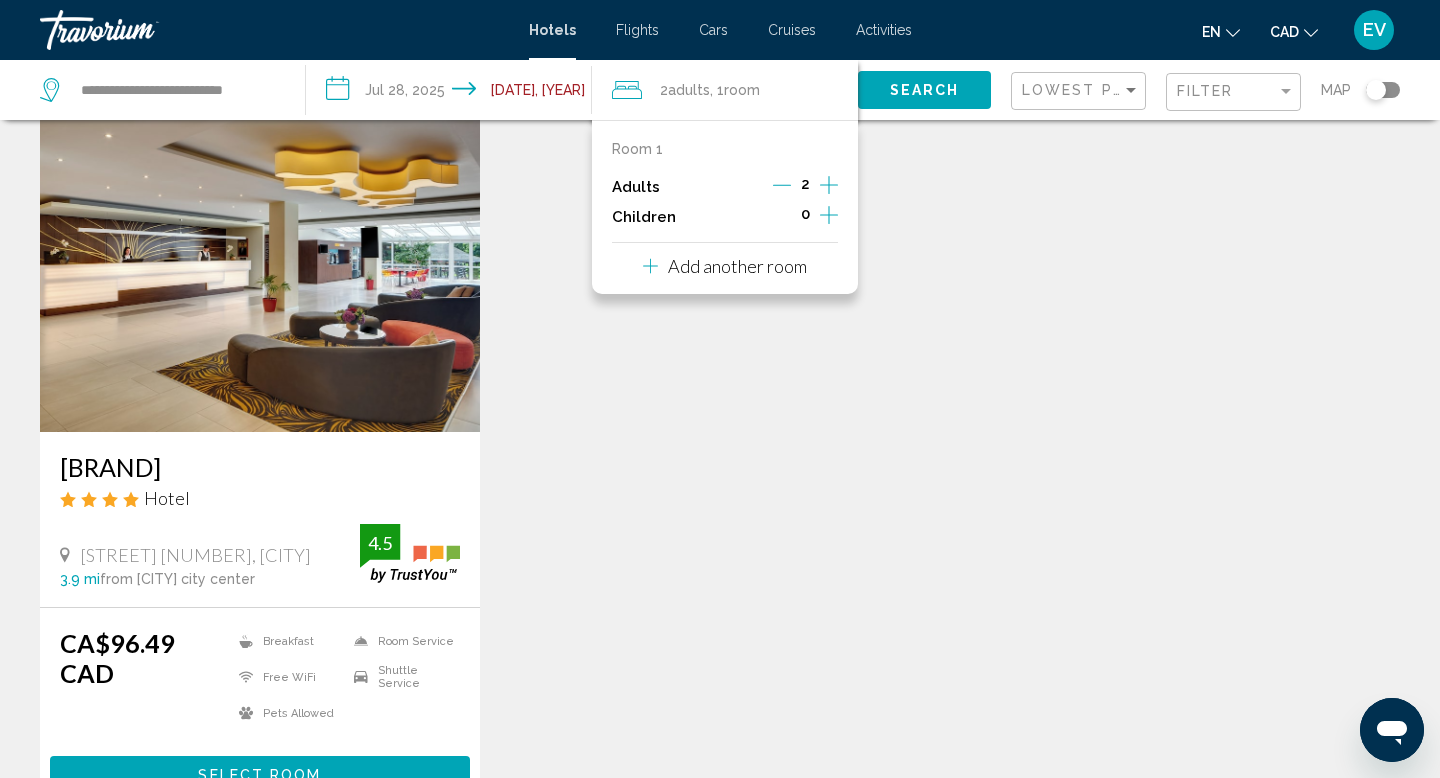 click 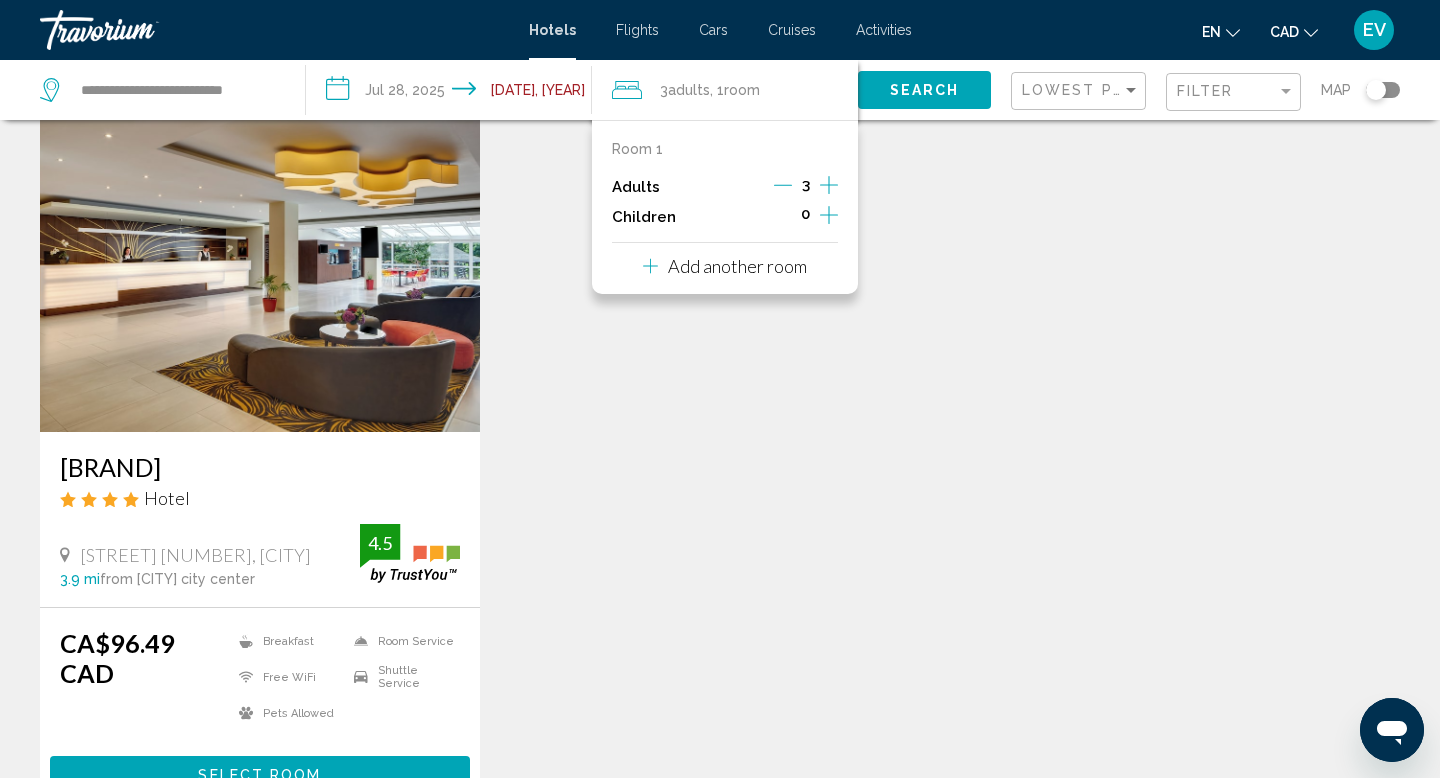 click on "Search" 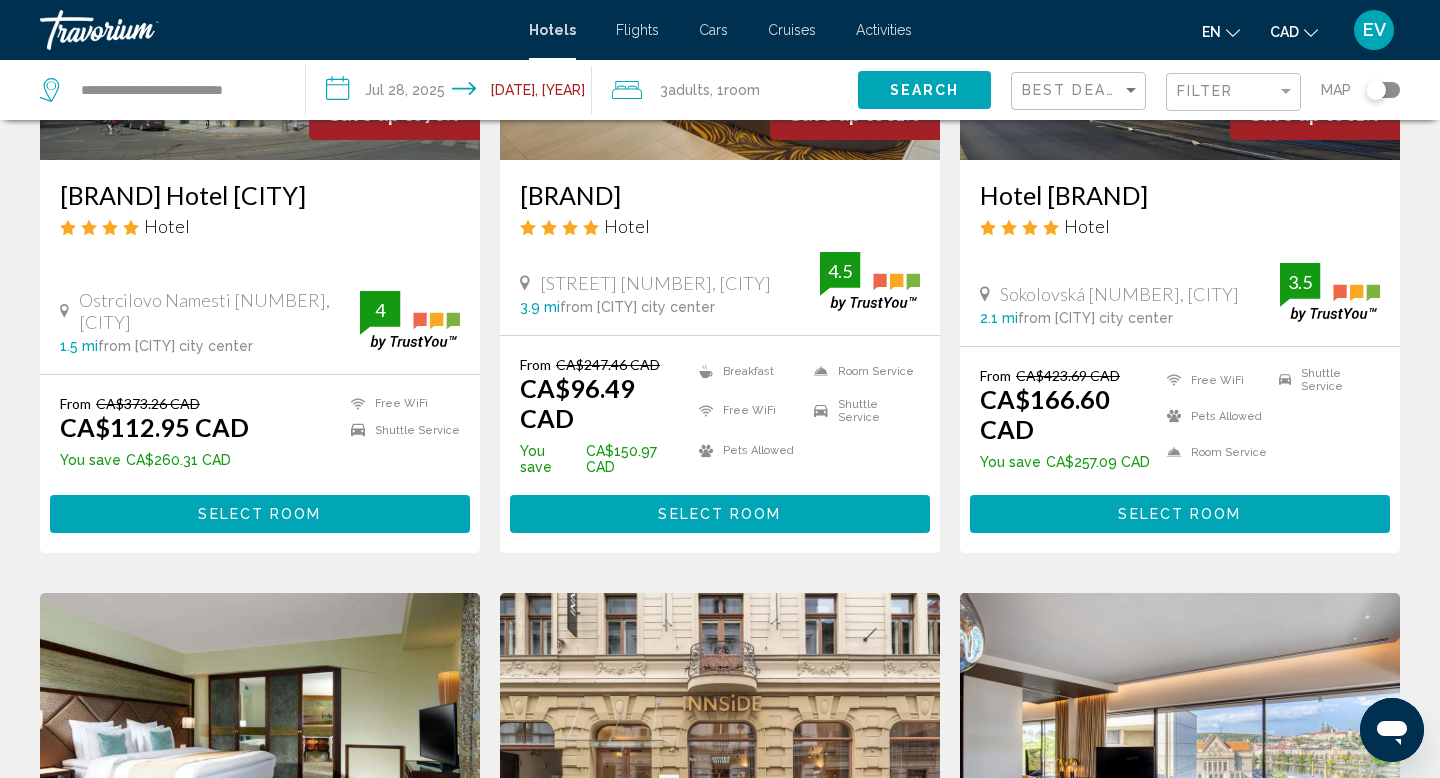 scroll, scrollTop: 333, scrollLeft: 0, axis: vertical 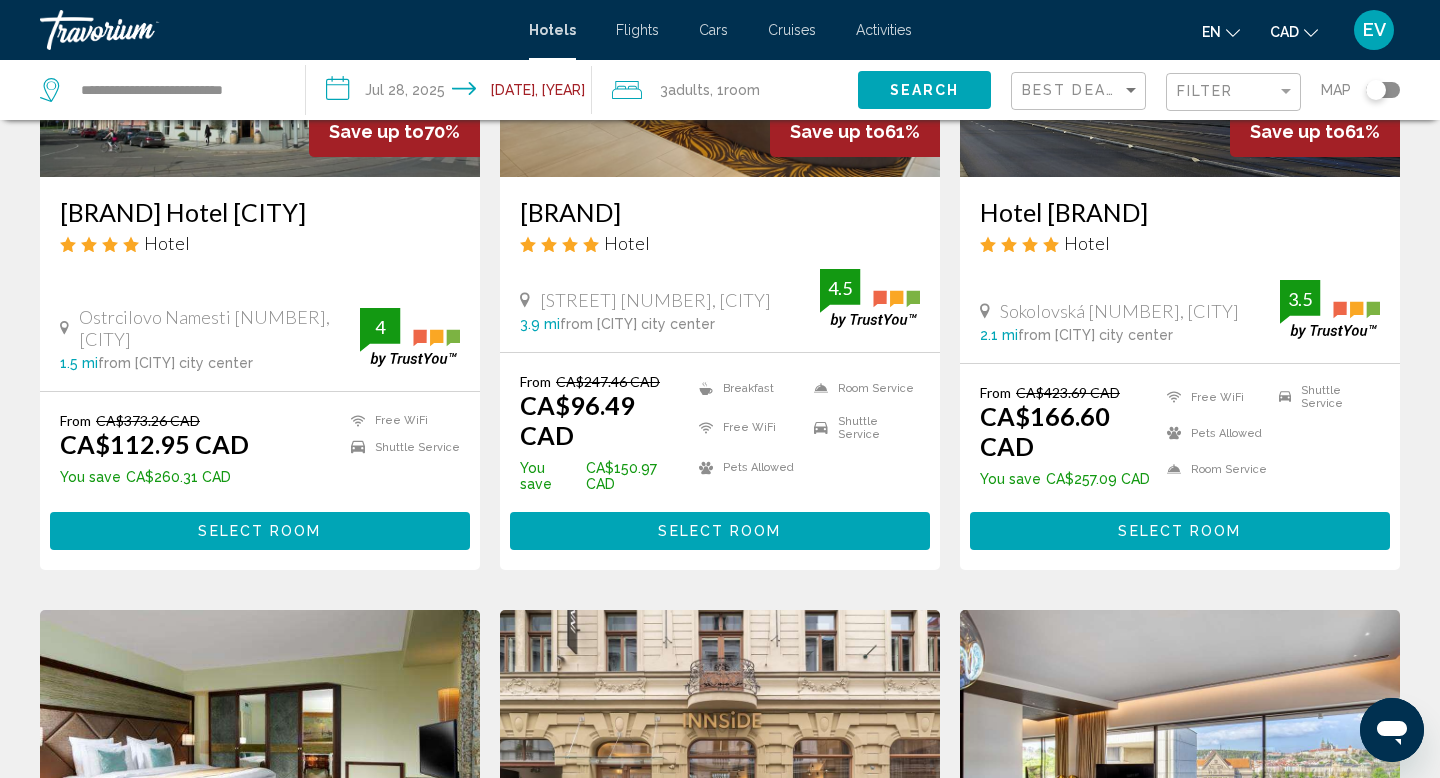 click on "Select Room" at bounding box center (719, 532) 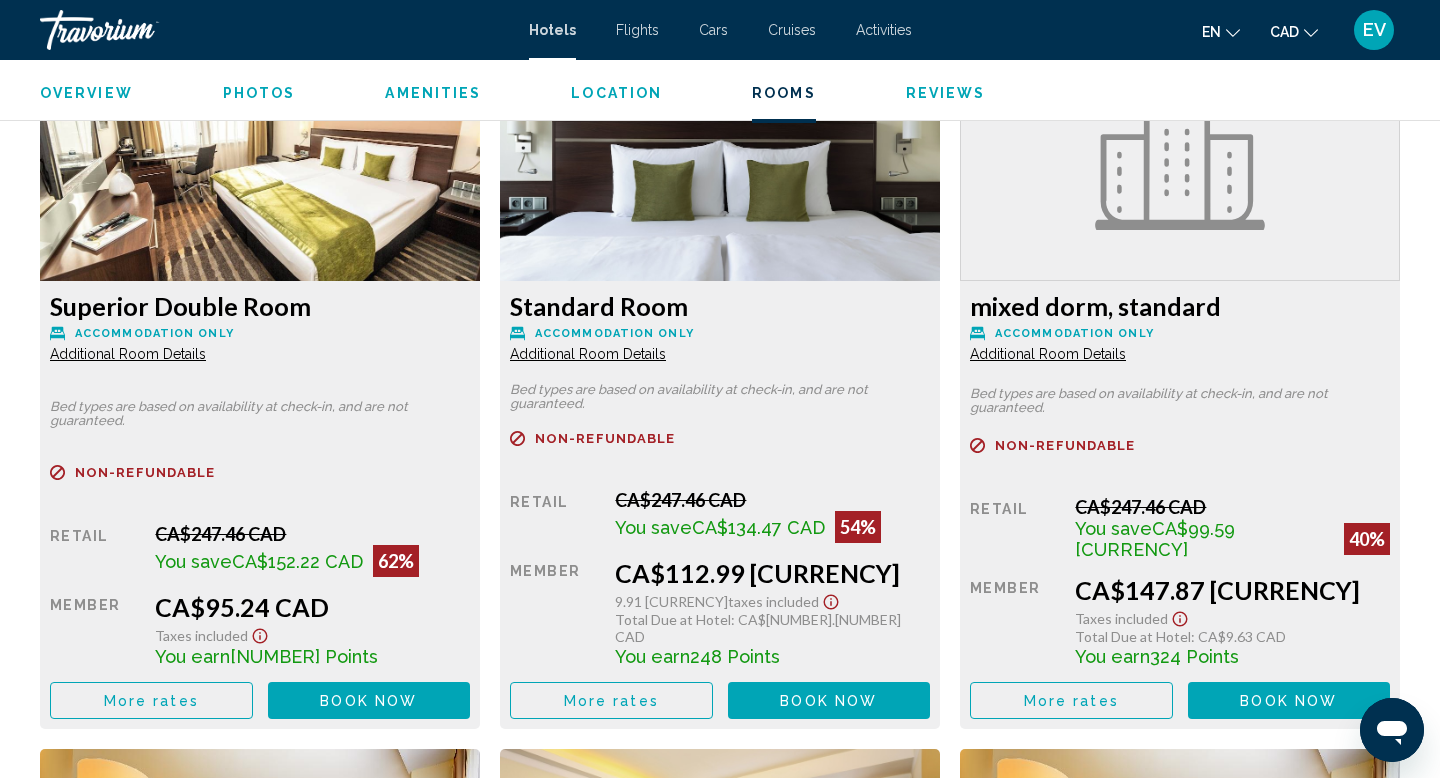 scroll, scrollTop: 2756, scrollLeft: 0, axis: vertical 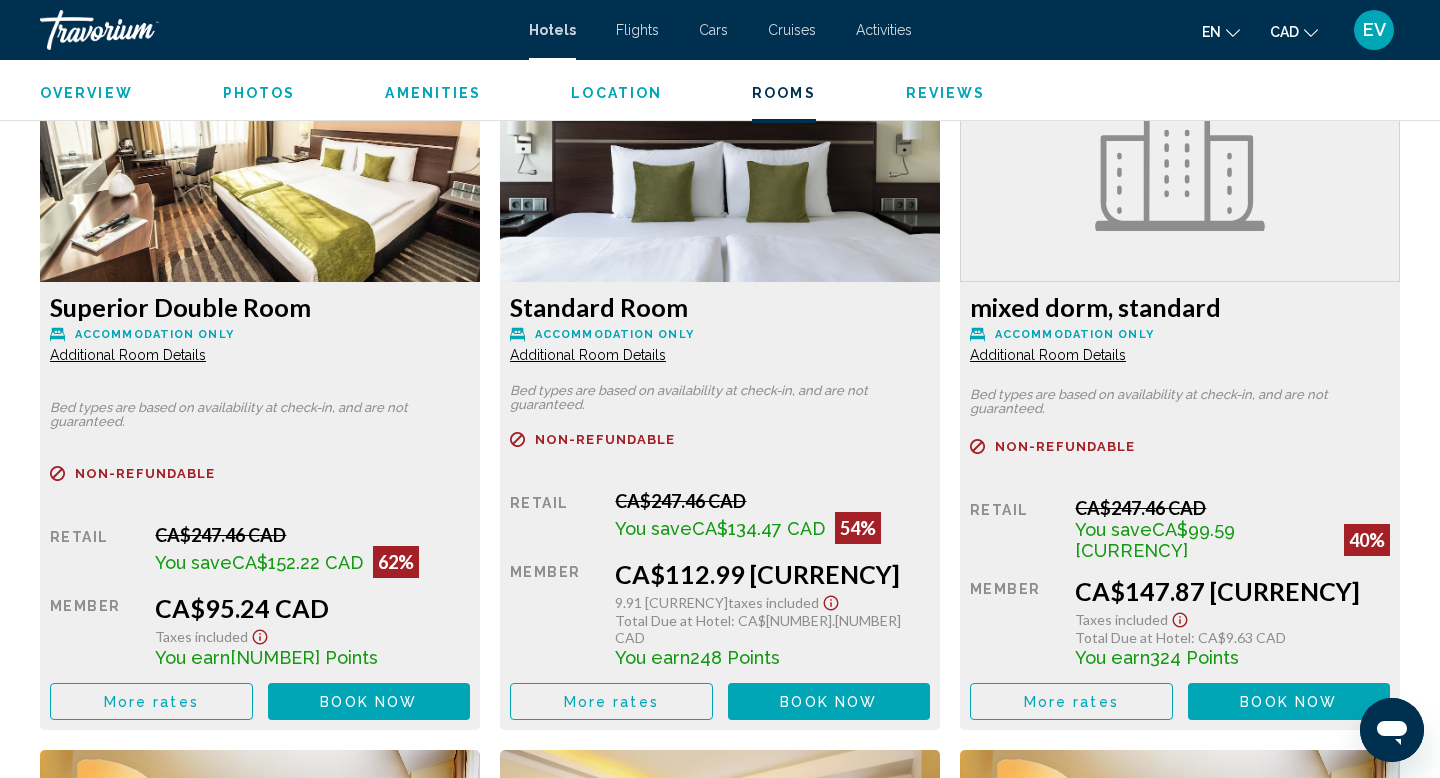 click on "More rates" at bounding box center (151, 701) 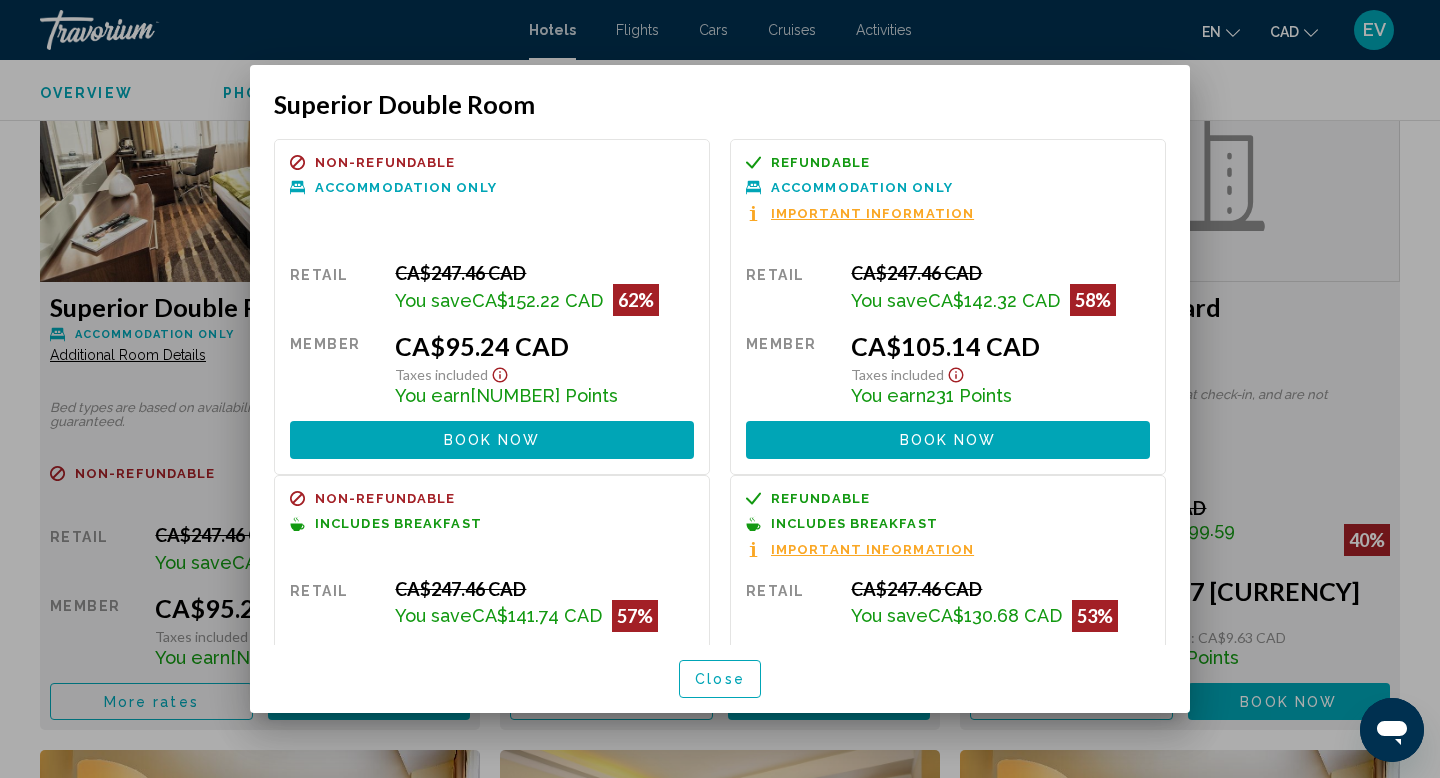 click on "Refundable" at bounding box center [820, 162] 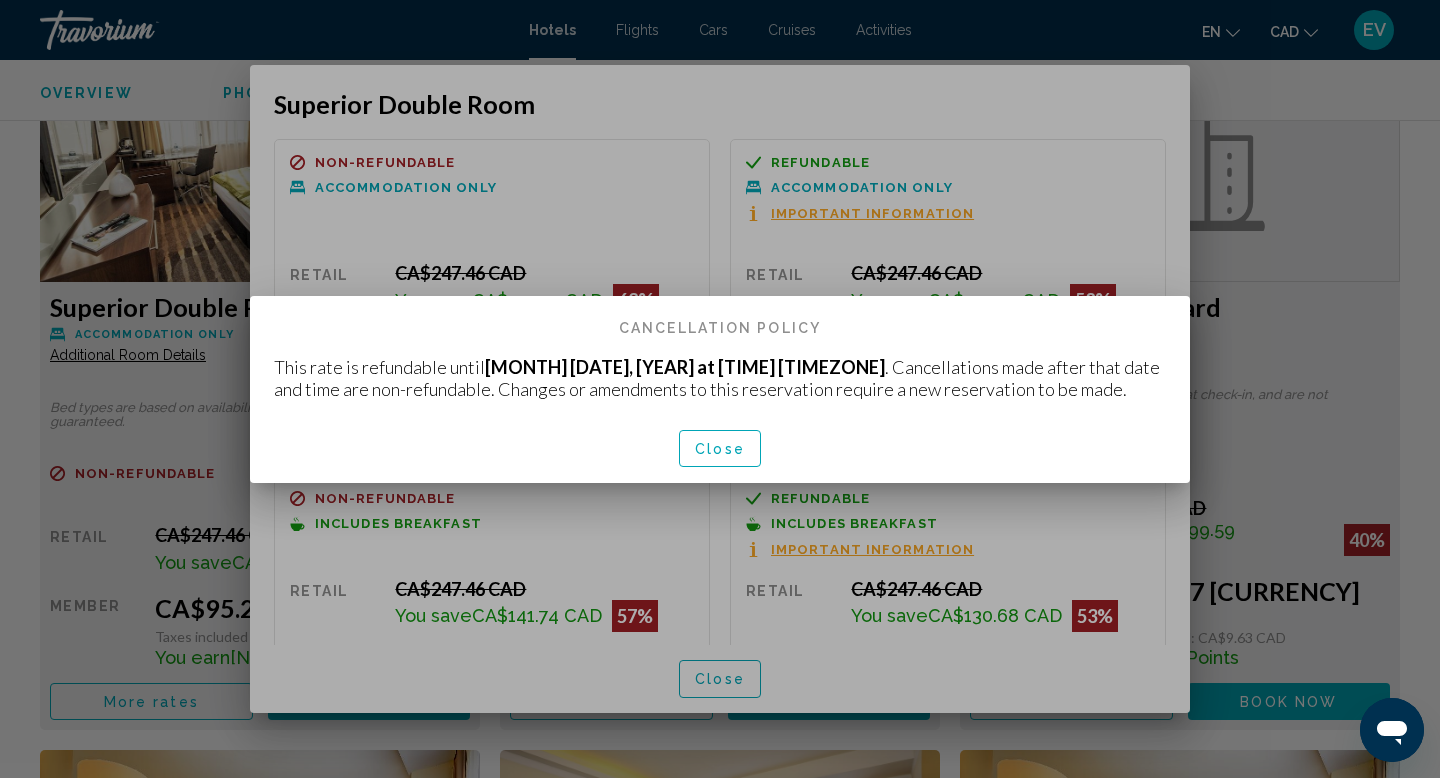 click on "Close" at bounding box center (720, 448) 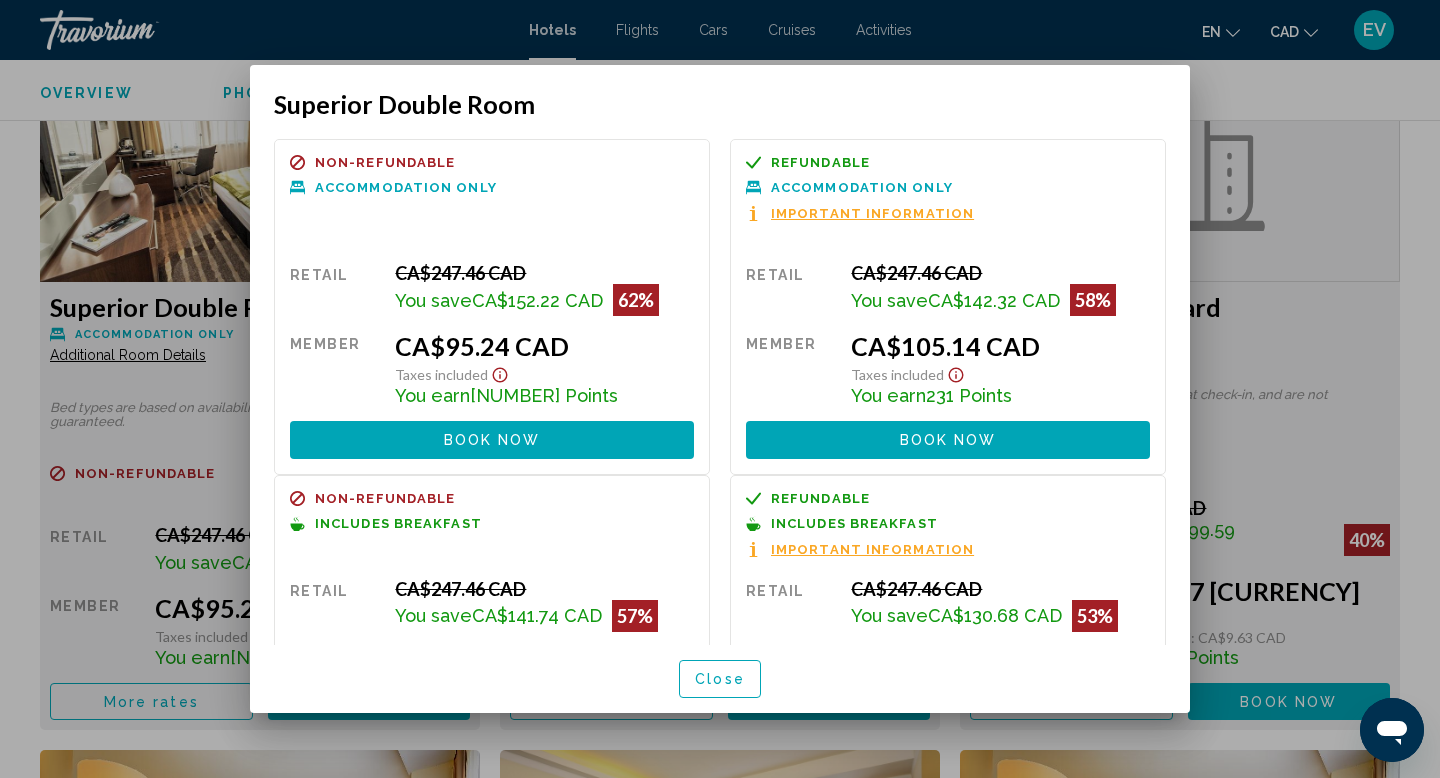 click 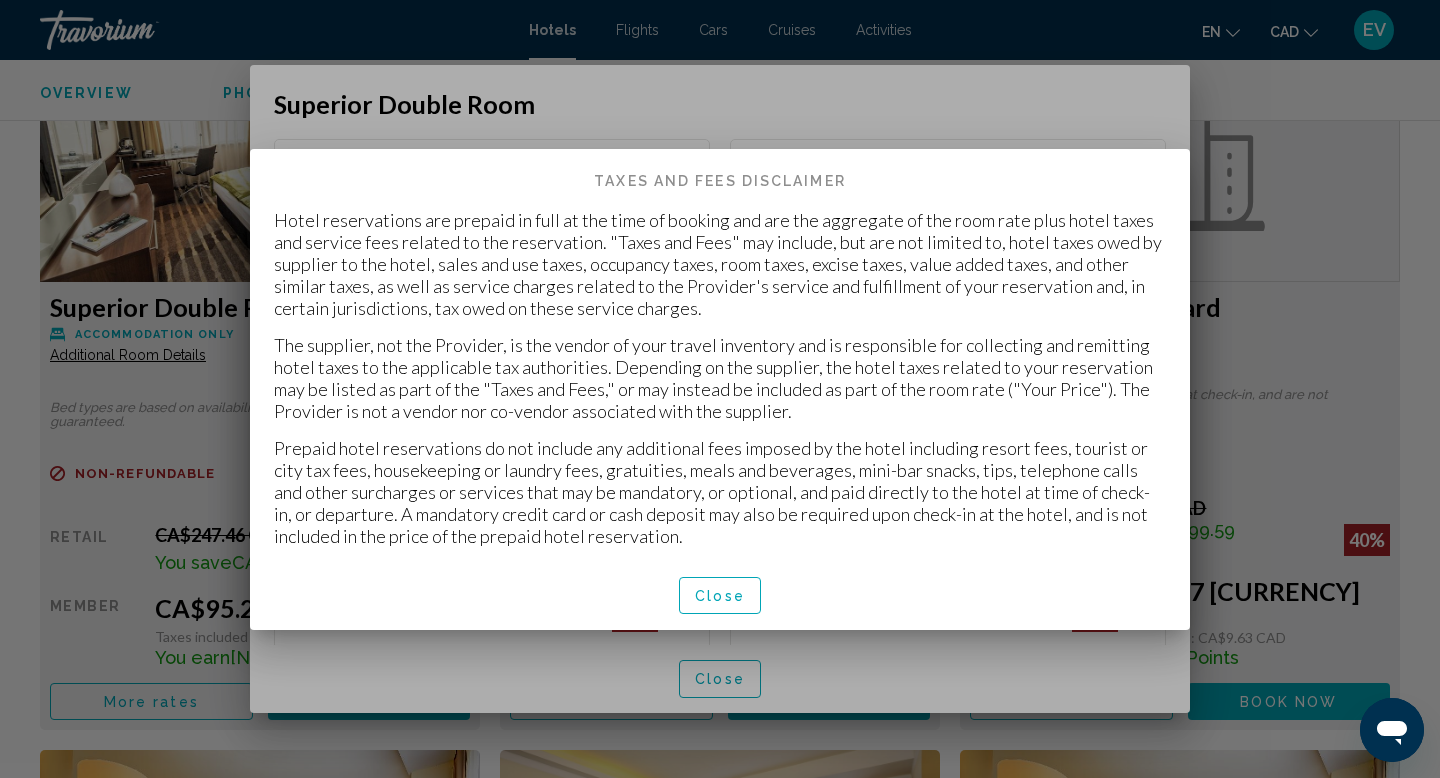 click on "Close" at bounding box center [720, 596] 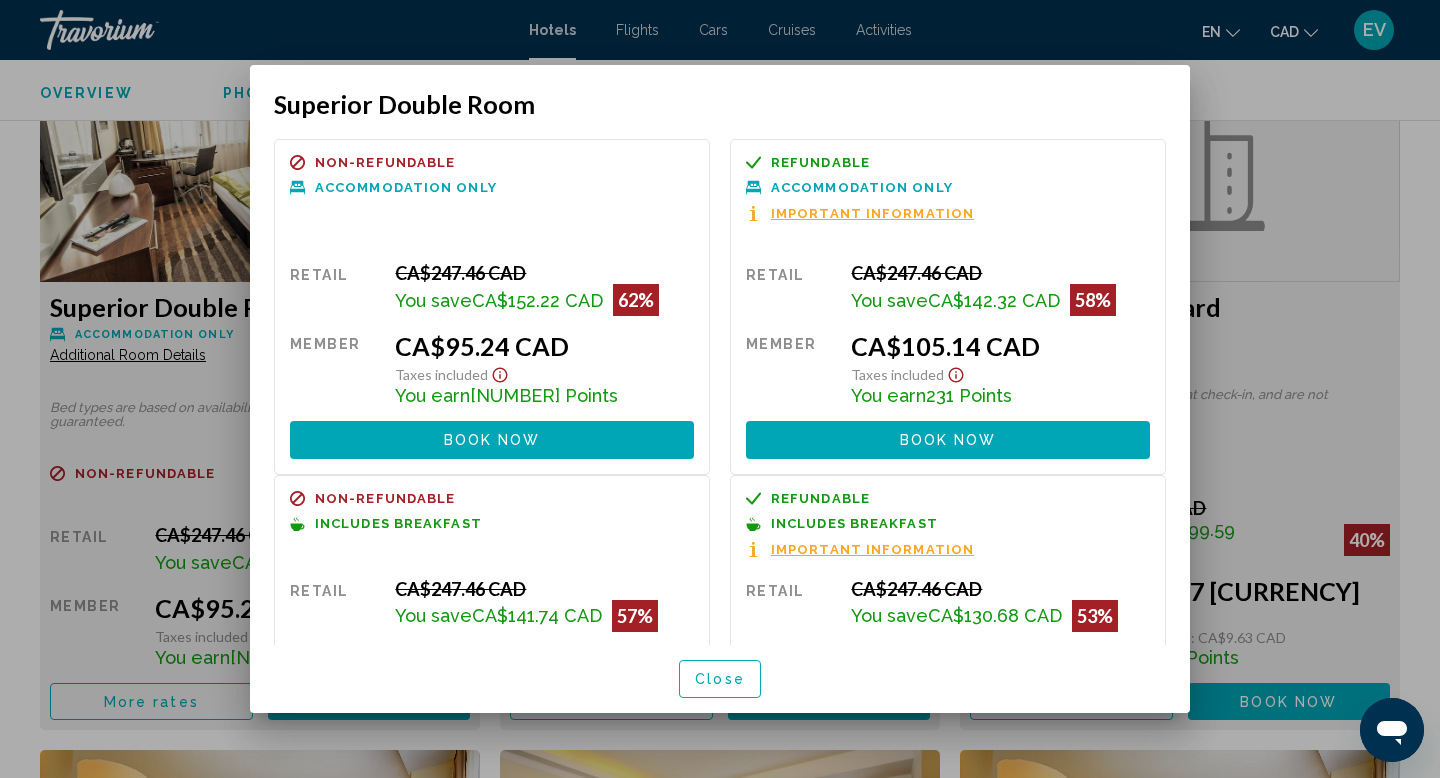 click on "Book now No longer available" at bounding box center [948, 439] 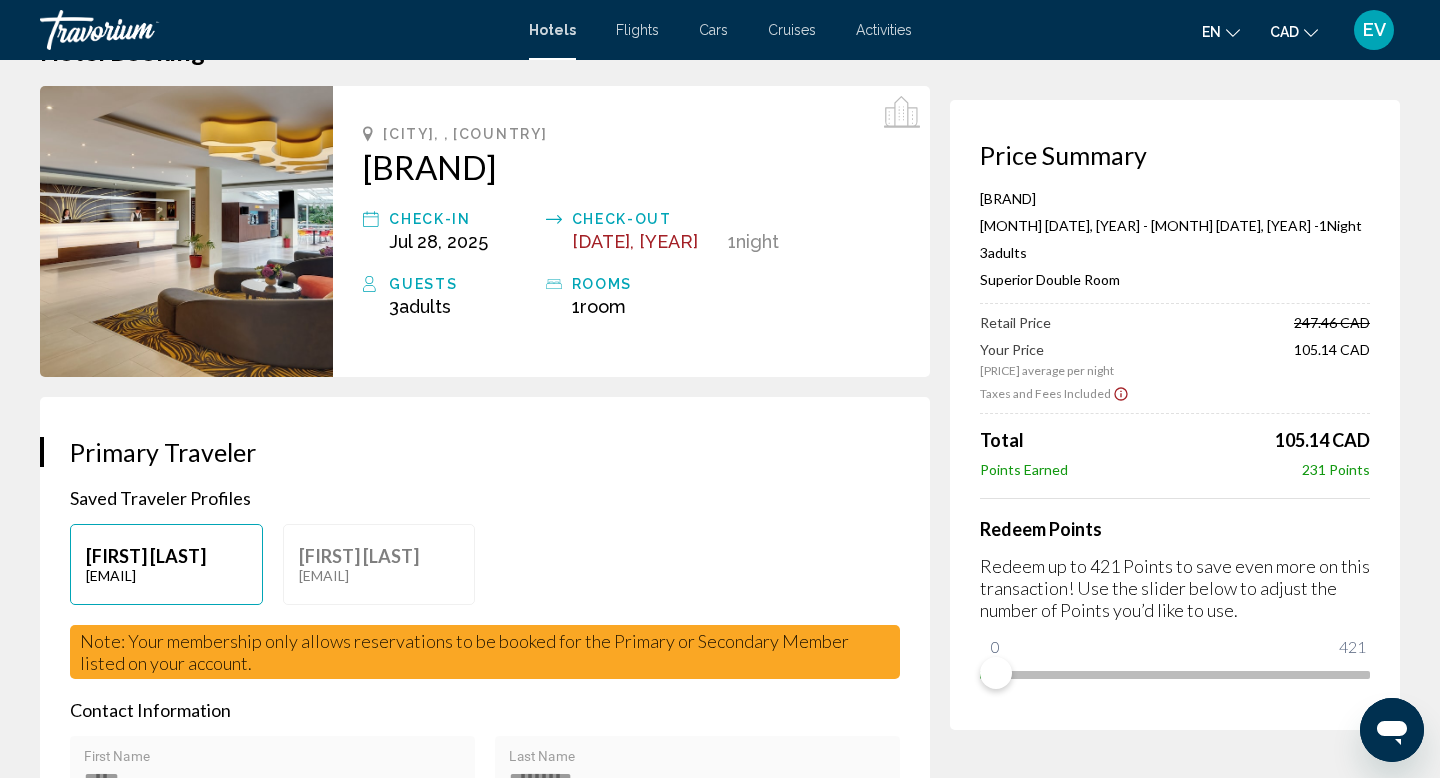 scroll, scrollTop: 75, scrollLeft: 0, axis: vertical 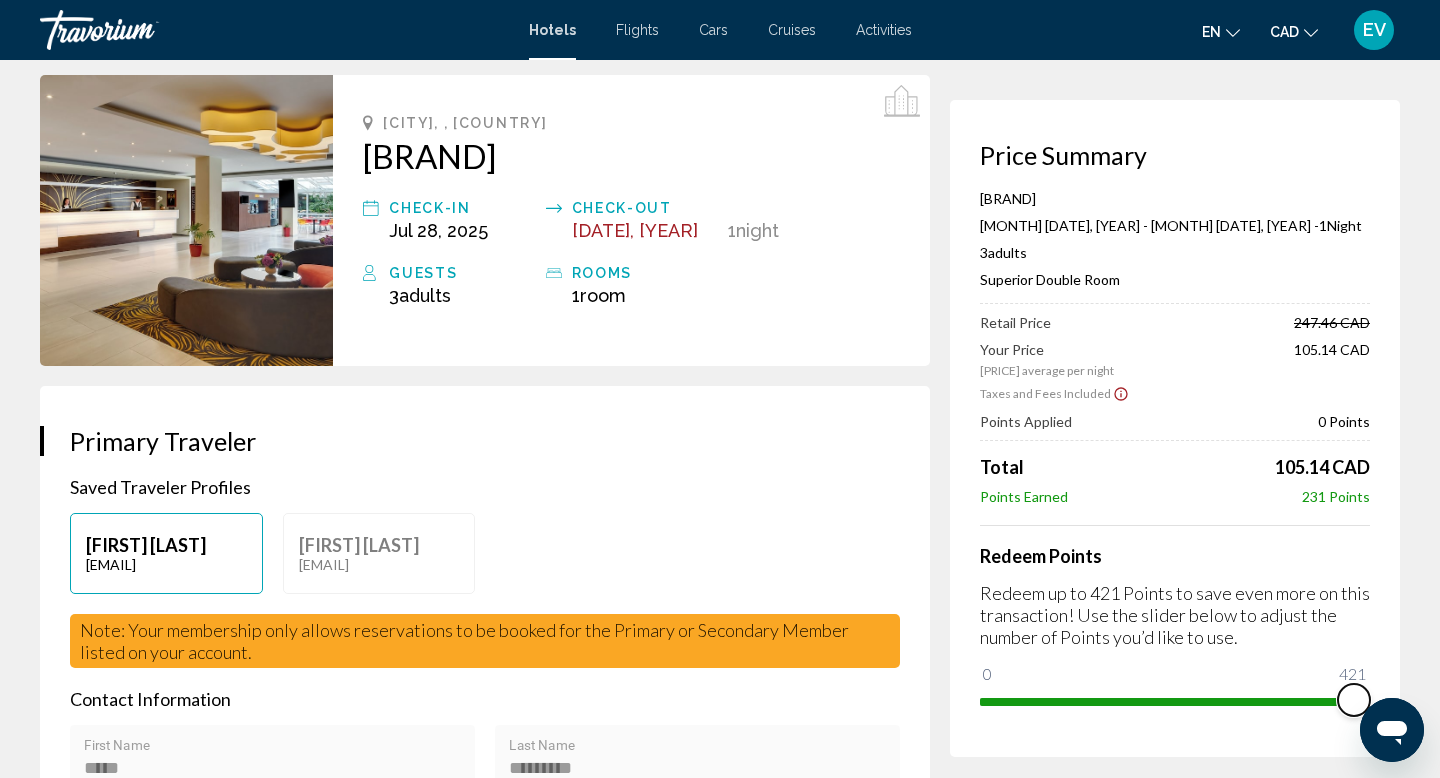 drag, startPoint x: 995, startPoint y: 677, endPoint x: 1367, endPoint y: 662, distance: 372.3023 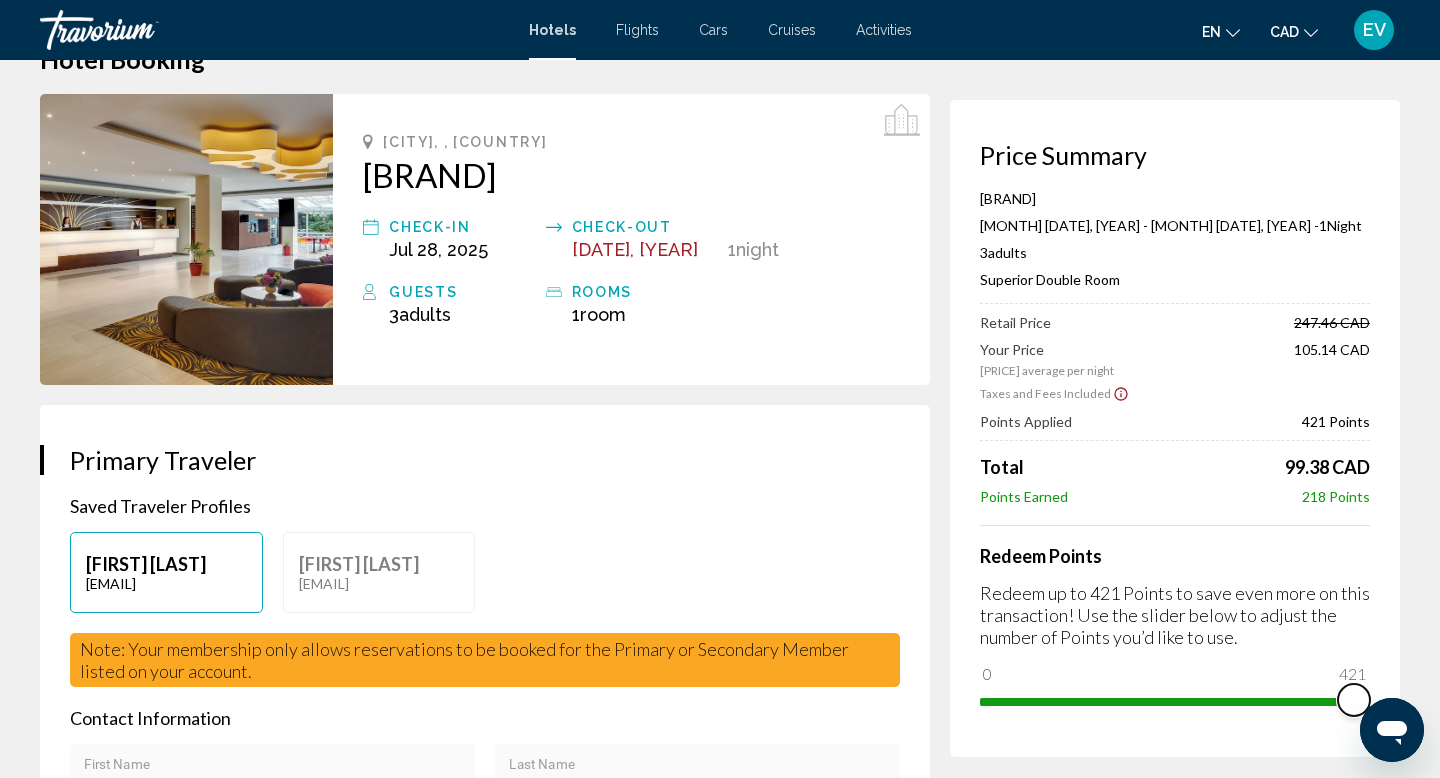 scroll, scrollTop: 0, scrollLeft: 0, axis: both 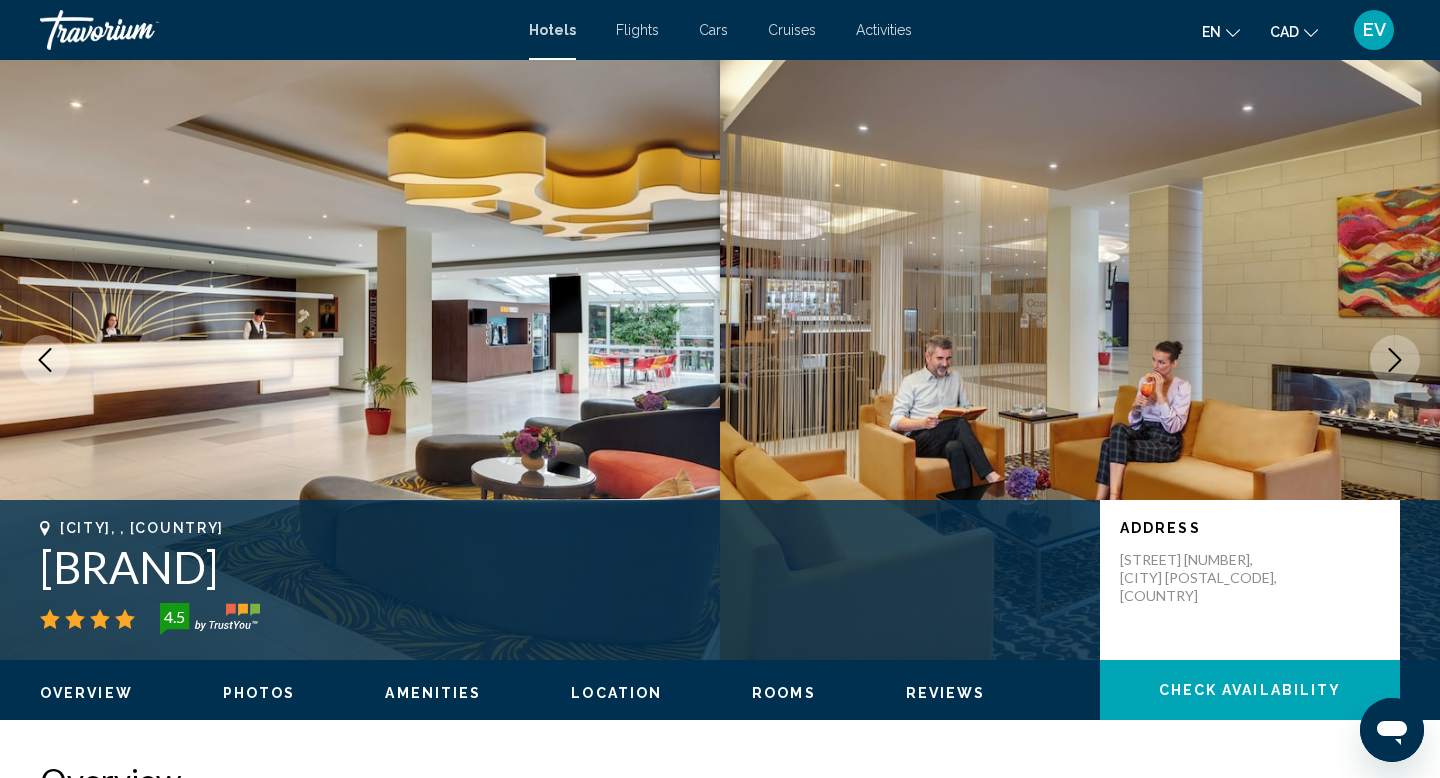 click at bounding box center (140, 30) 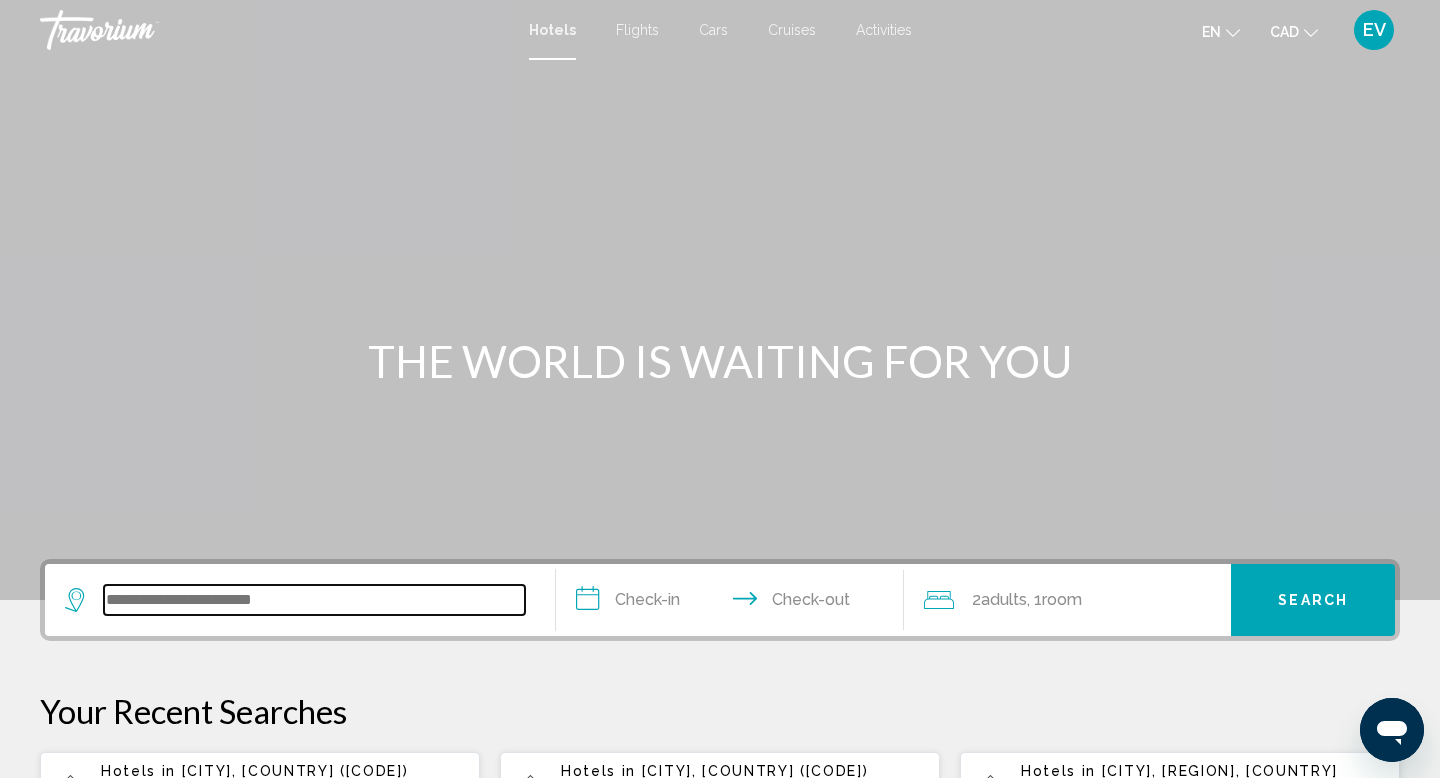 click at bounding box center [314, 600] 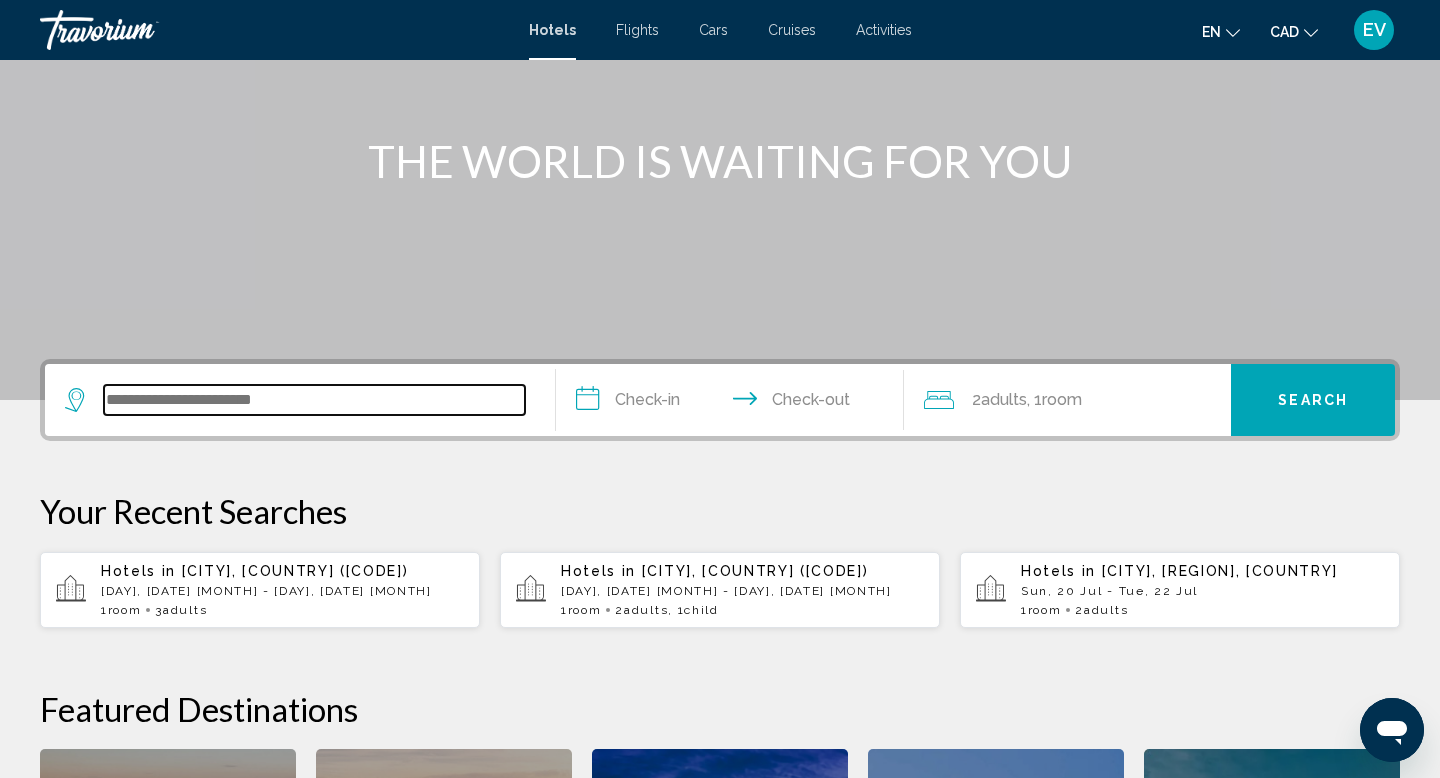 scroll, scrollTop: 380, scrollLeft: 0, axis: vertical 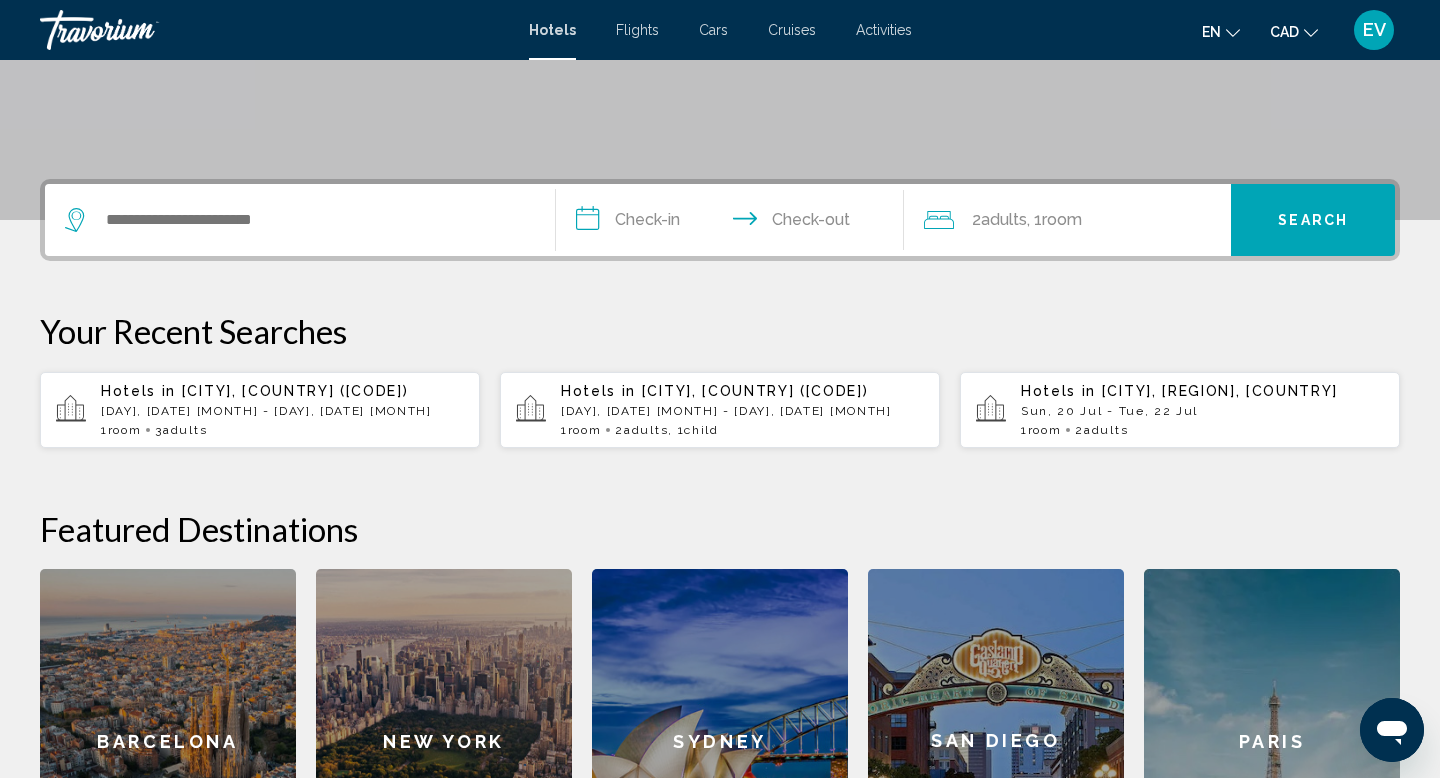 click on "Barcelona" 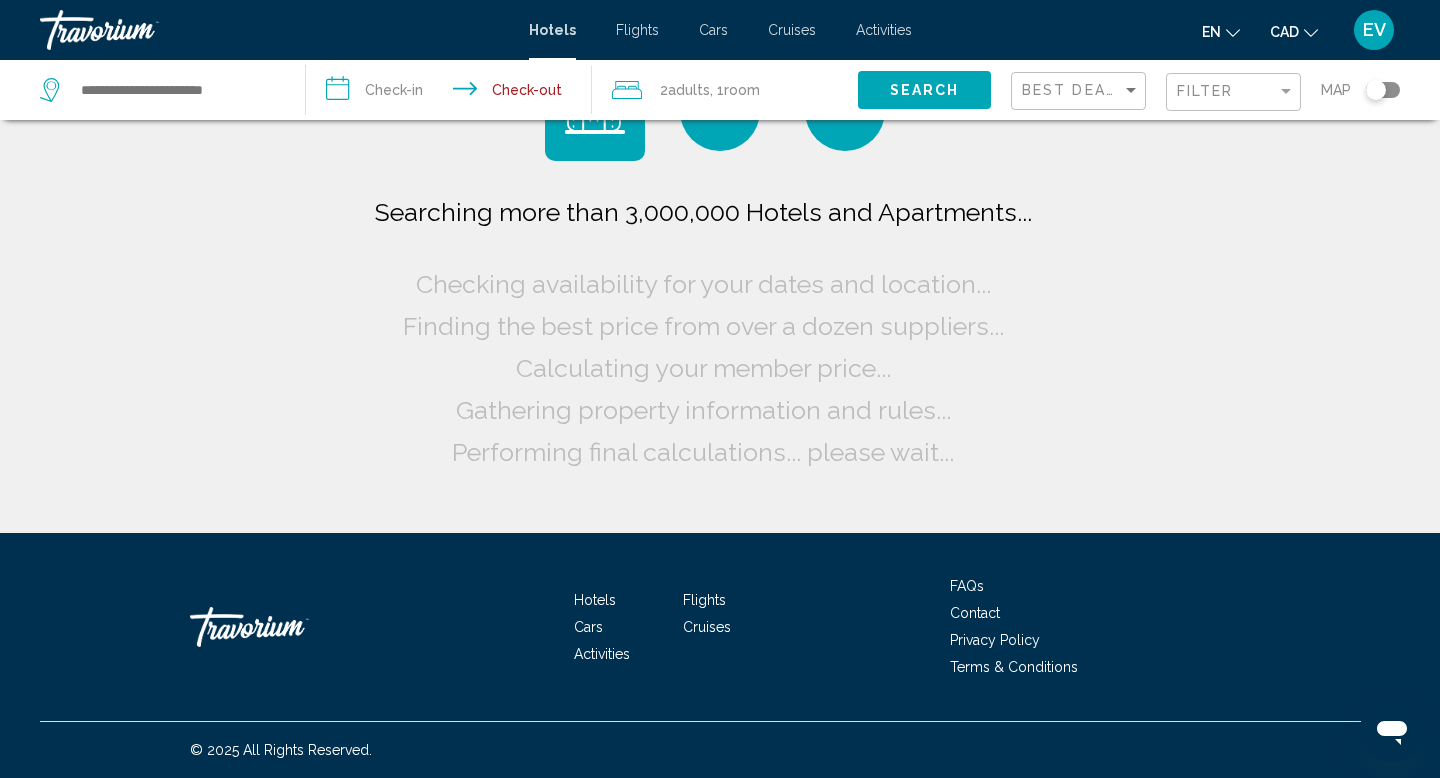 scroll, scrollTop: 0, scrollLeft: 0, axis: both 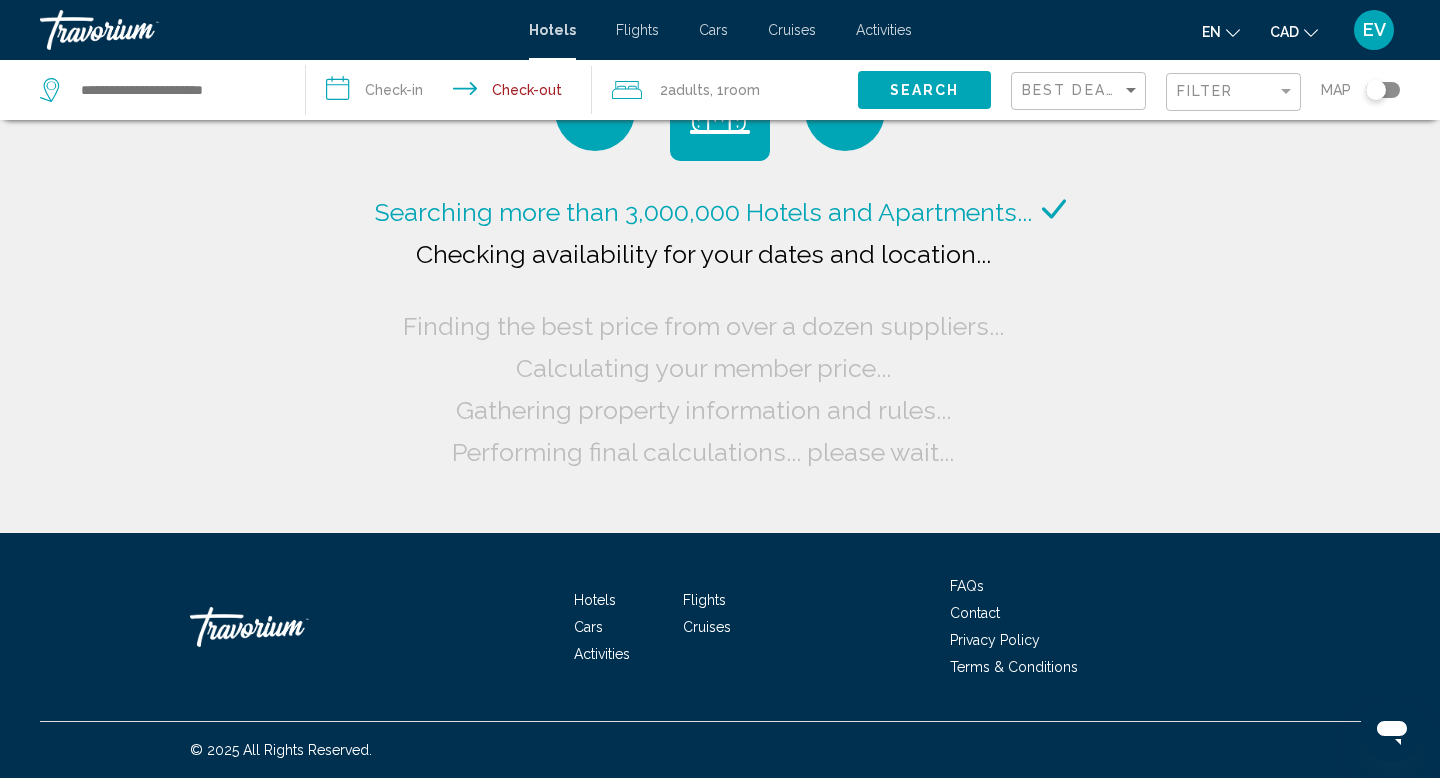 click 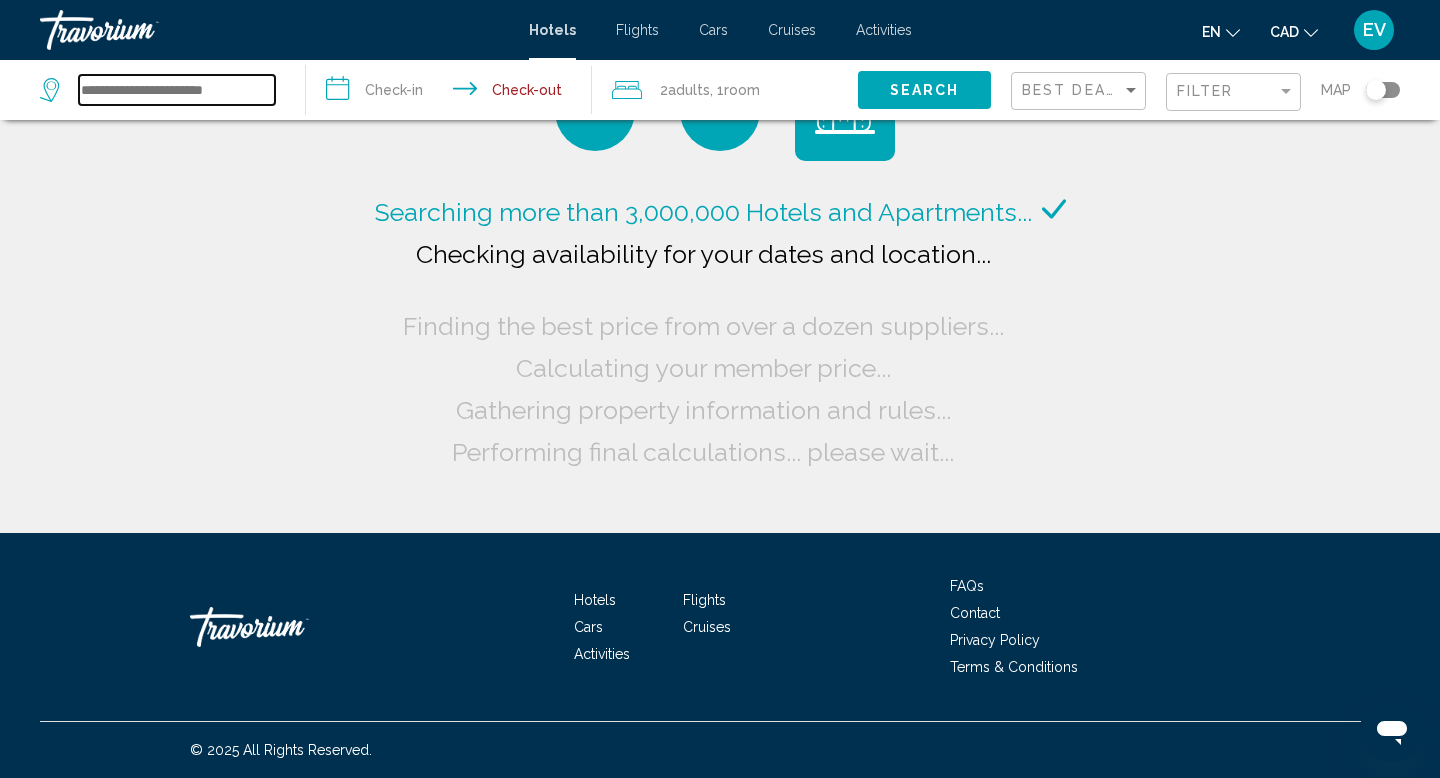 click at bounding box center (177, 90) 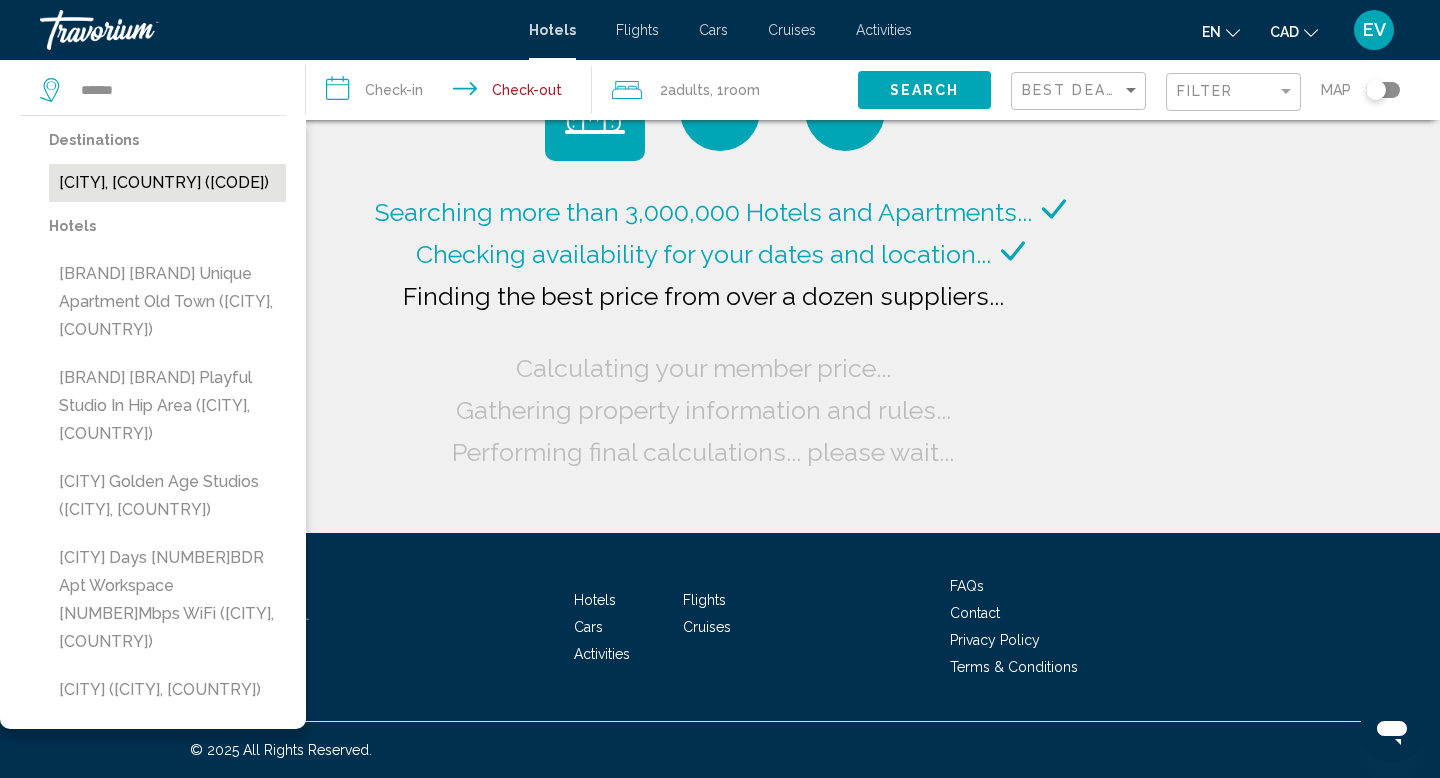 click on "[CITY], [COUNTRY] ([CODE])" at bounding box center [167, 183] 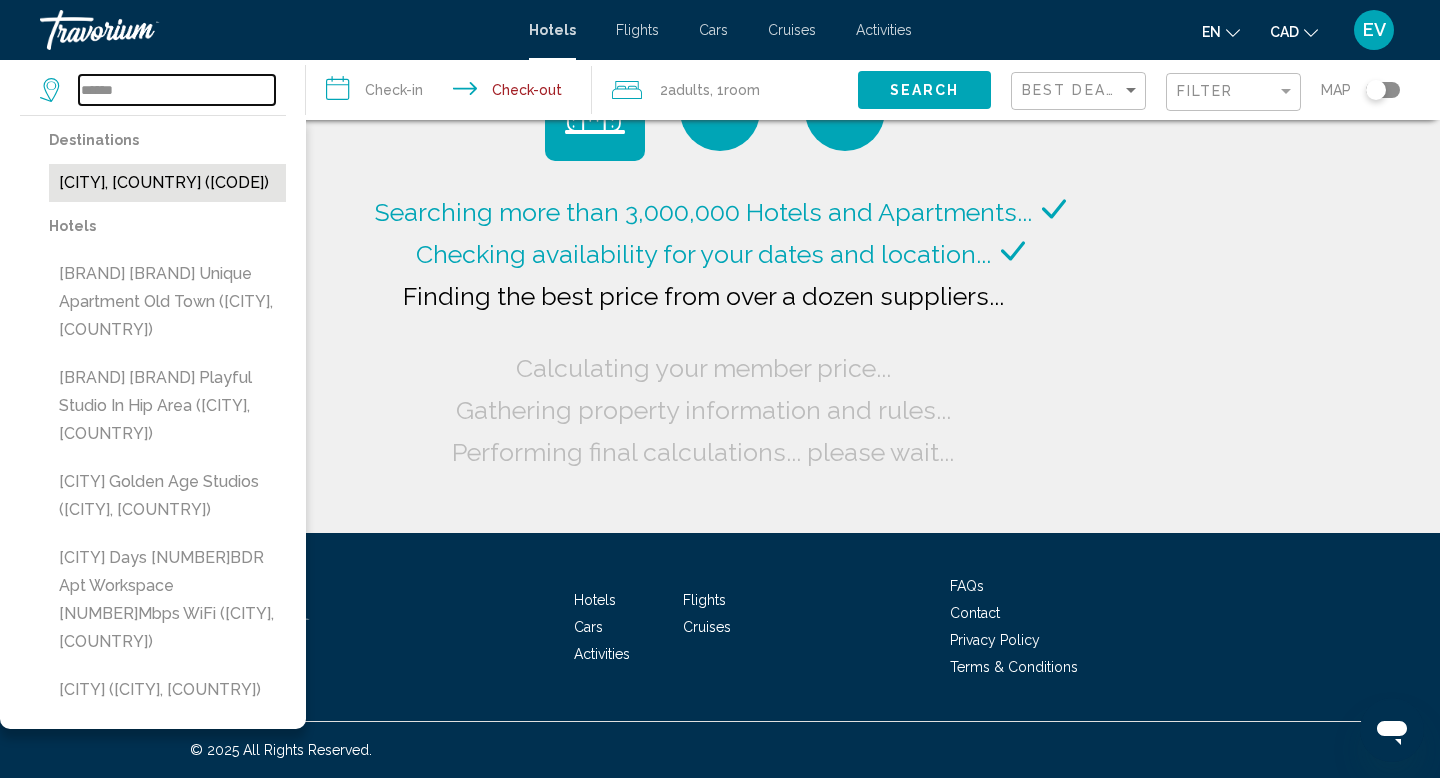type on "**********" 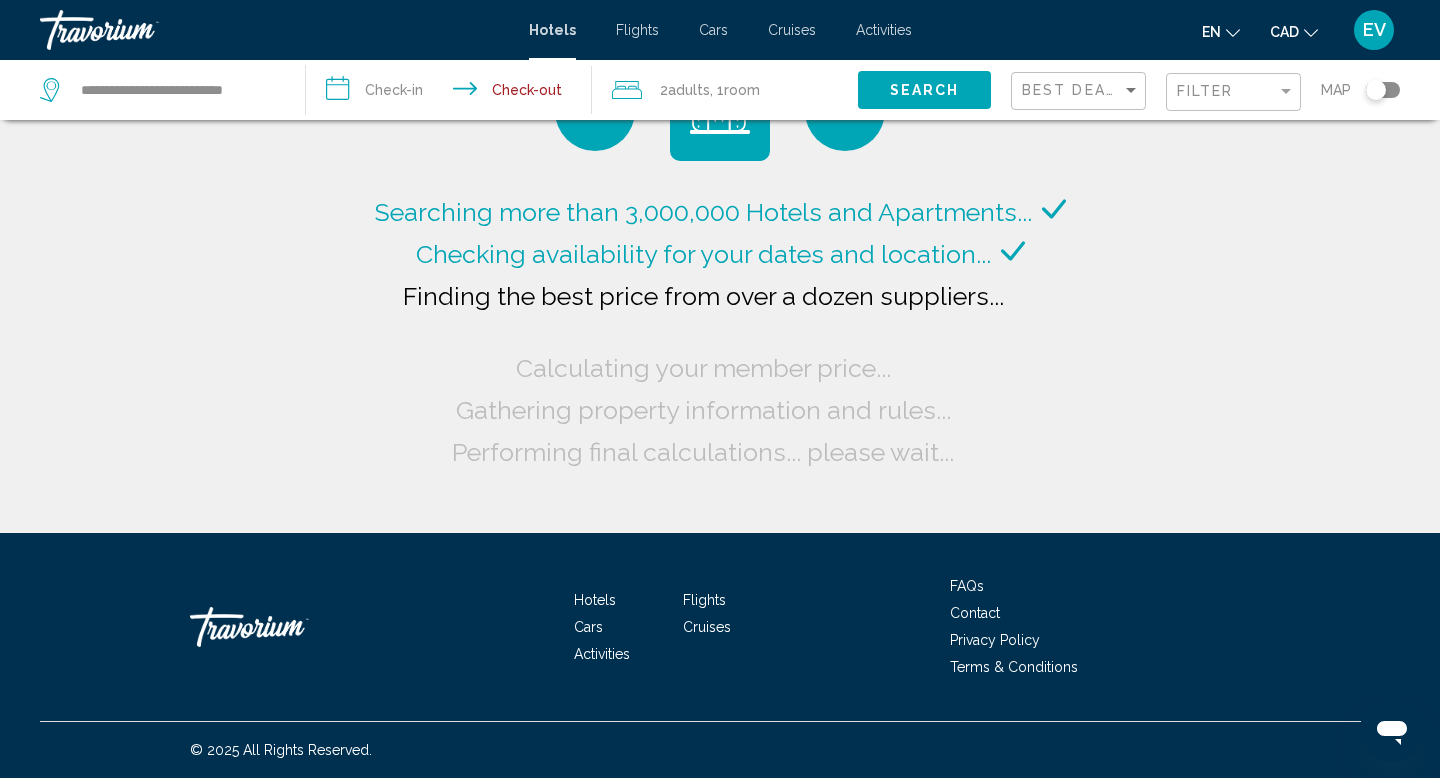 click on "**********" at bounding box center [453, 93] 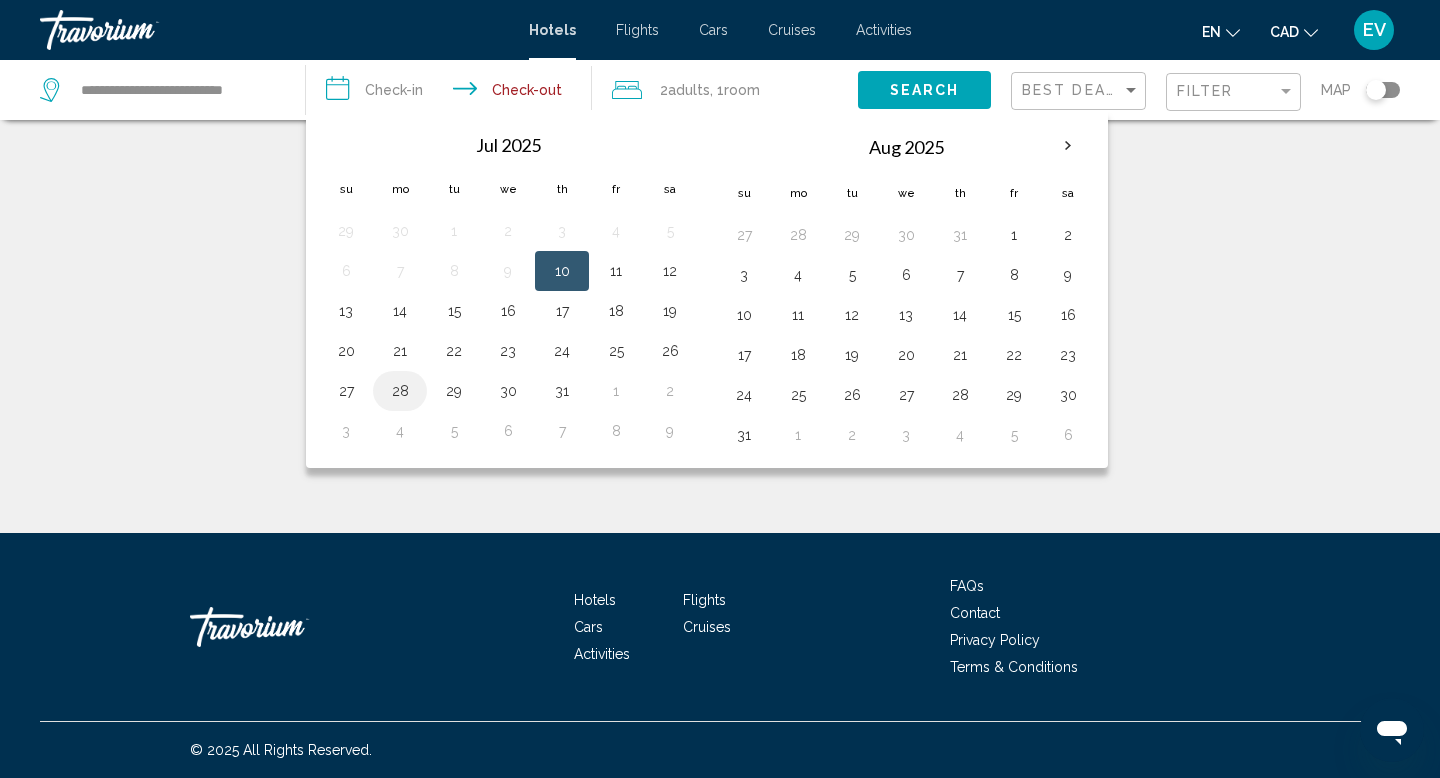 click on "28" at bounding box center [400, 391] 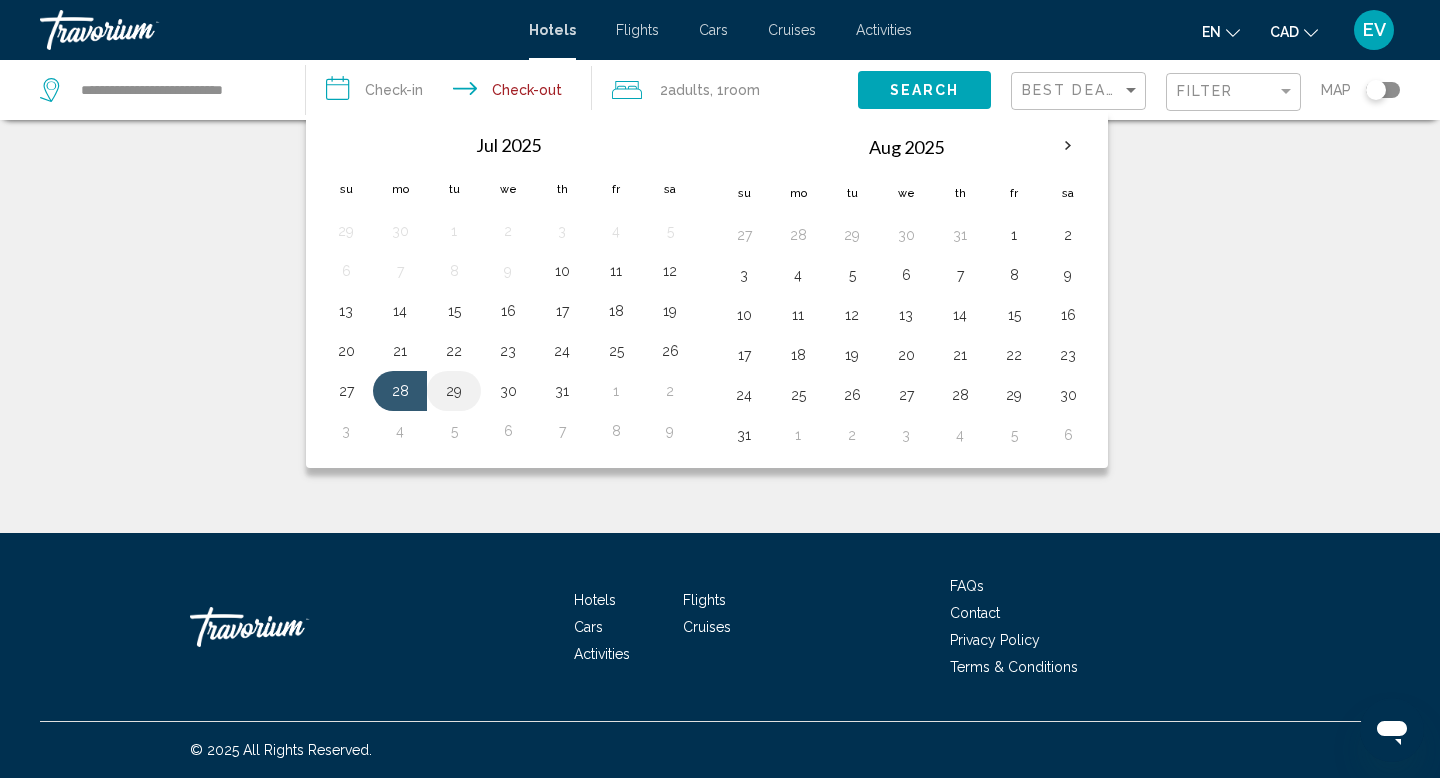 click on "29" at bounding box center (454, 391) 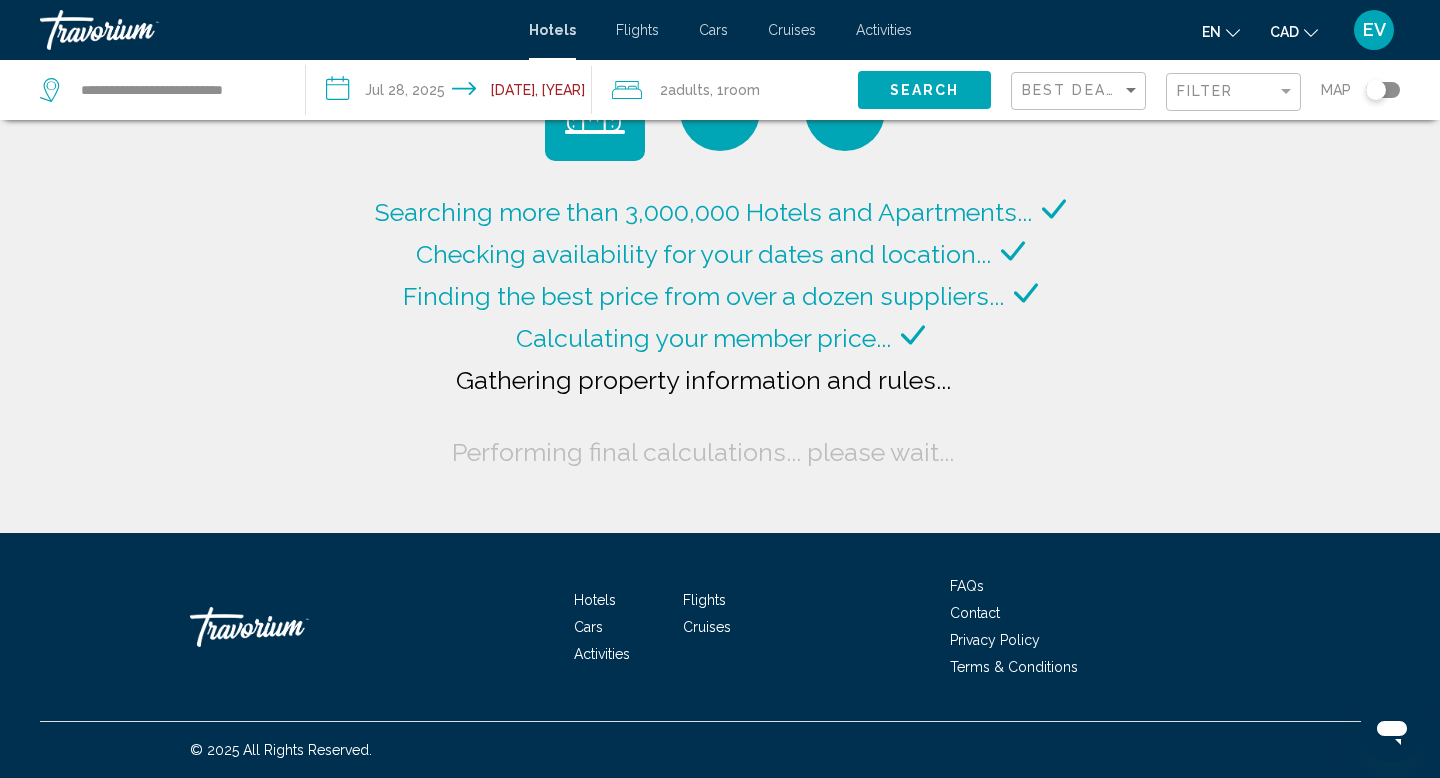 click on "2  Adult Adults , 1  Room rooms" 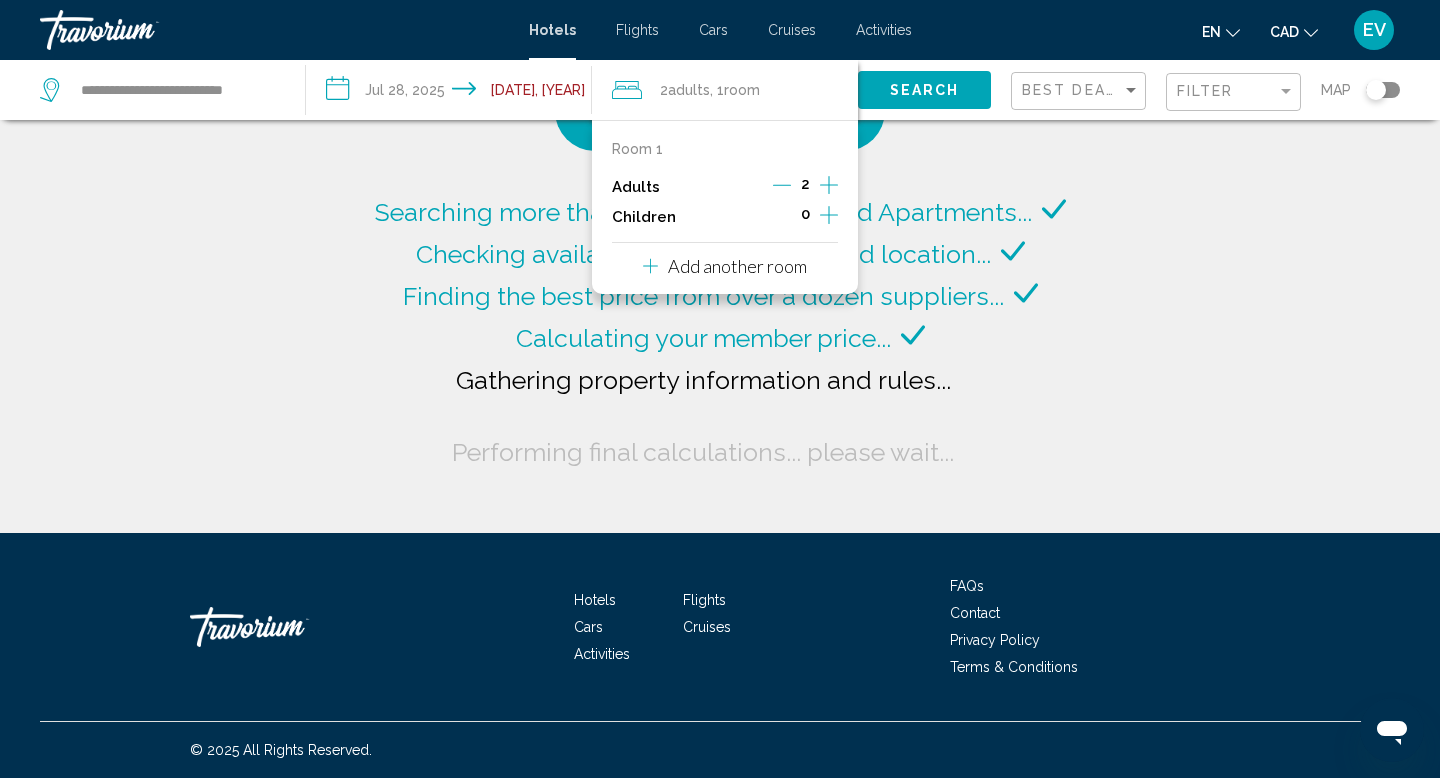 click 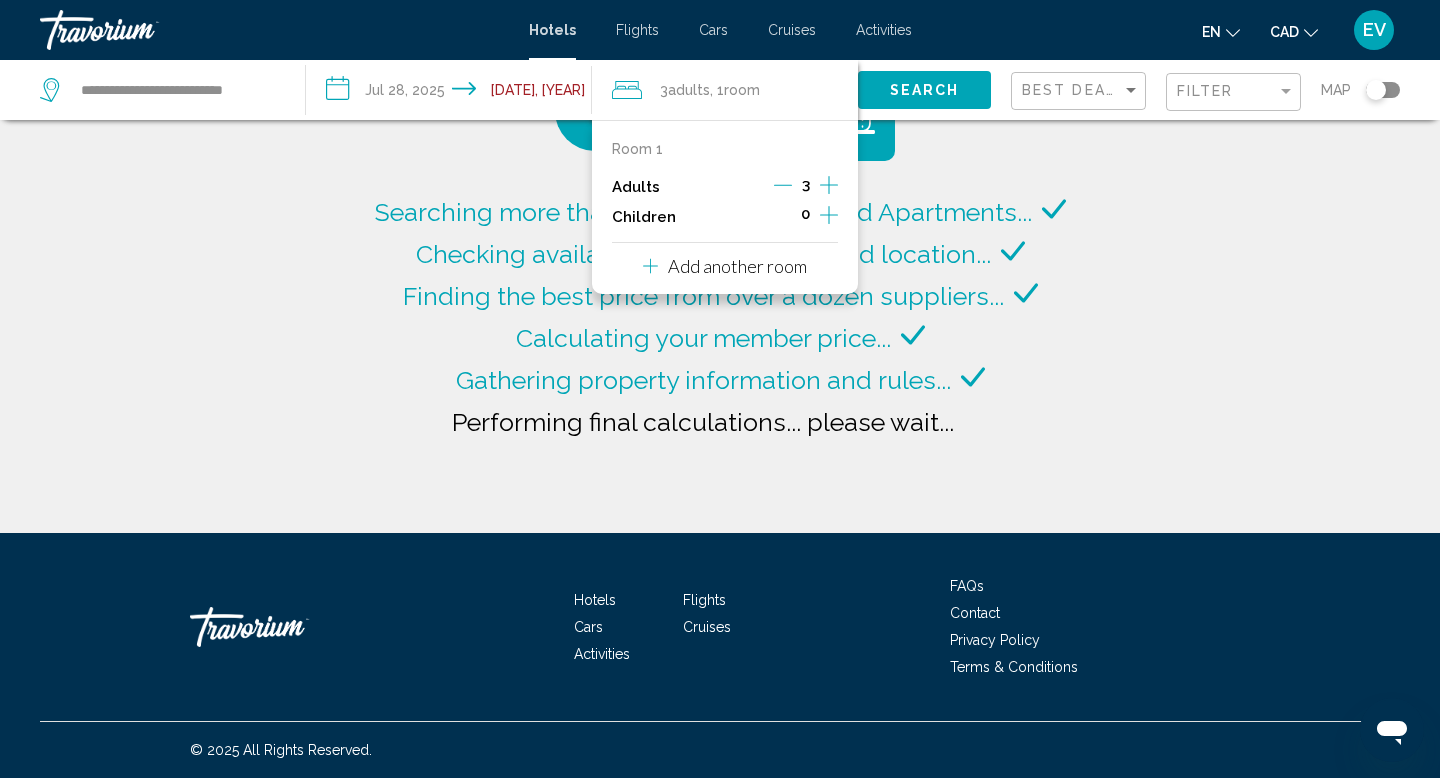 click on "Search" 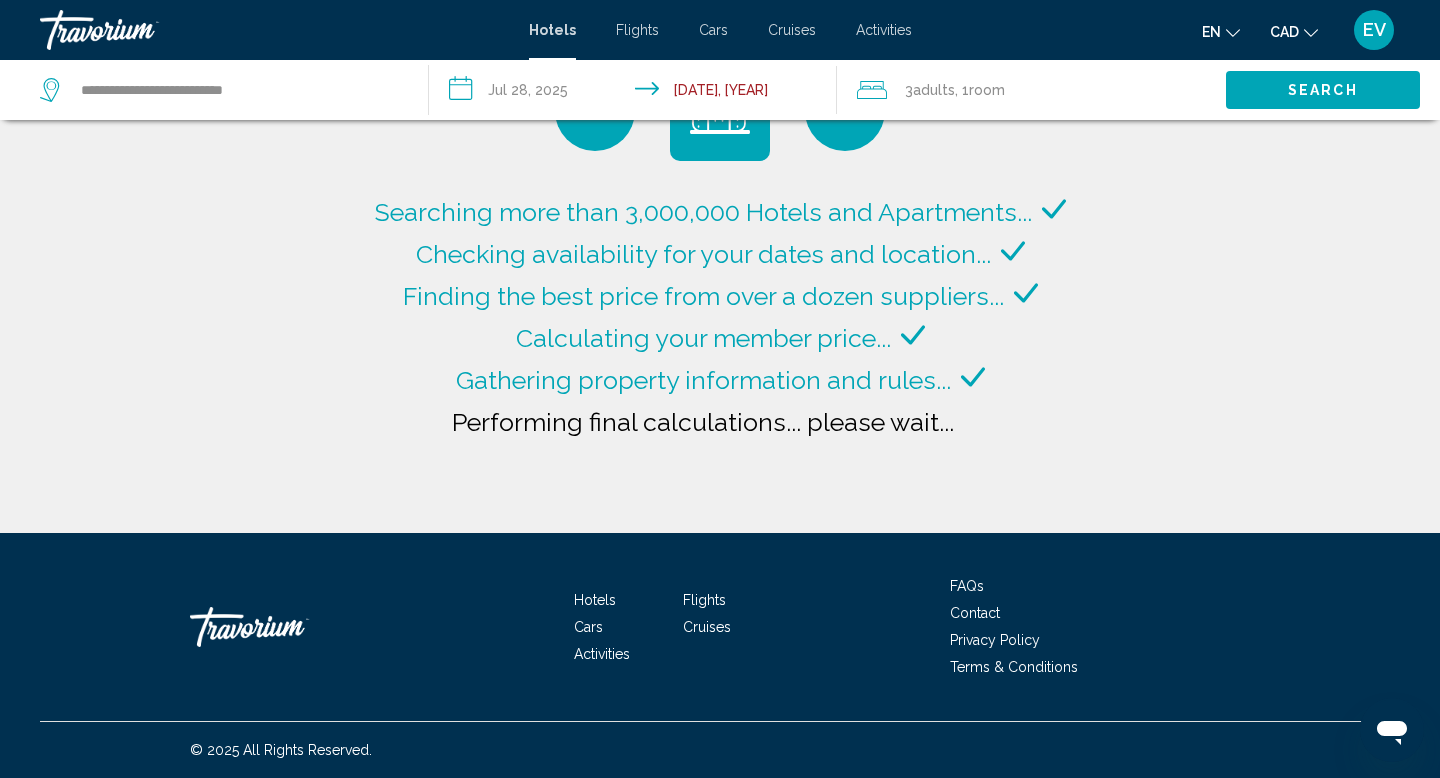 type on "**********" 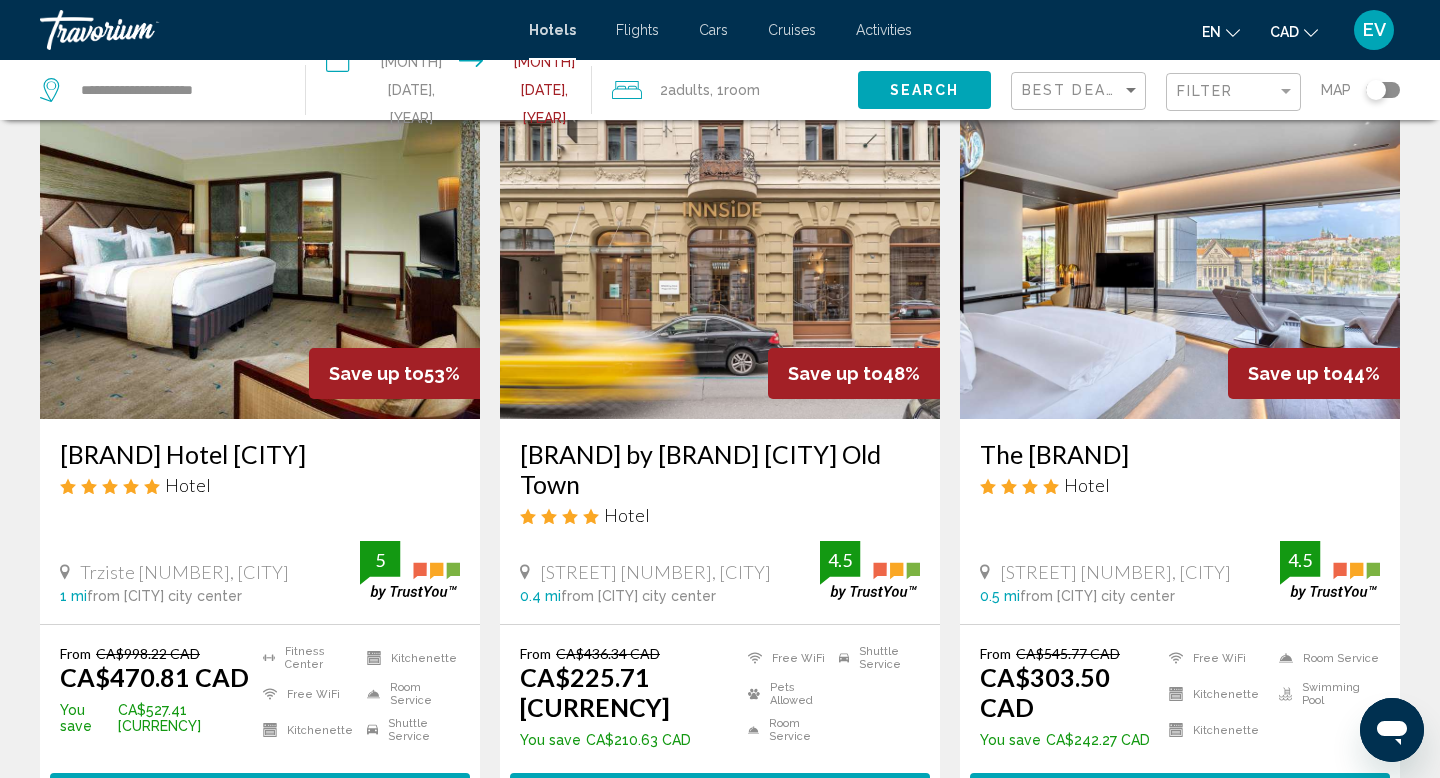 scroll, scrollTop: 98, scrollLeft: 0, axis: vertical 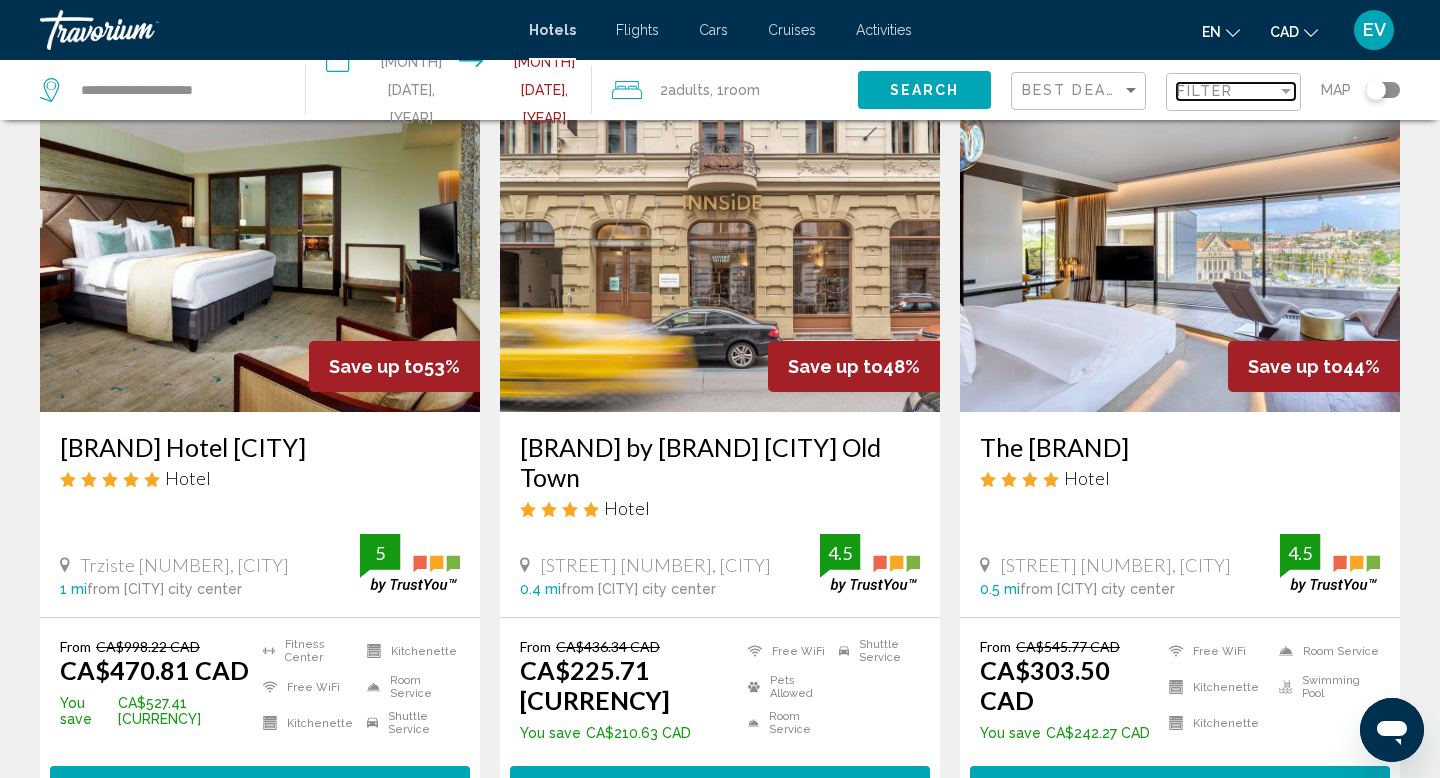 click on "Filter" at bounding box center [1205, 91] 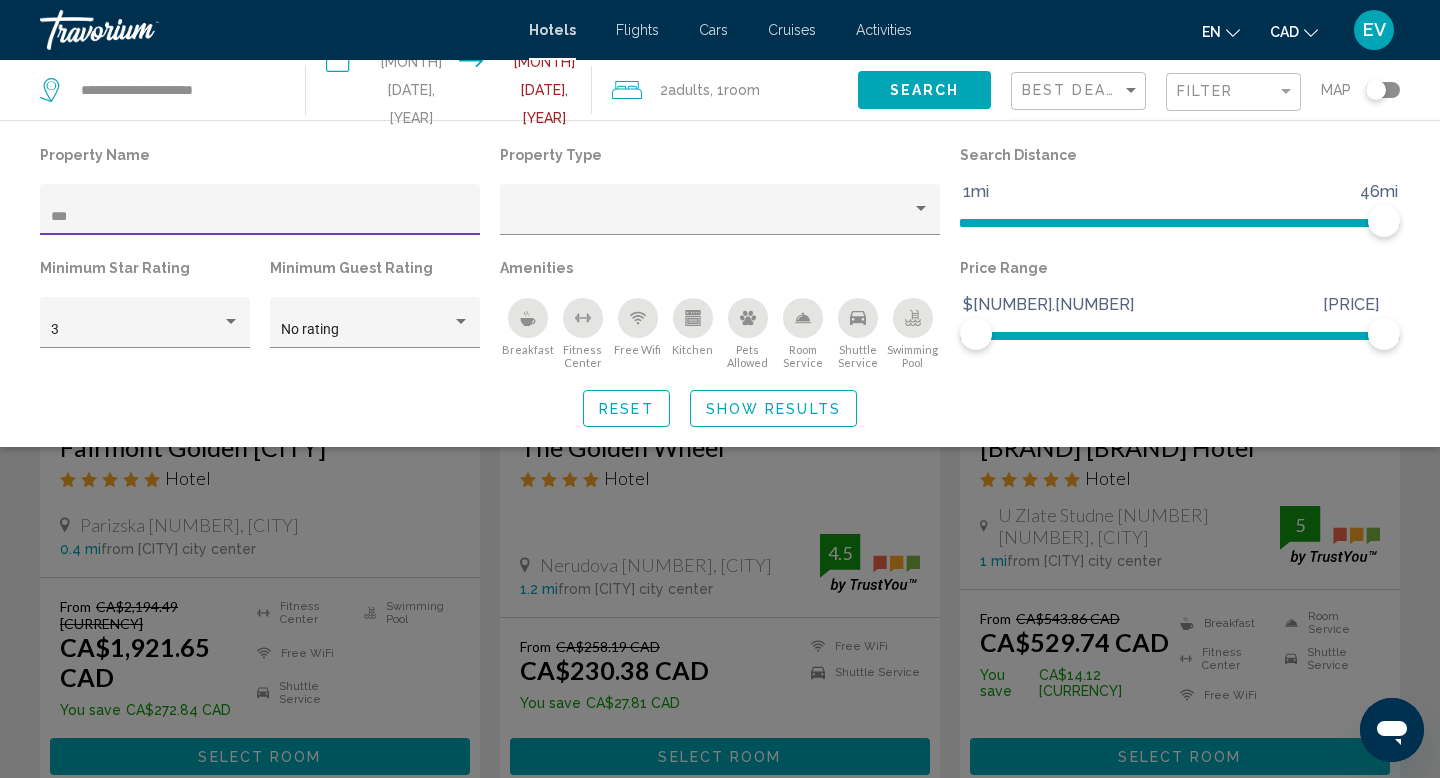 type on "****" 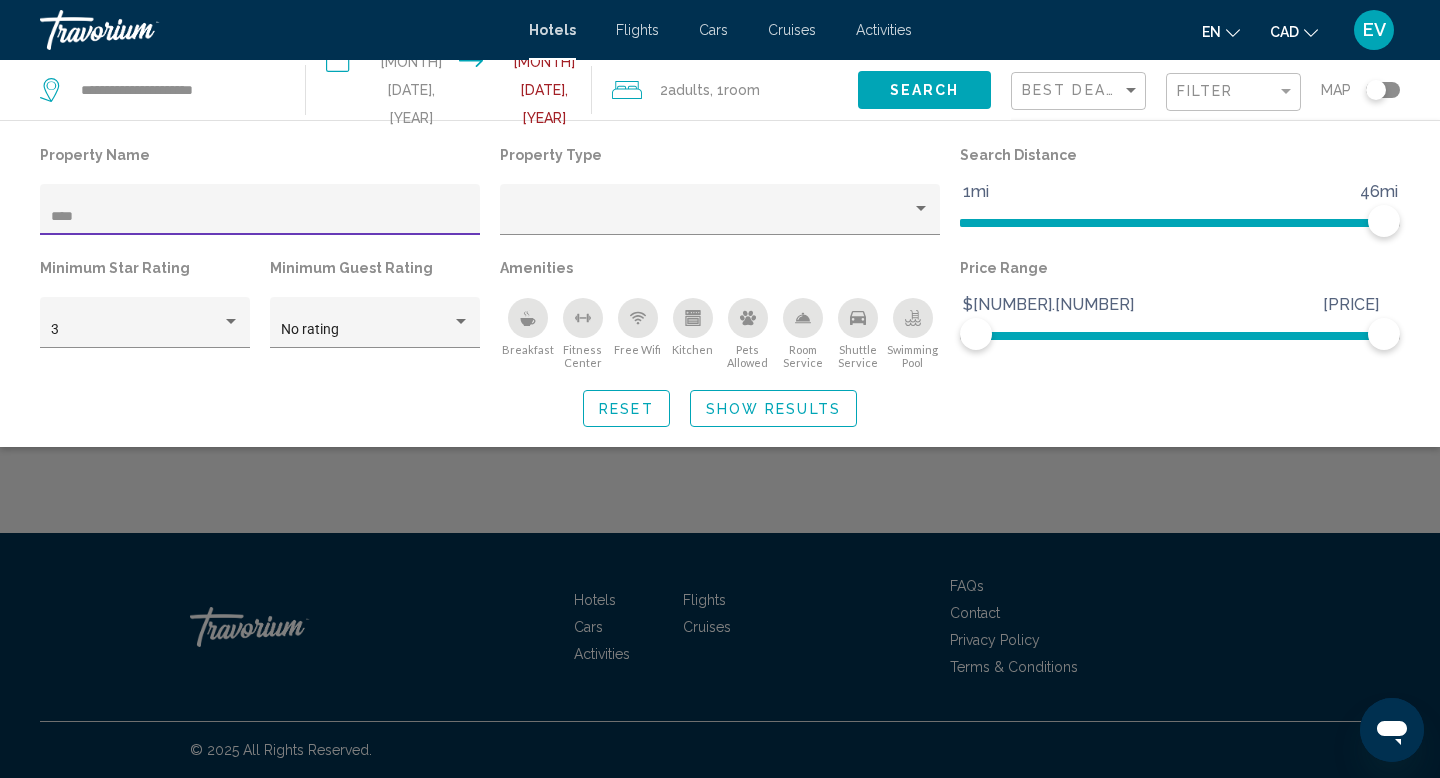 scroll, scrollTop: 0, scrollLeft: 0, axis: both 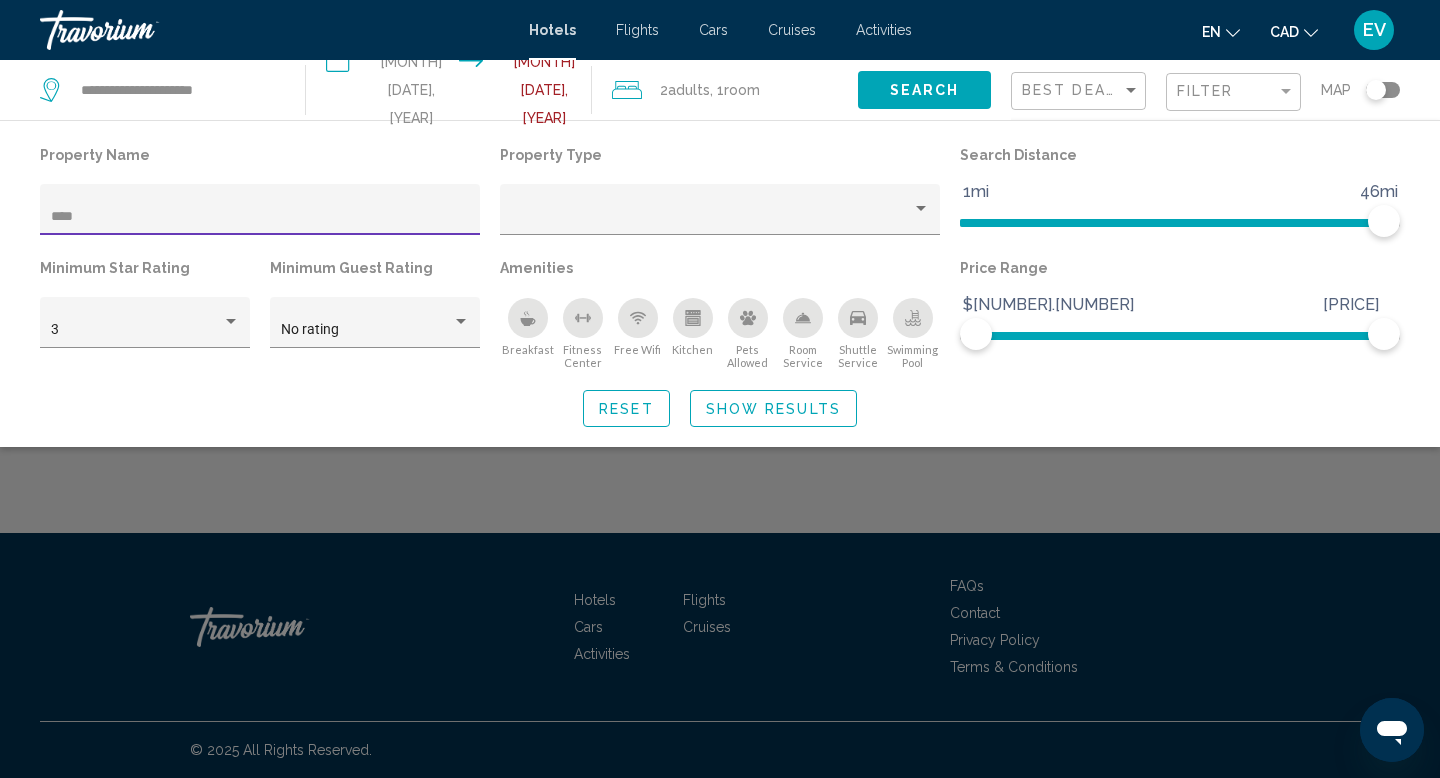 click on "Show Results" 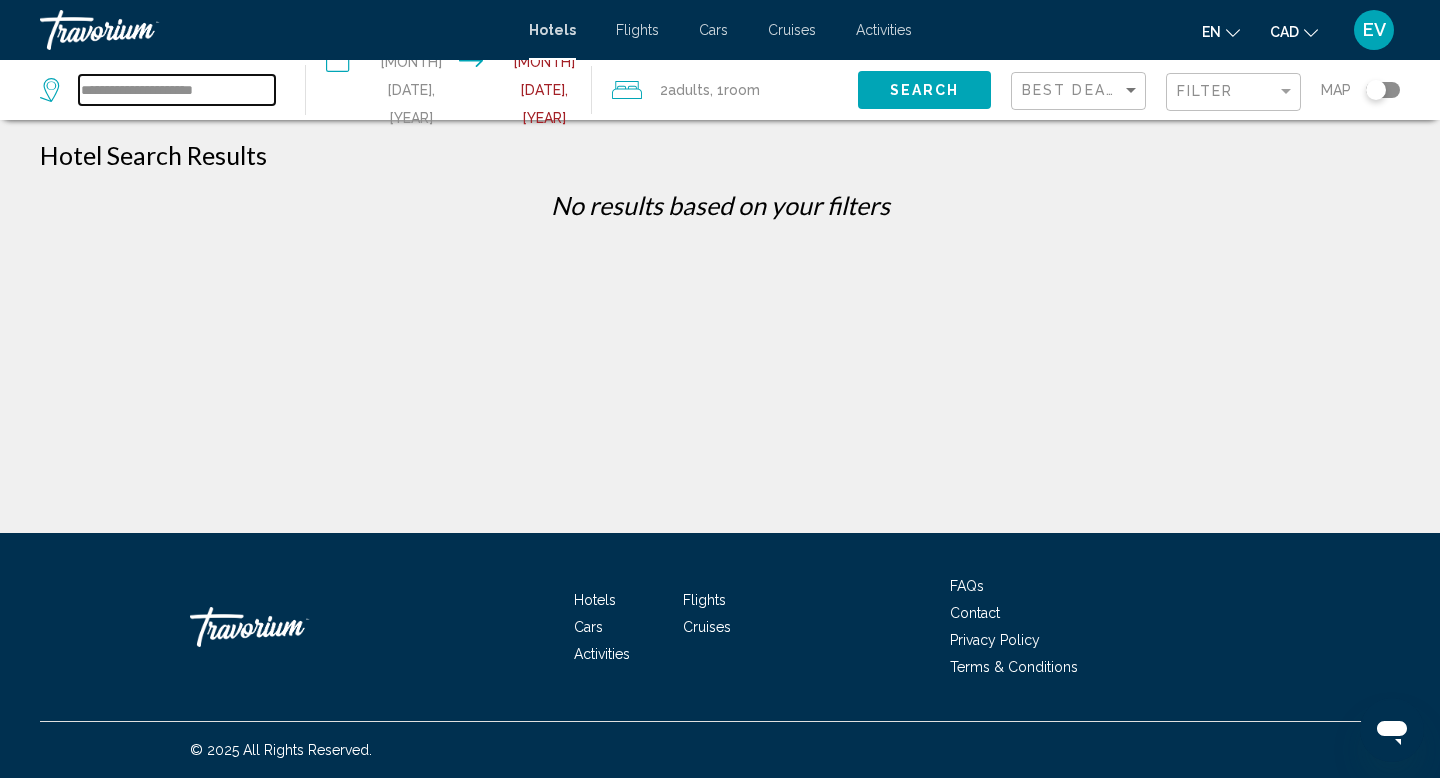click on "**********" at bounding box center (177, 90) 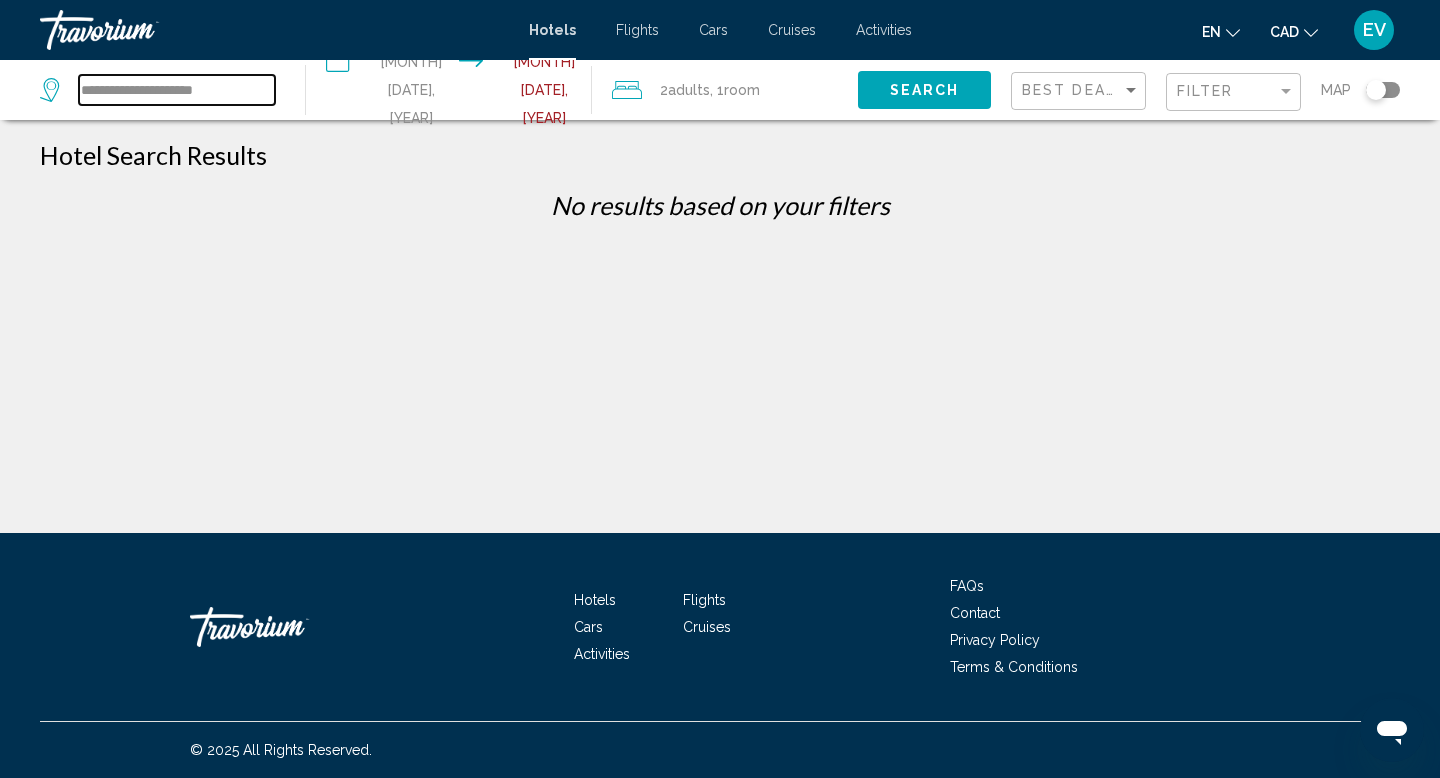 click on "**********" at bounding box center (177, 90) 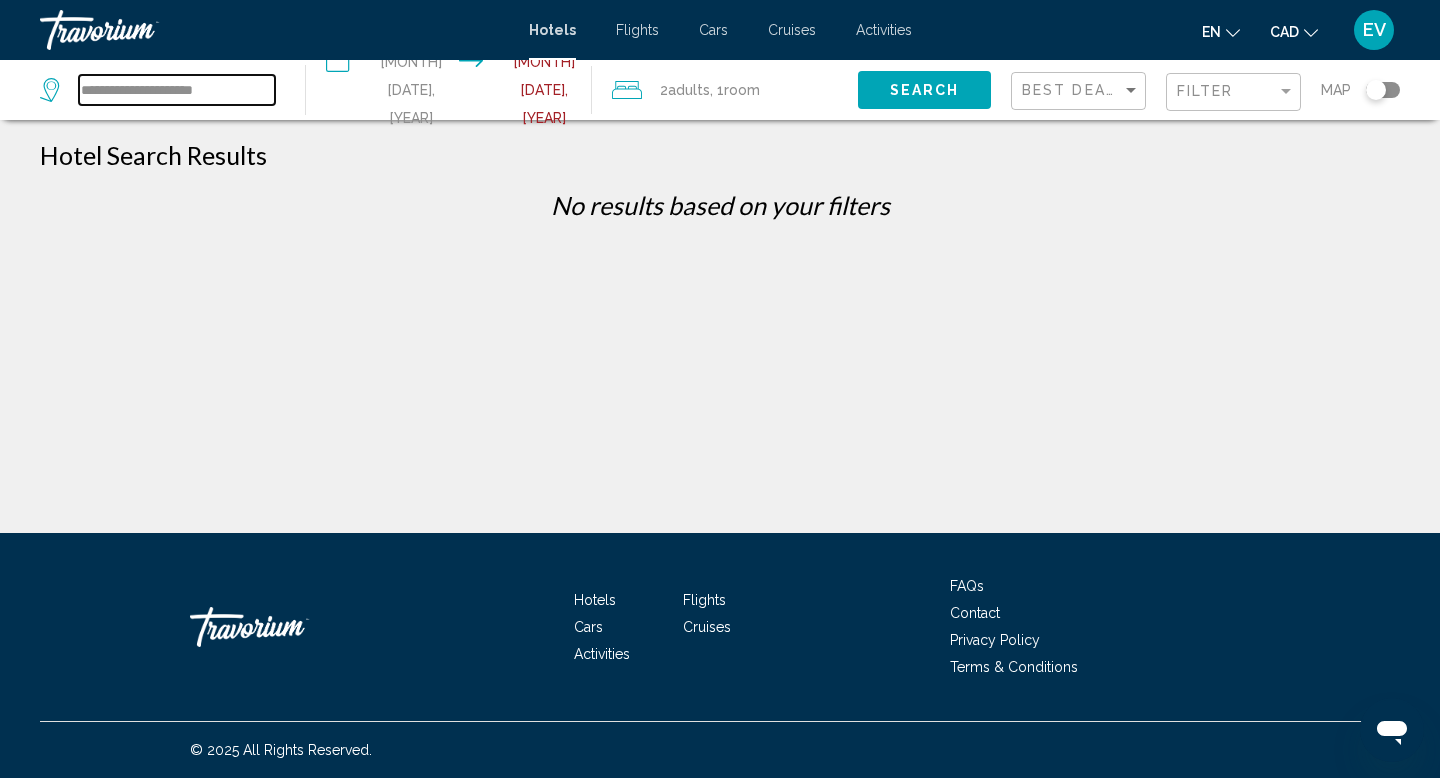 click on "**********" at bounding box center (177, 90) 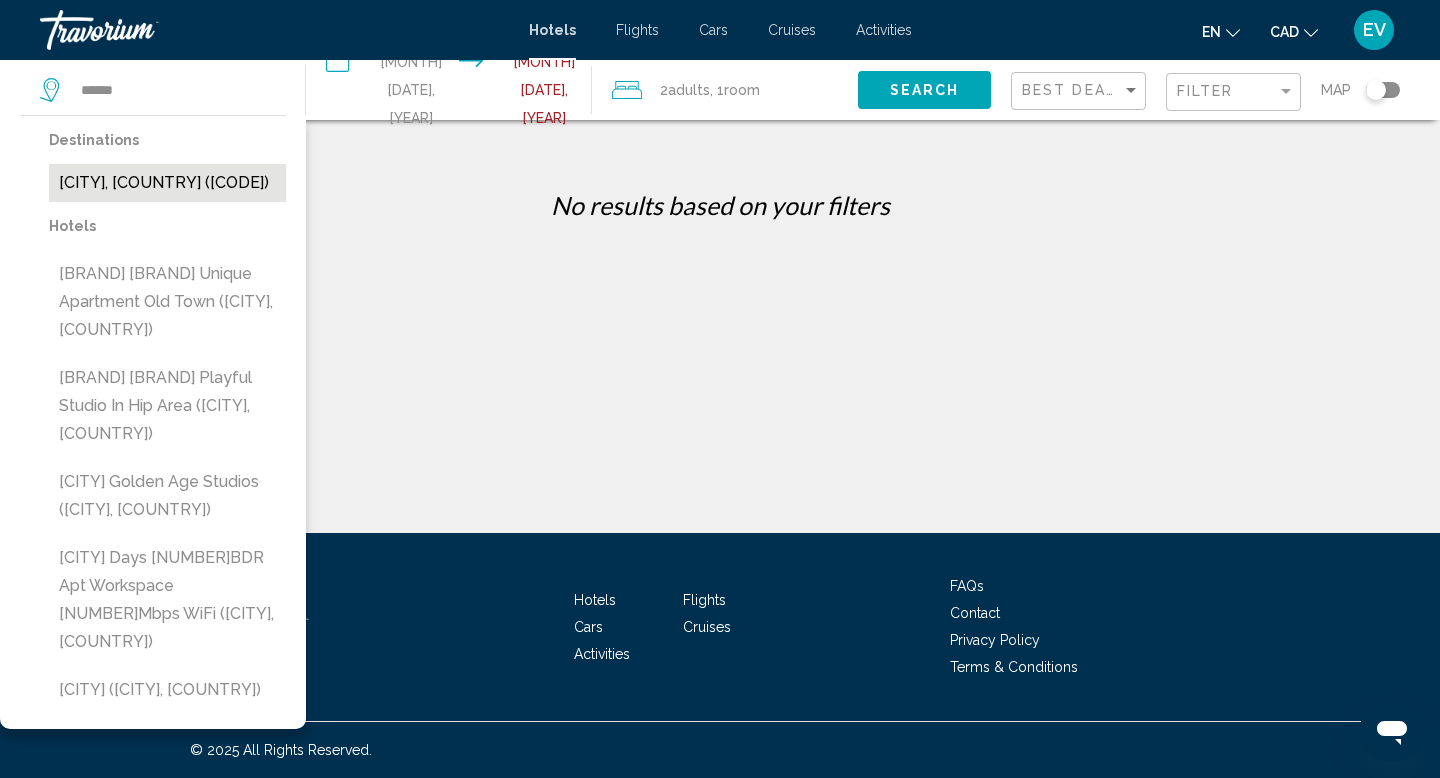click on "[CITY], [COUNTRY] ([CODE])" at bounding box center [167, 183] 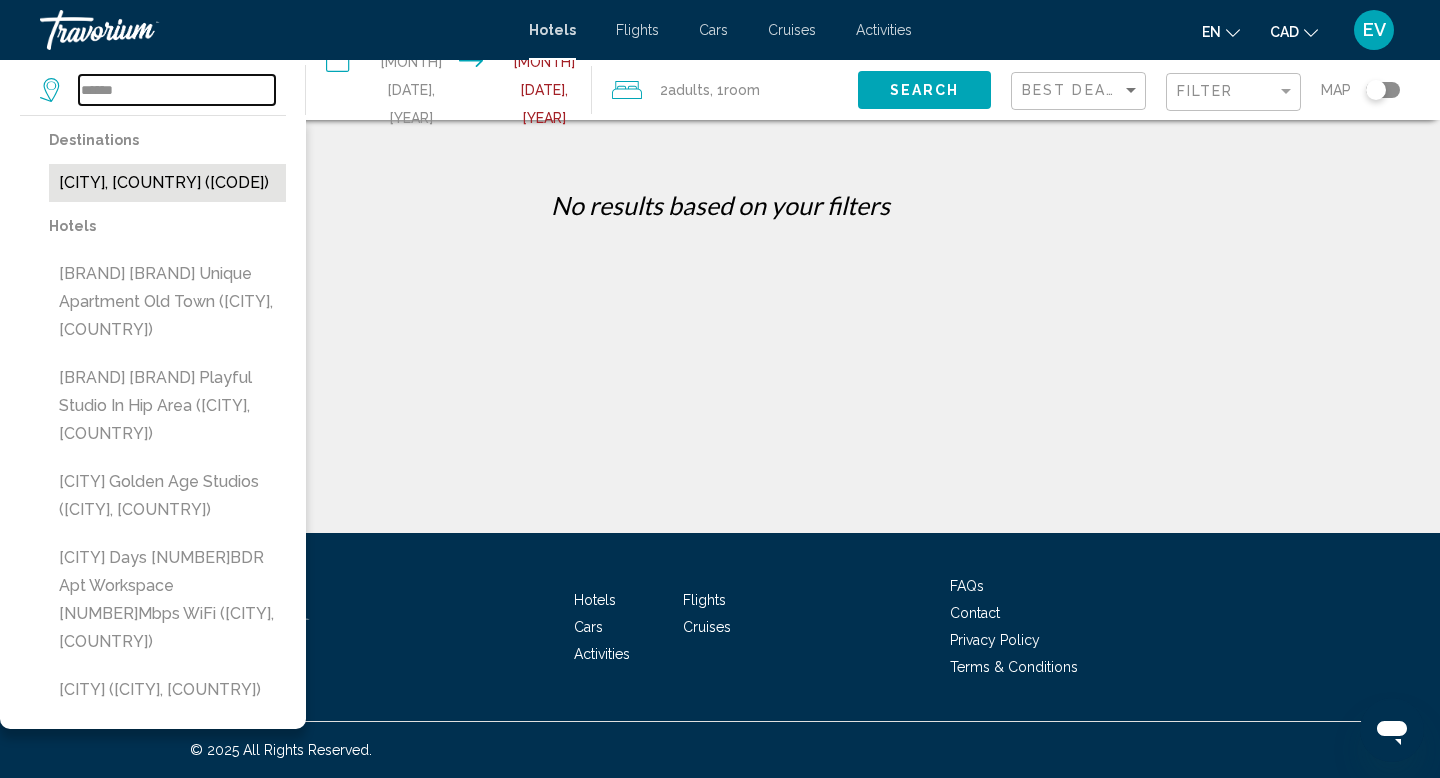 type on "**********" 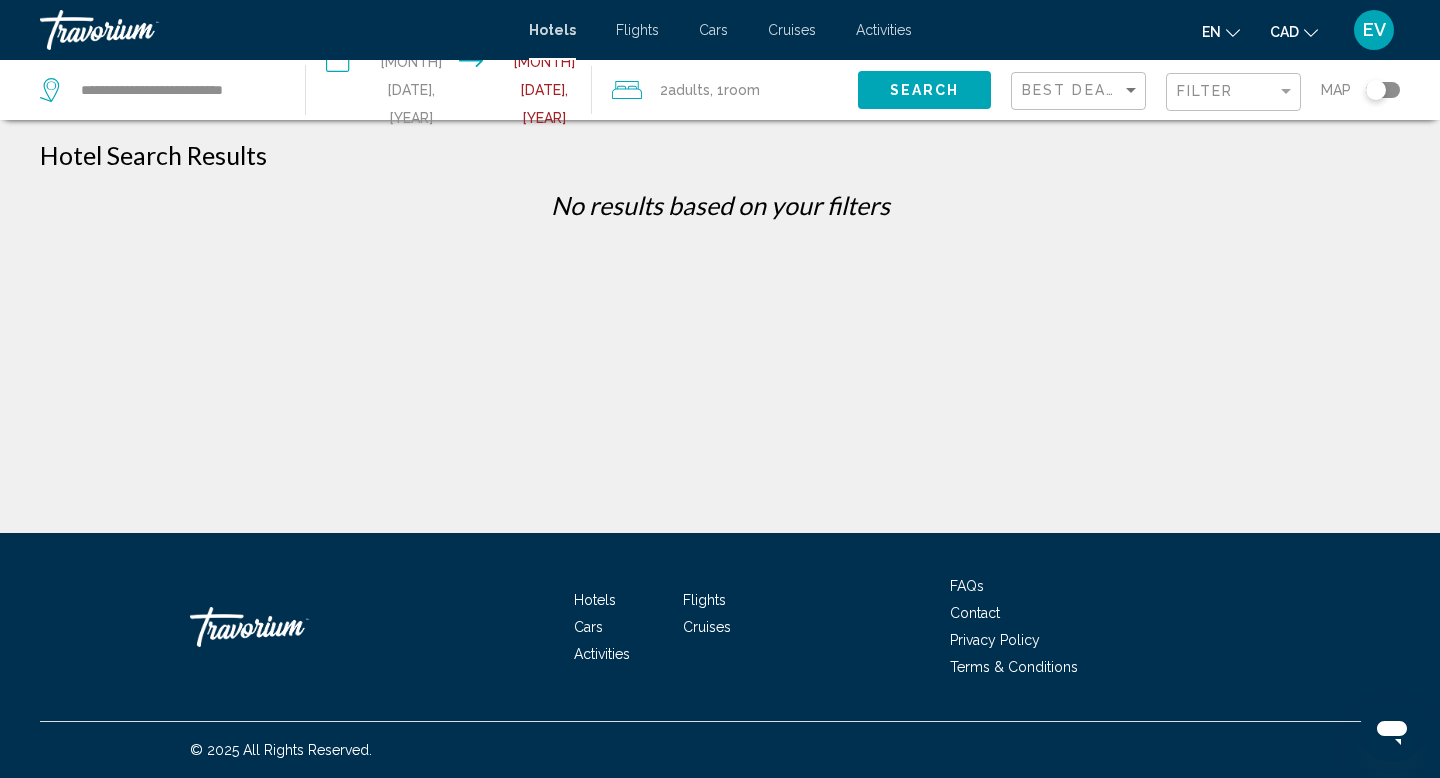 click on "**********" at bounding box center [453, 93] 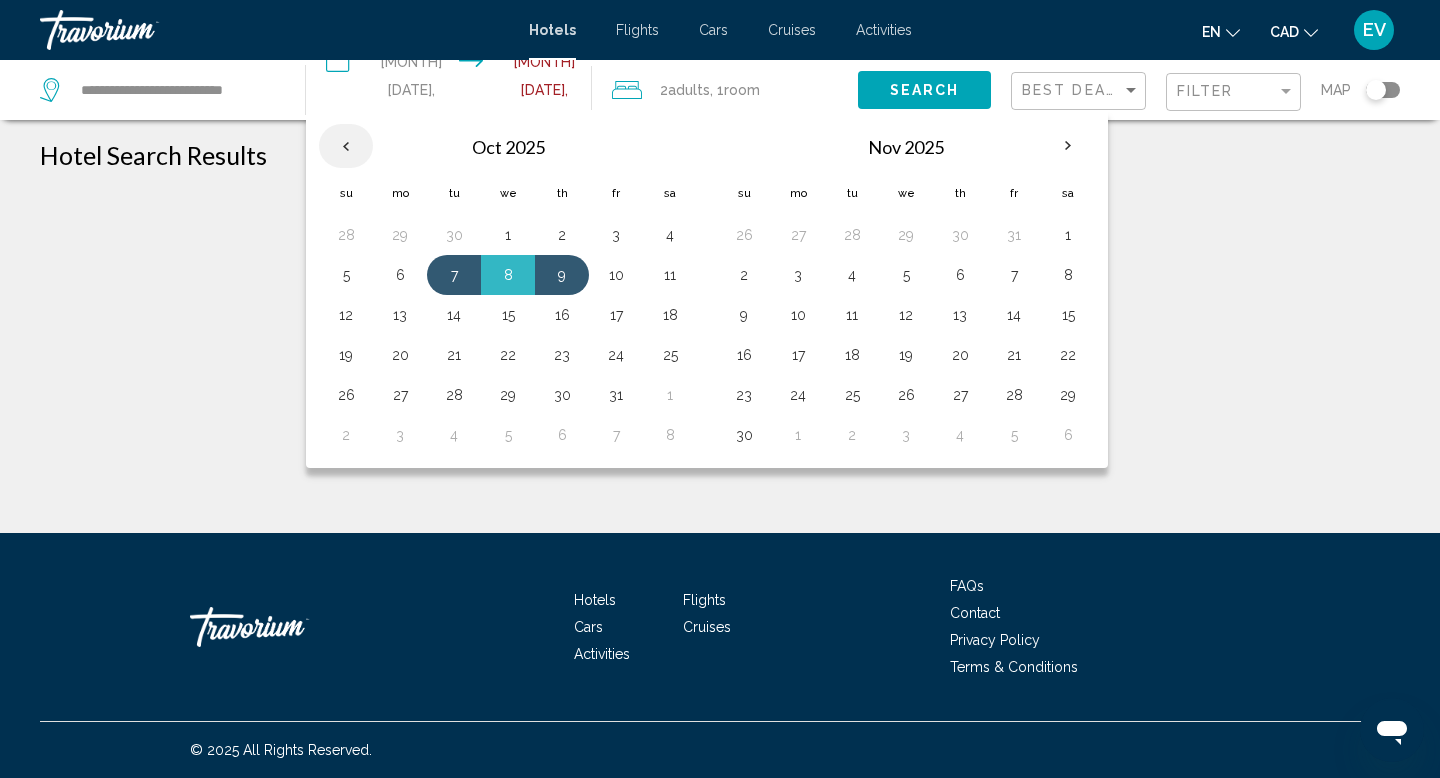 click at bounding box center [346, 146] 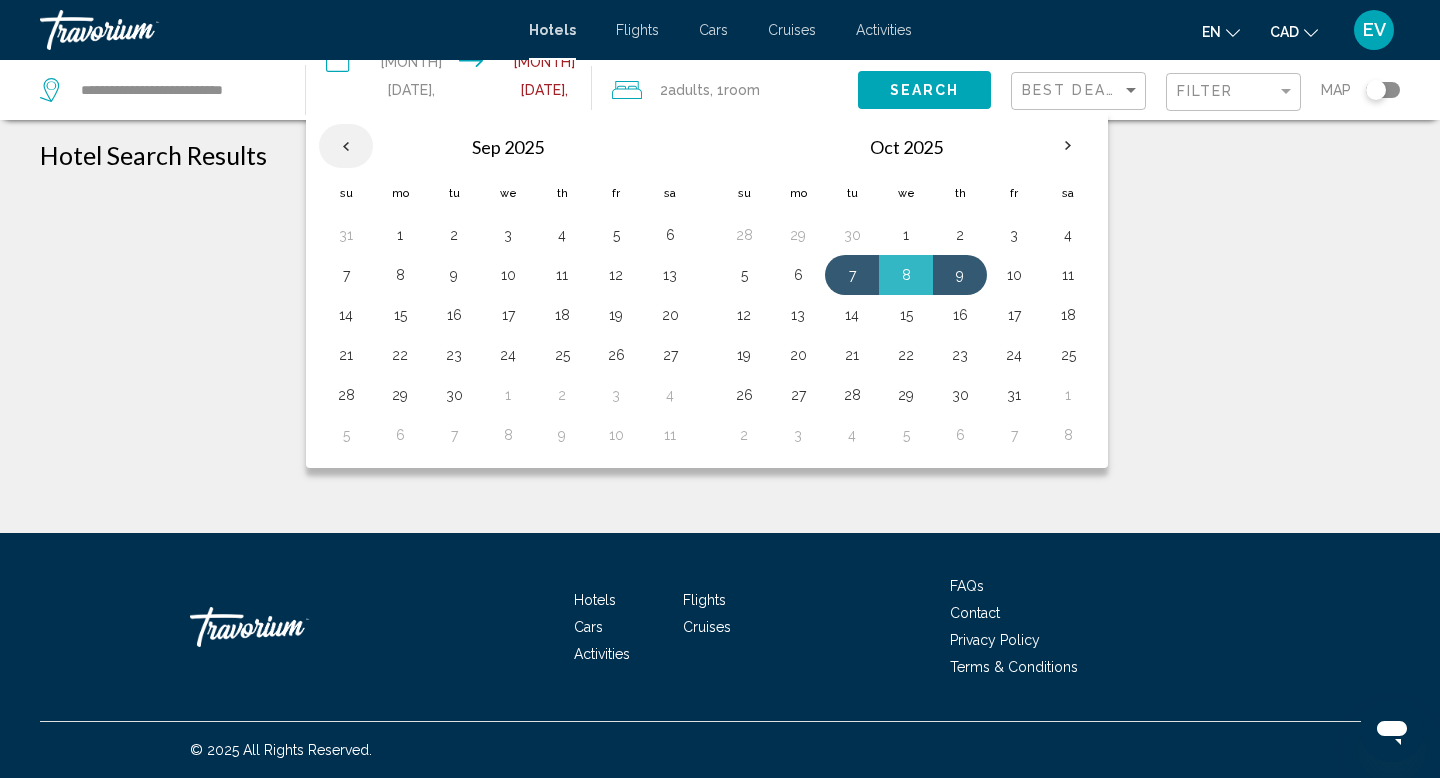 click at bounding box center (346, 146) 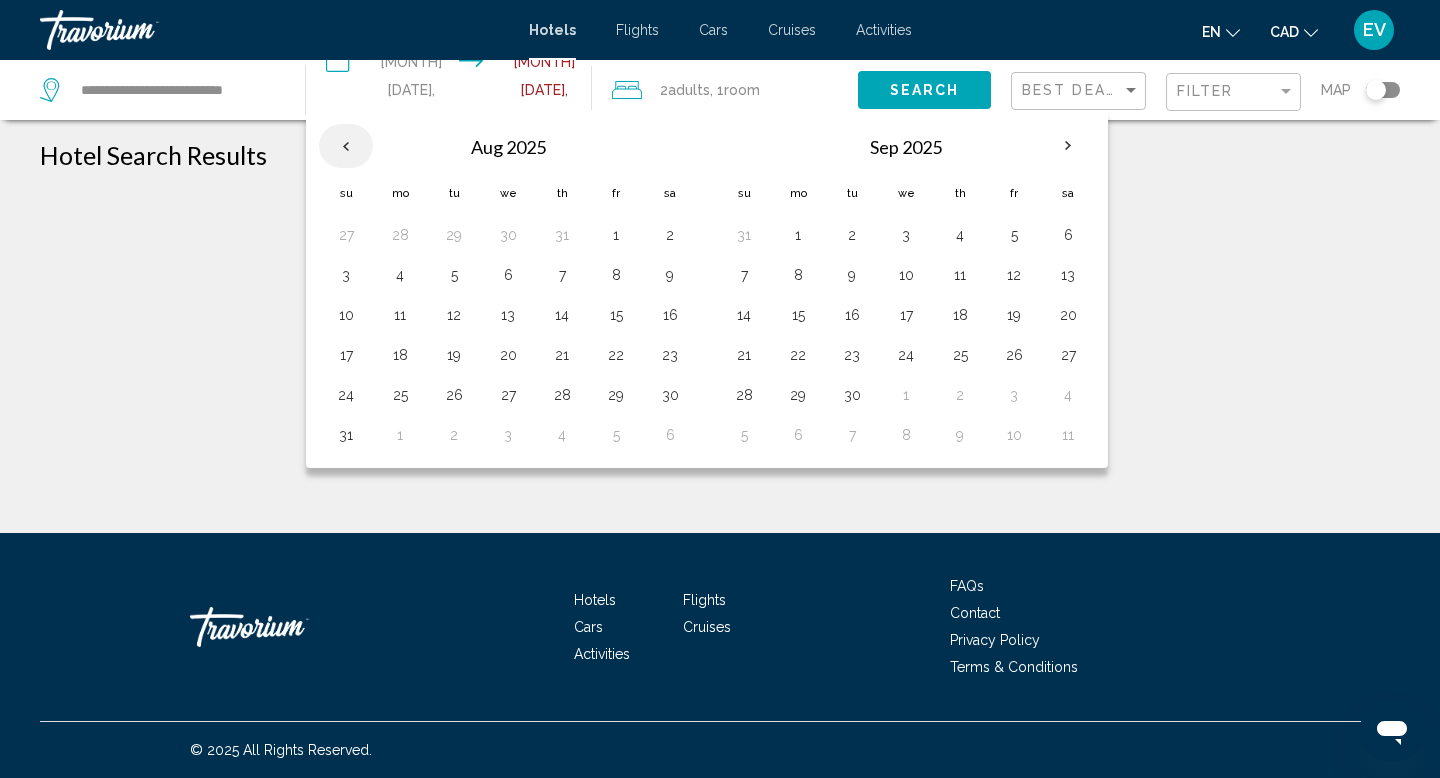 click at bounding box center (346, 146) 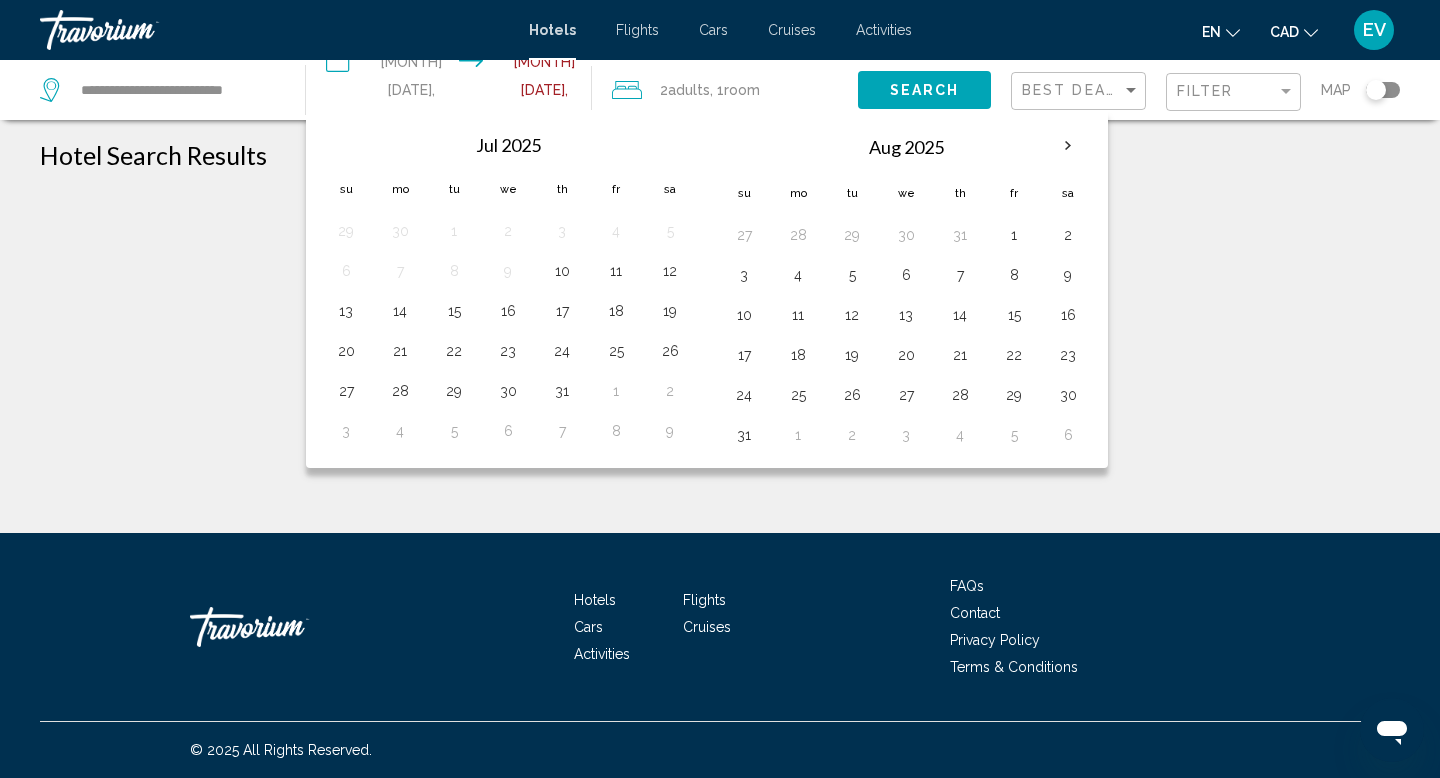 click at bounding box center [346, 145] 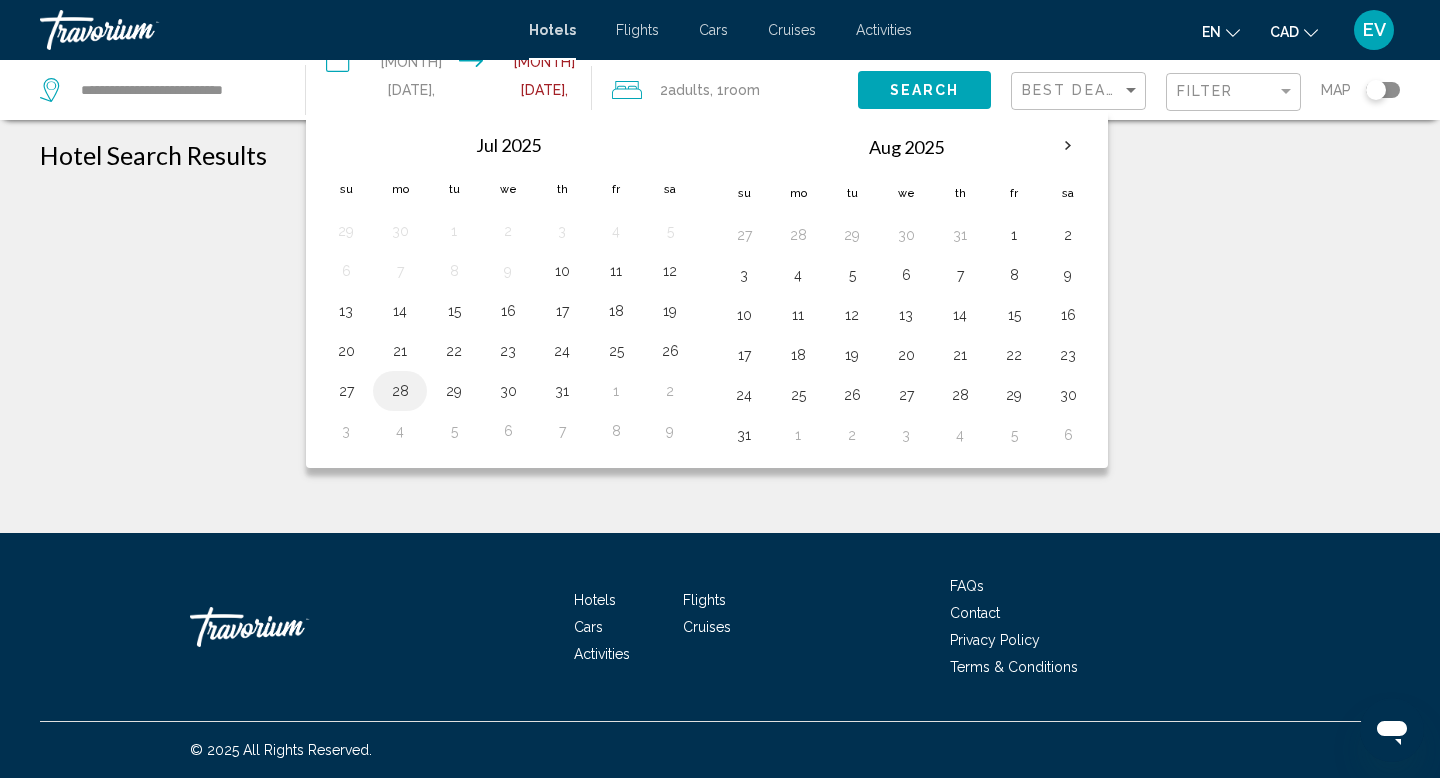 click on "28" at bounding box center (400, 391) 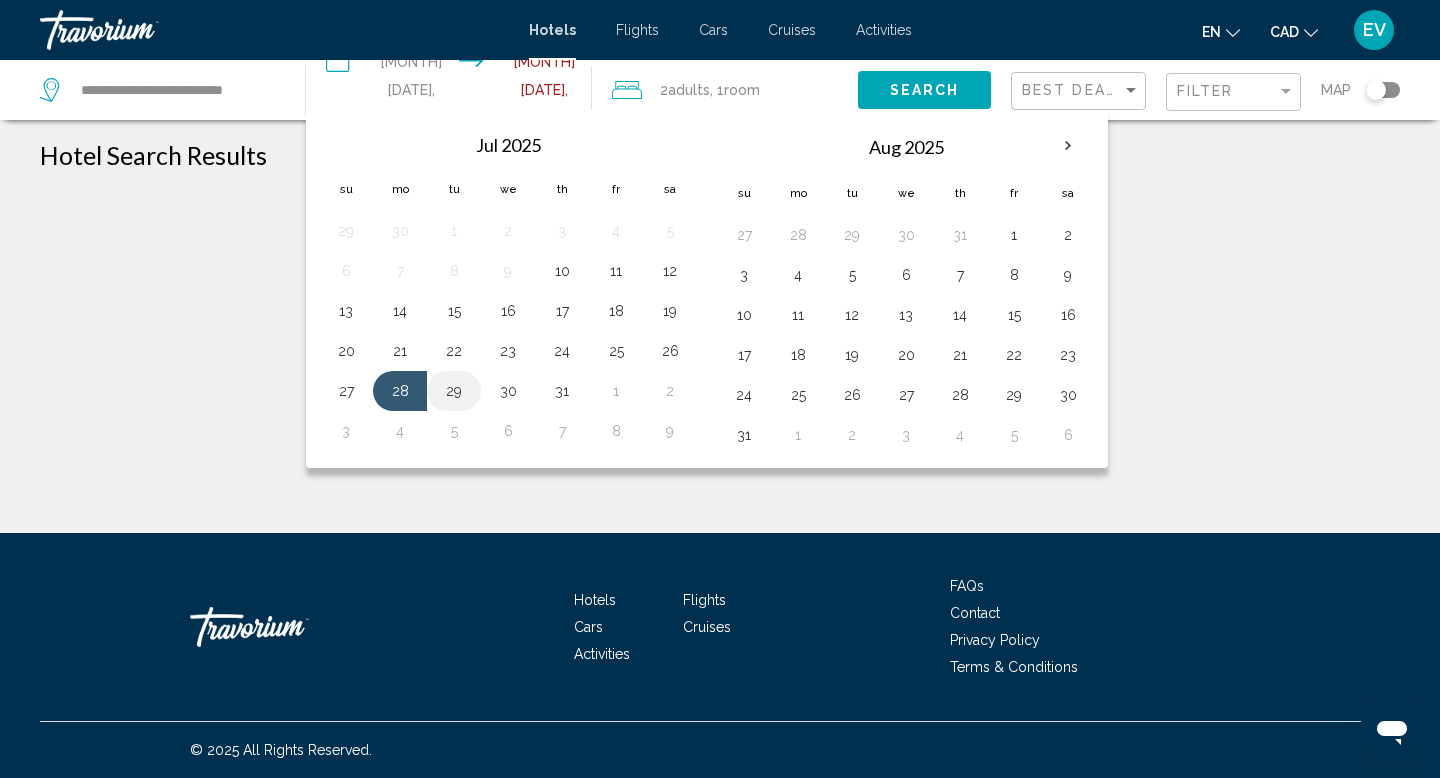 click on "29" at bounding box center (454, 391) 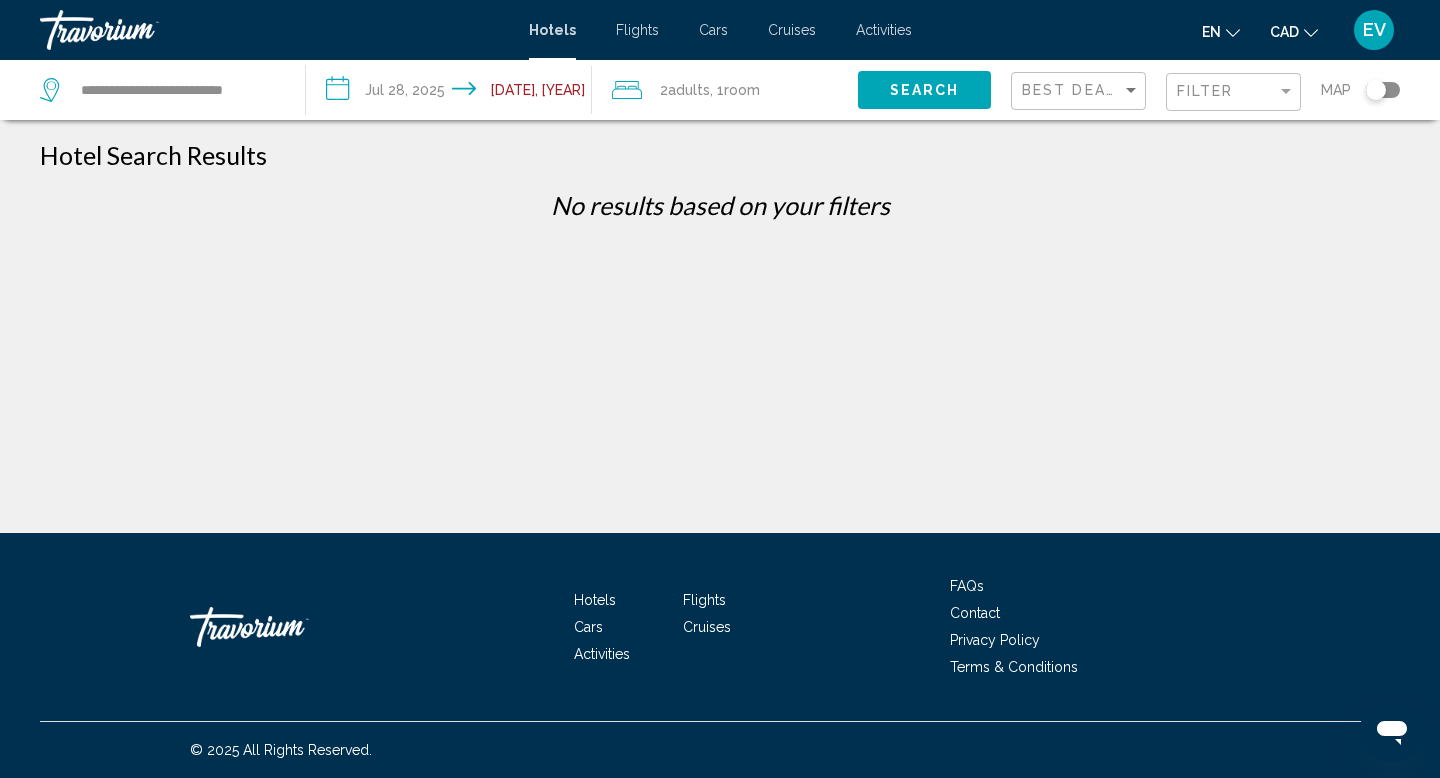 click on "2  Adult Adults , 1  Room rooms" 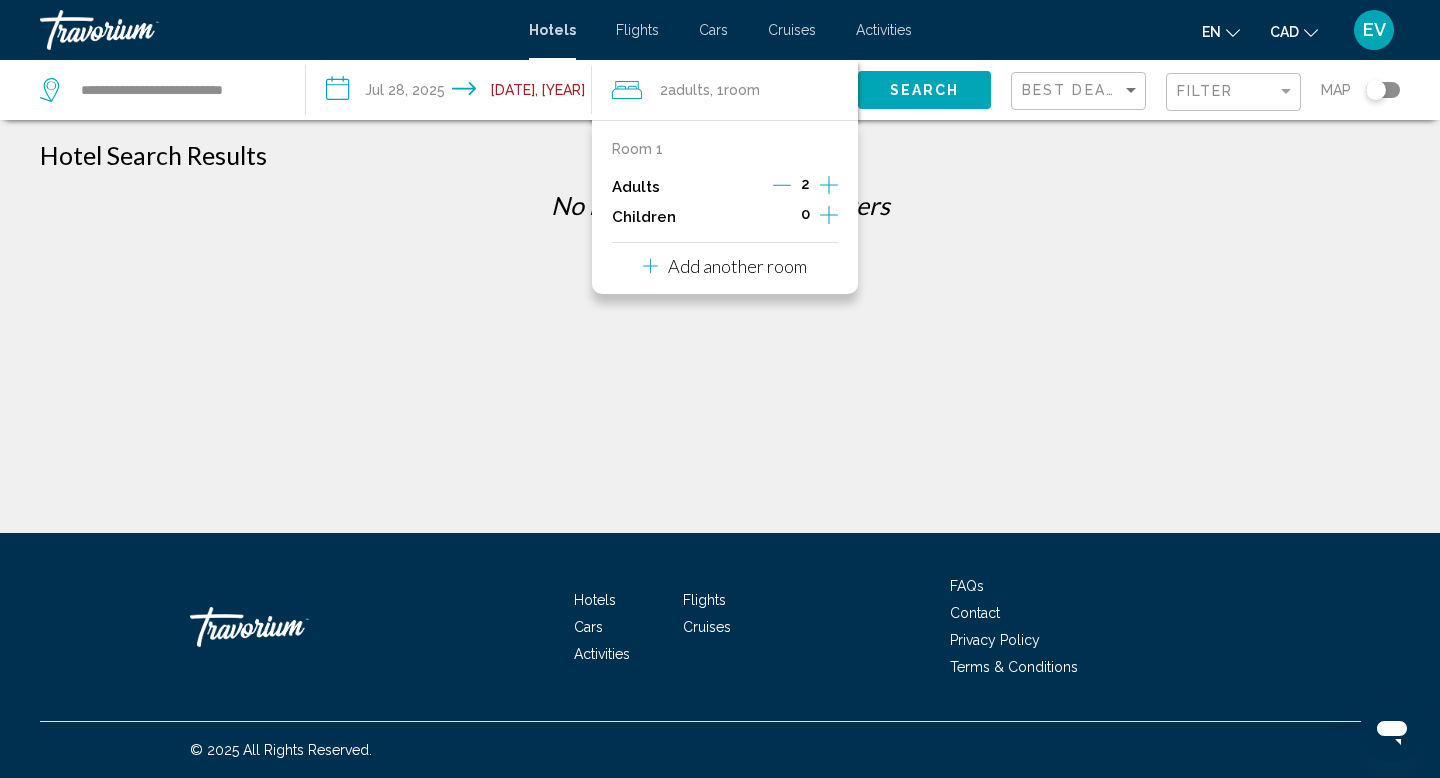 click 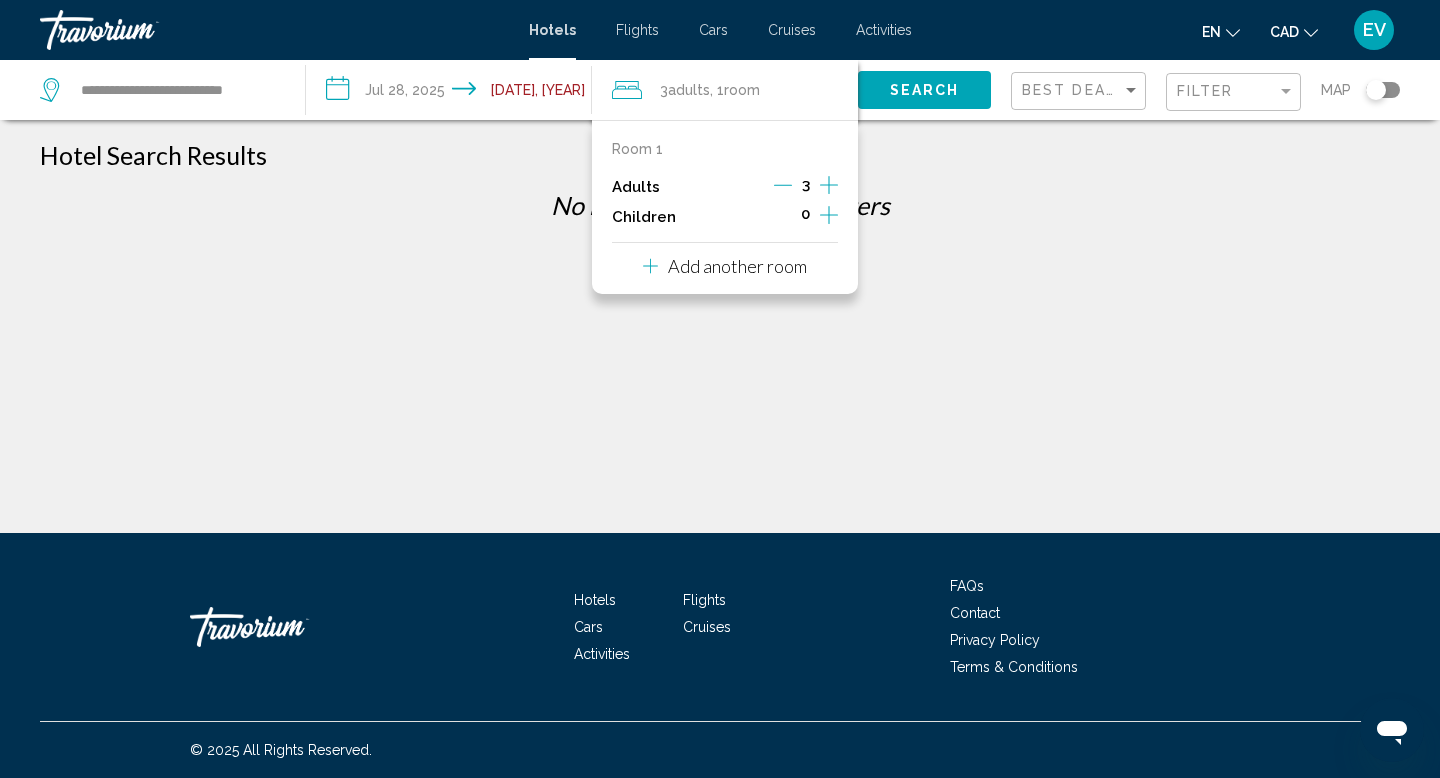 click on "Search" 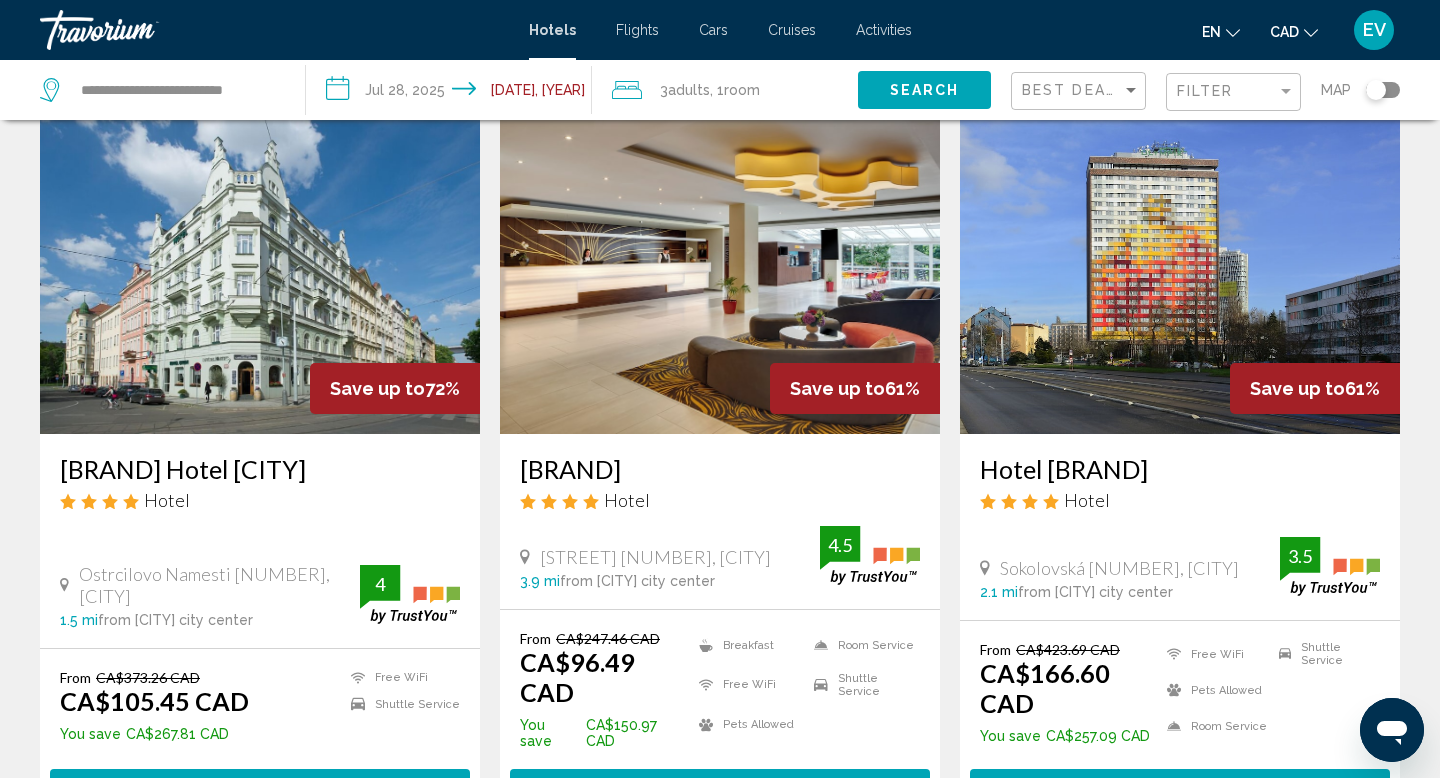 scroll, scrollTop: 45, scrollLeft: 0, axis: vertical 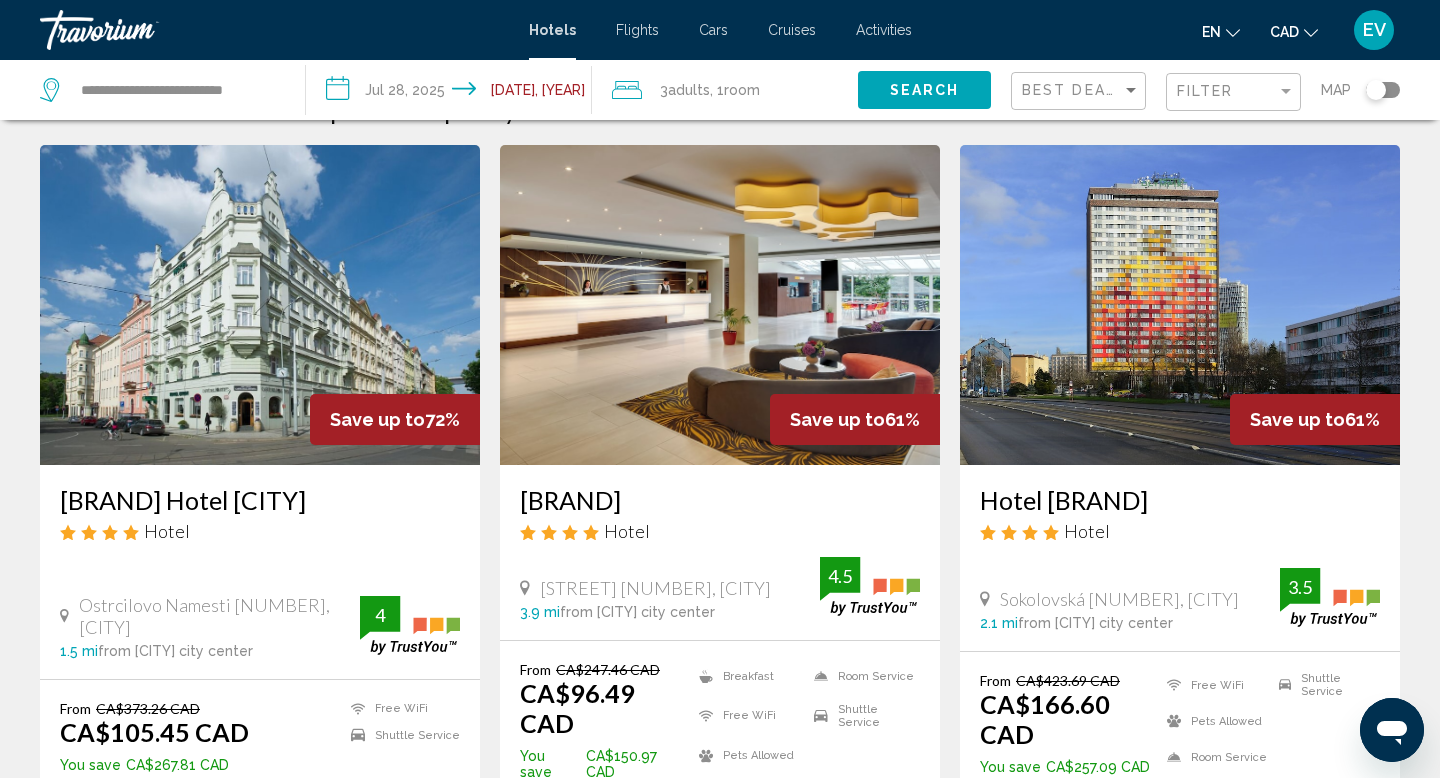 click on "Filter" 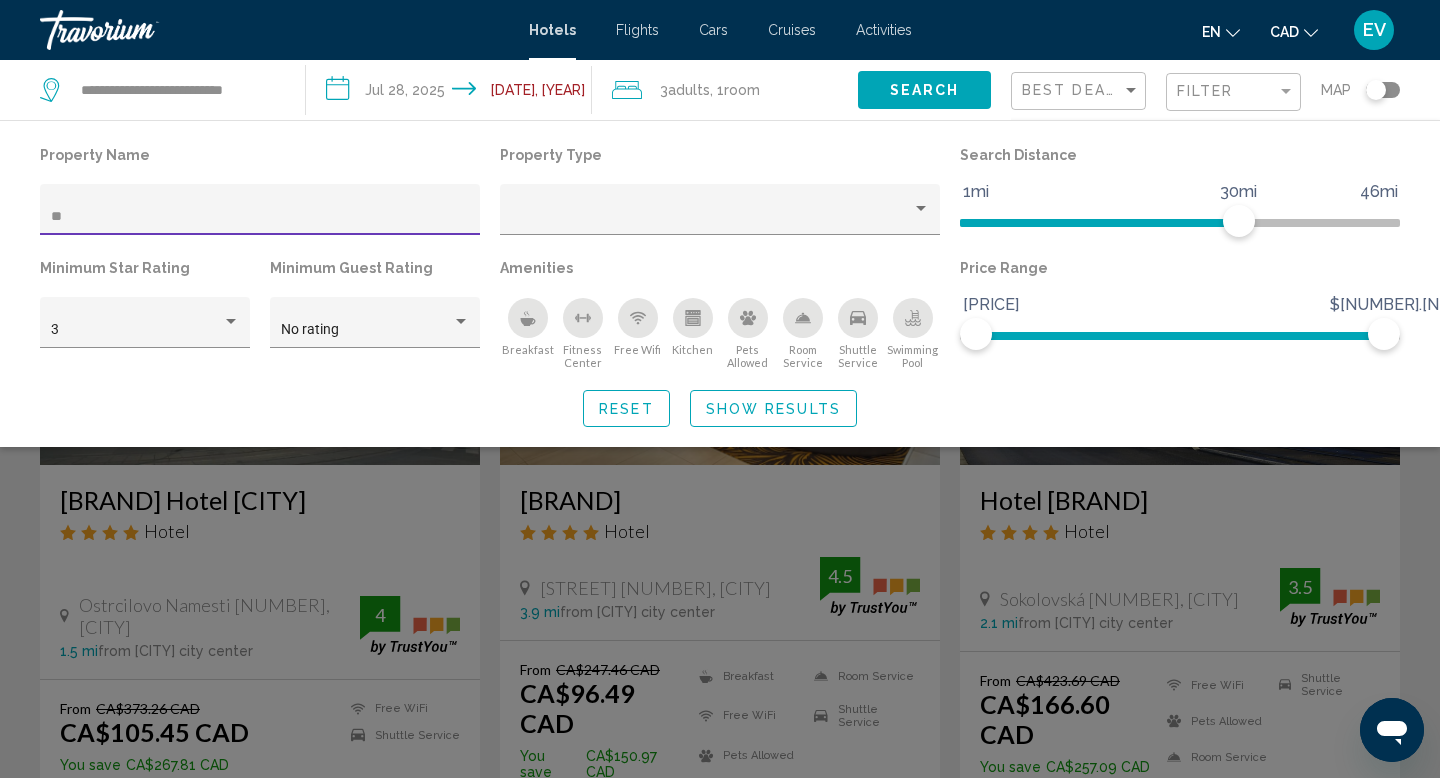 type on "***" 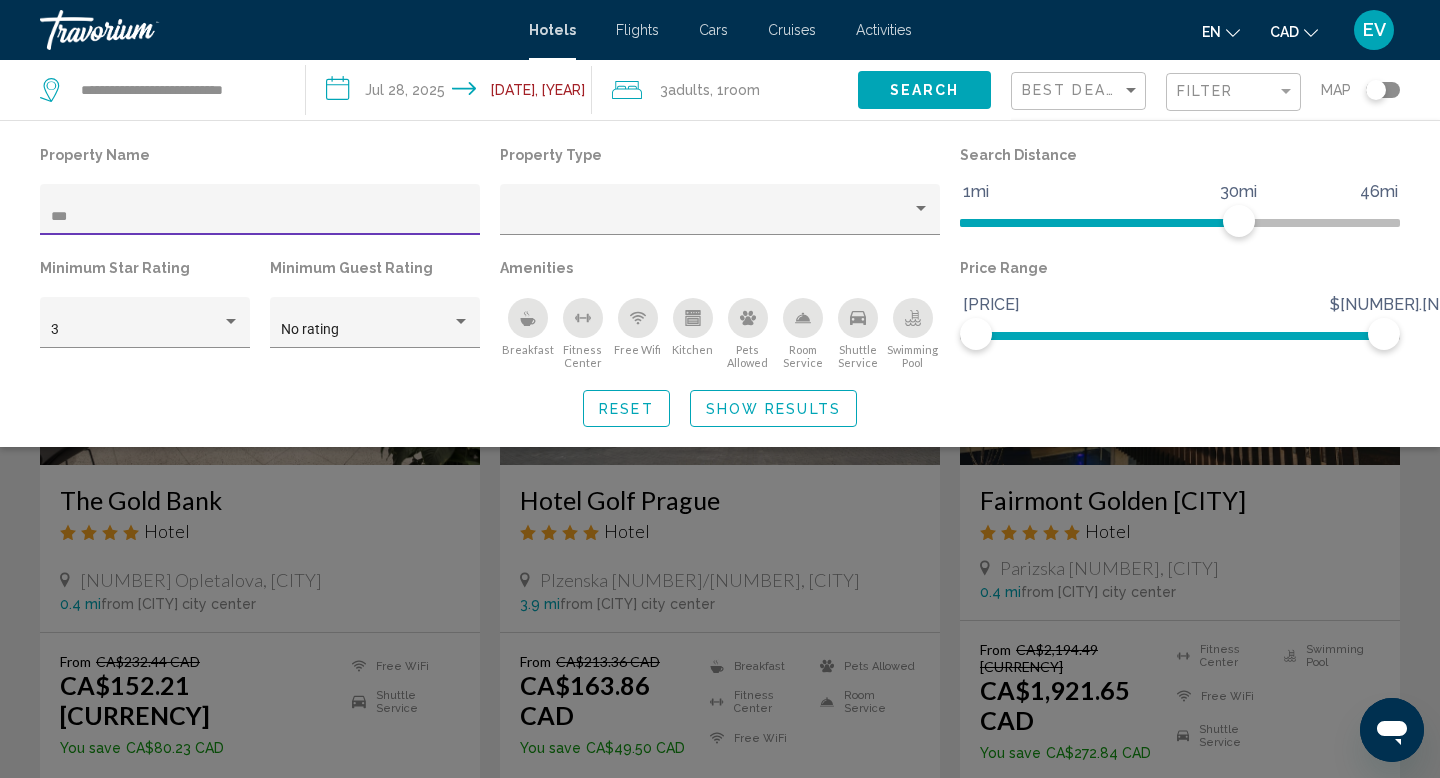 click 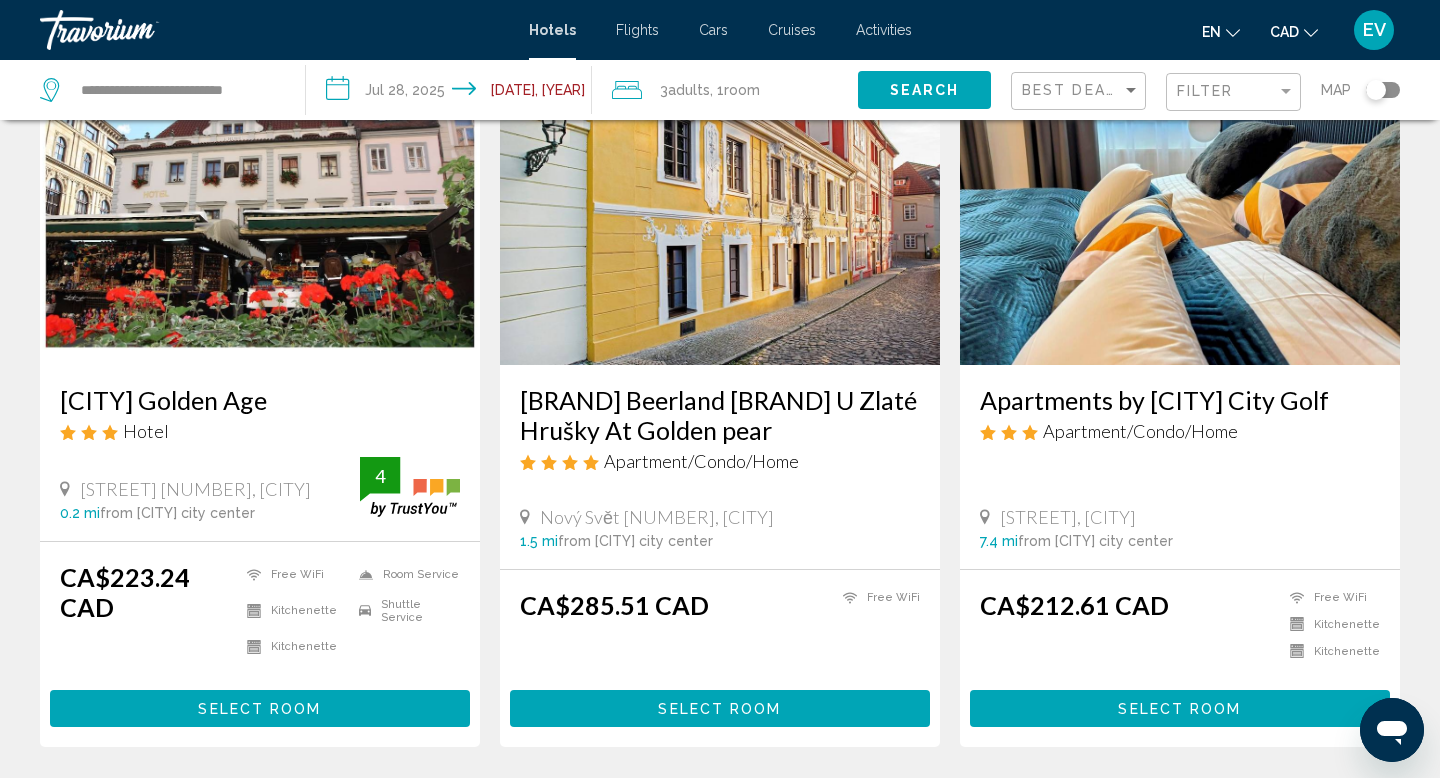 scroll, scrollTop: 2364, scrollLeft: 0, axis: vertical 